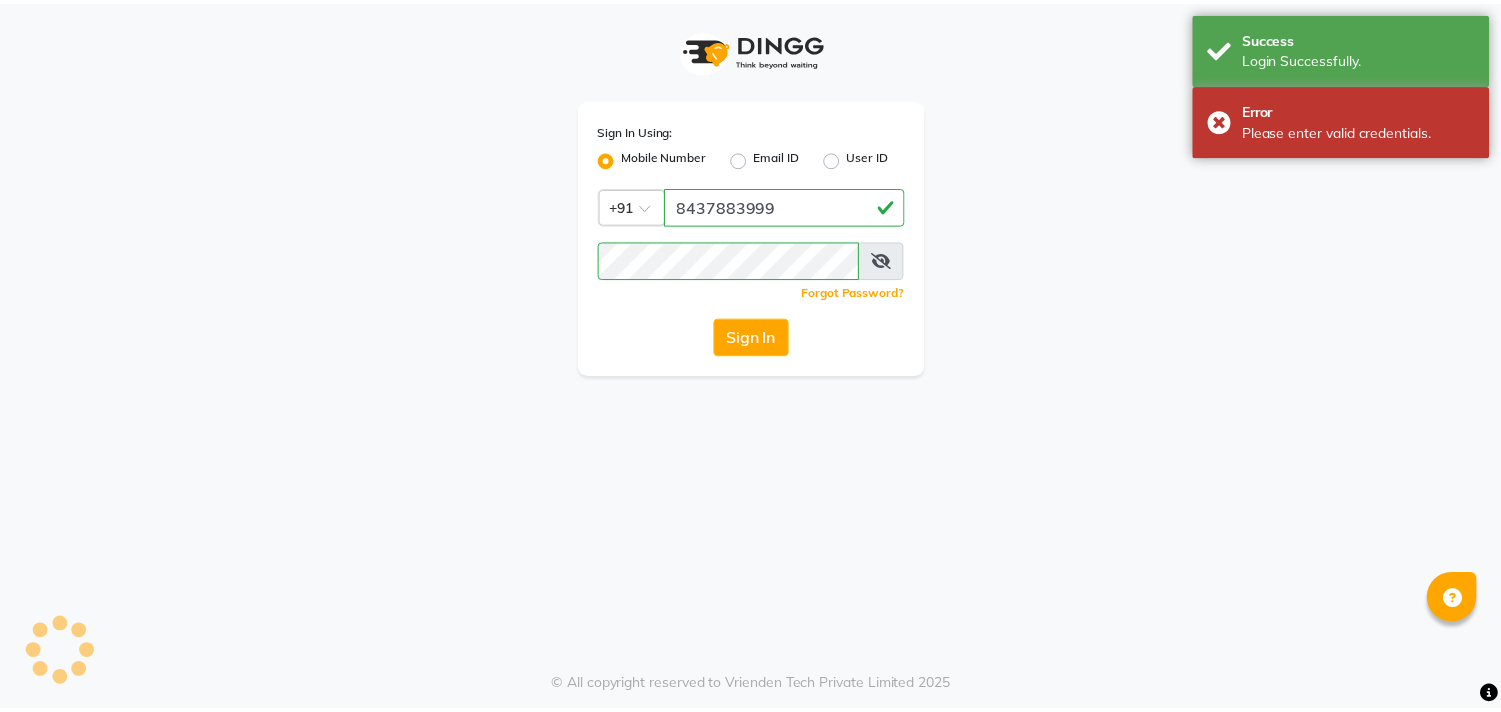 scroll, scrollTop: 0, scrollLeft: 0, axis: both 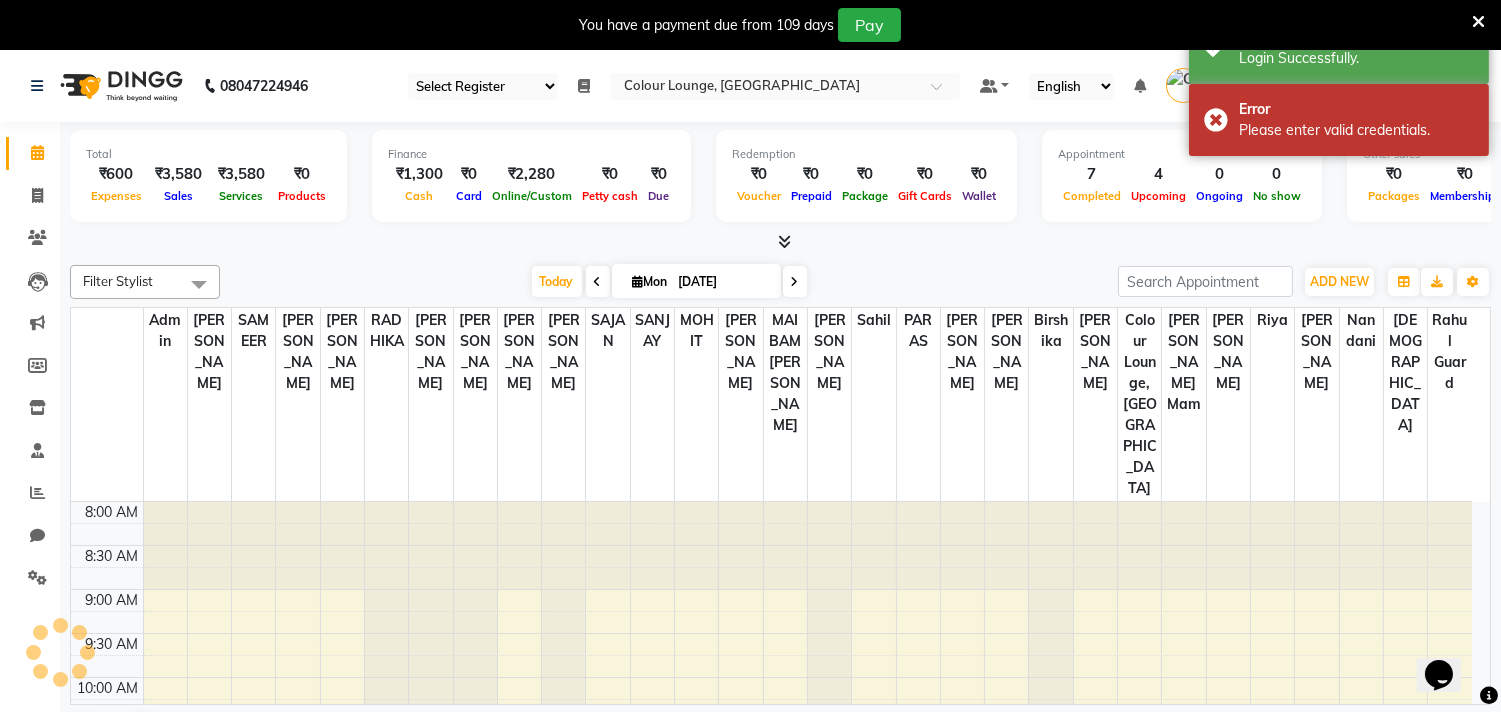 select on "83" 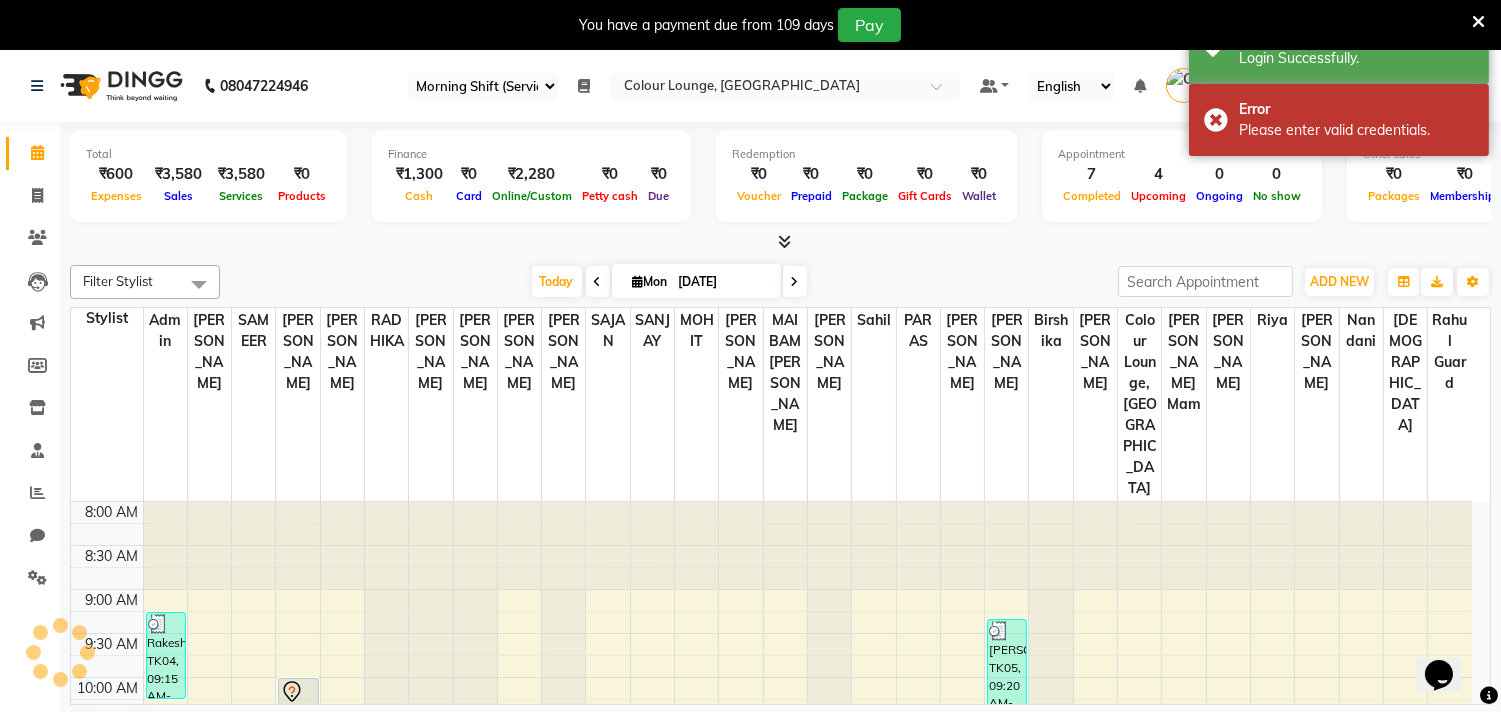 scroll, scrollTop: 0, scrollLeft: 0, axis: both 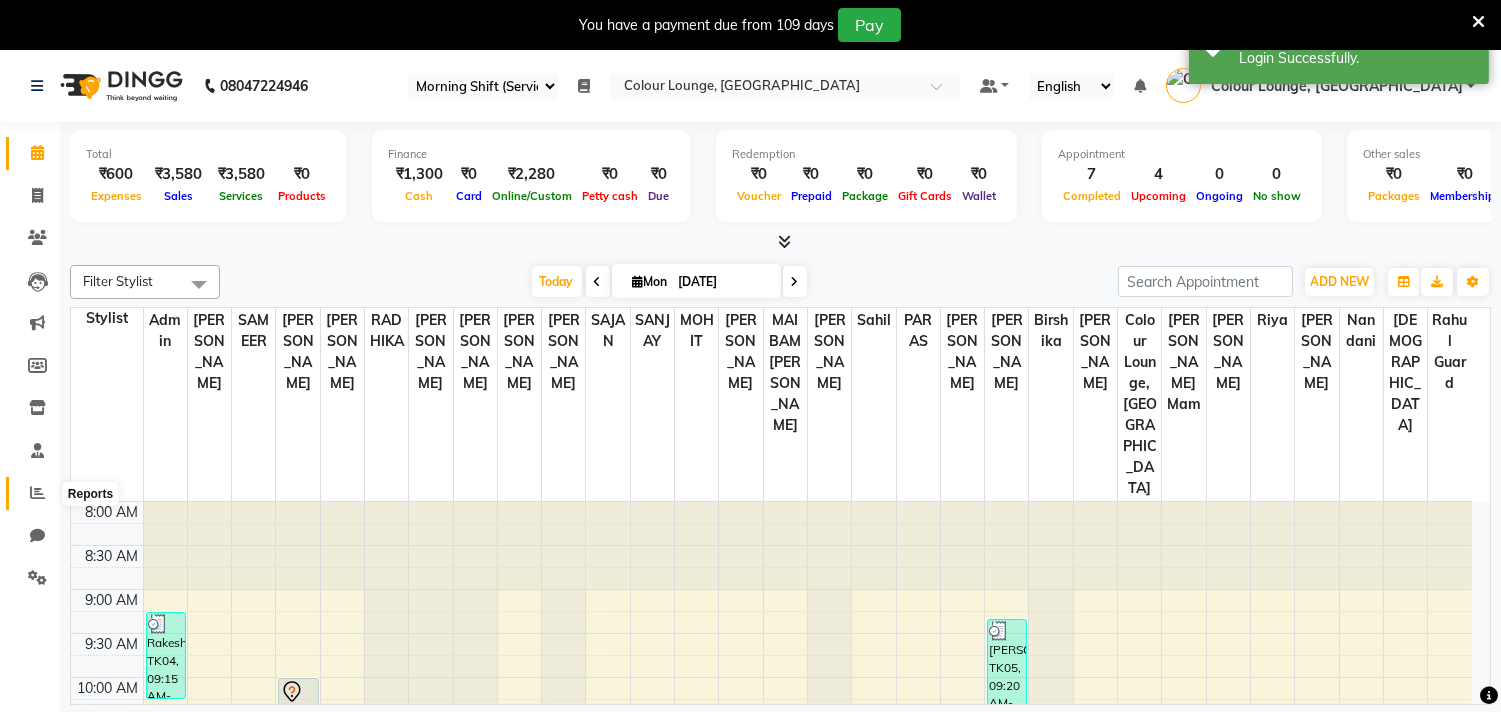 click 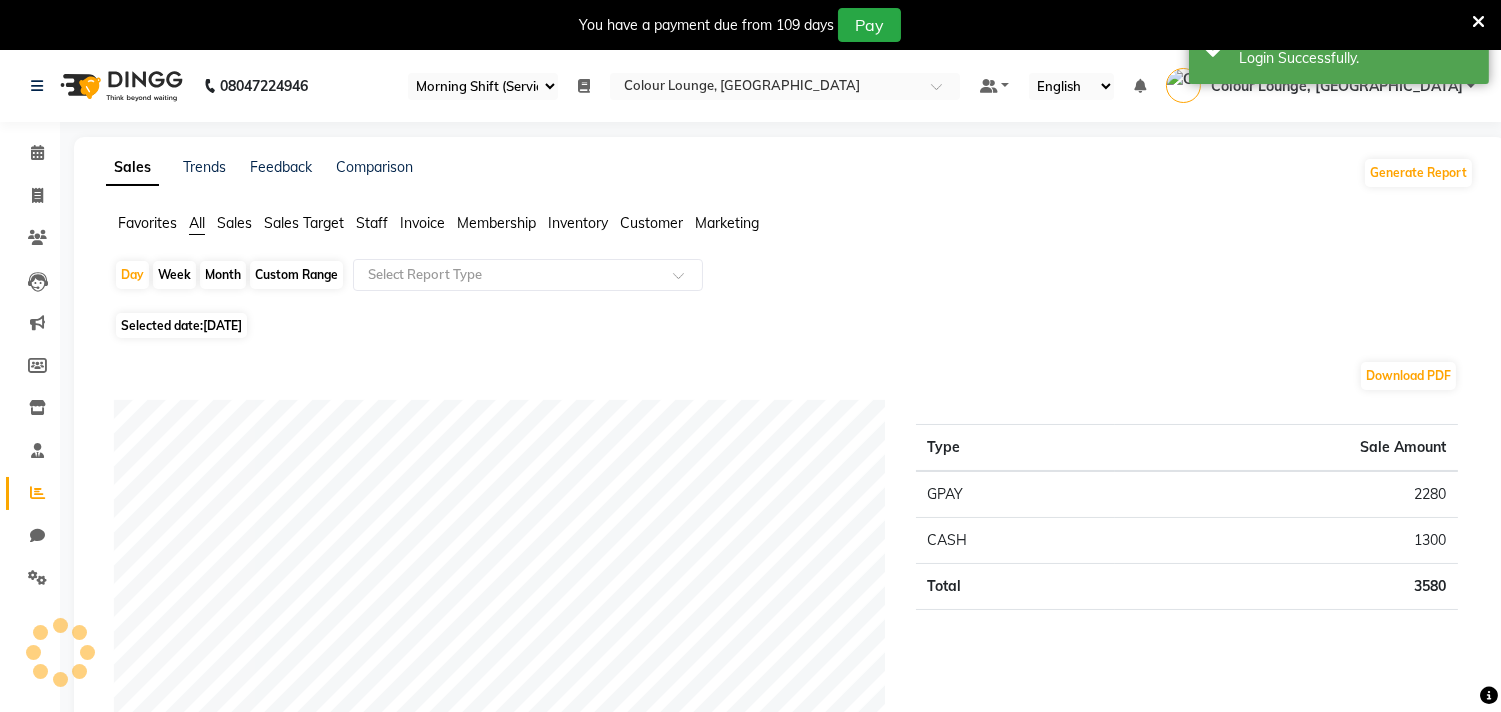 click on "Favorites" 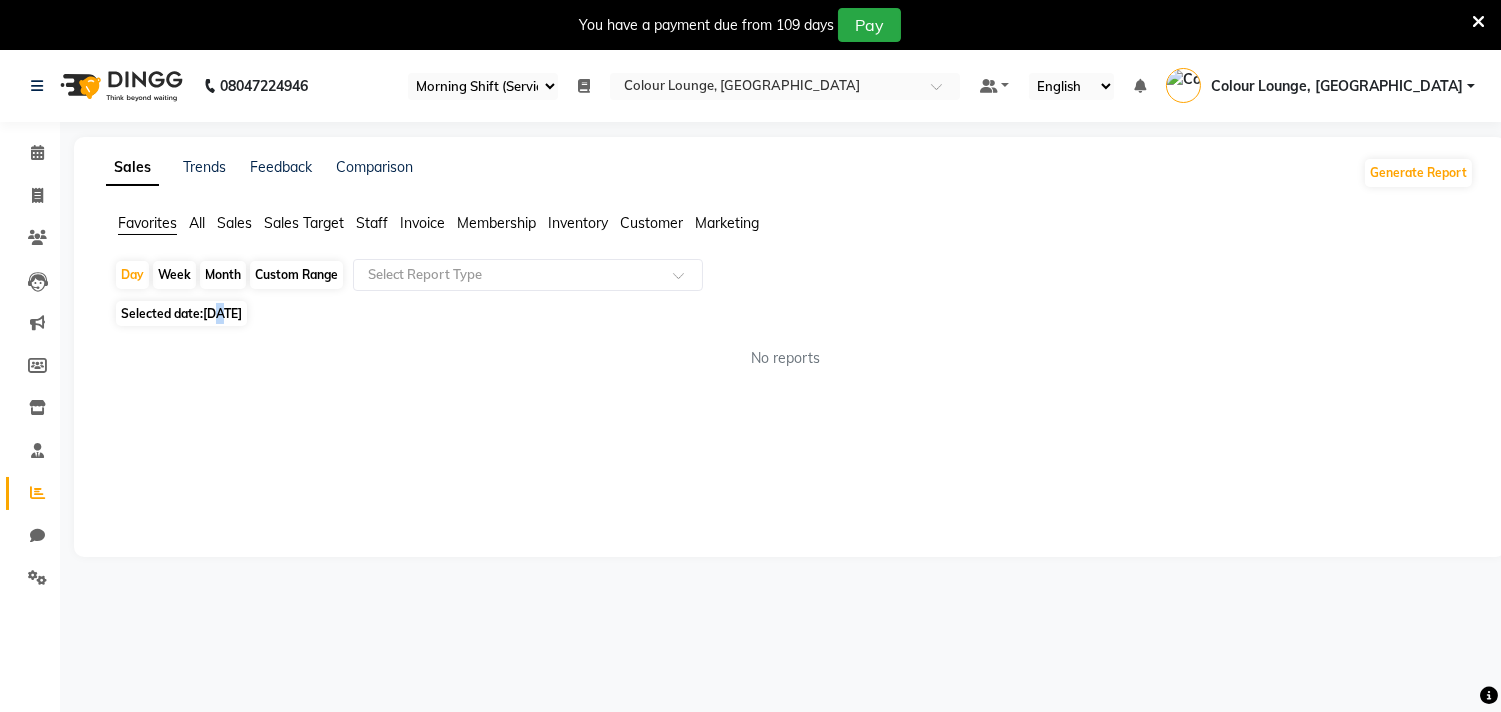 click on "[DATE]" 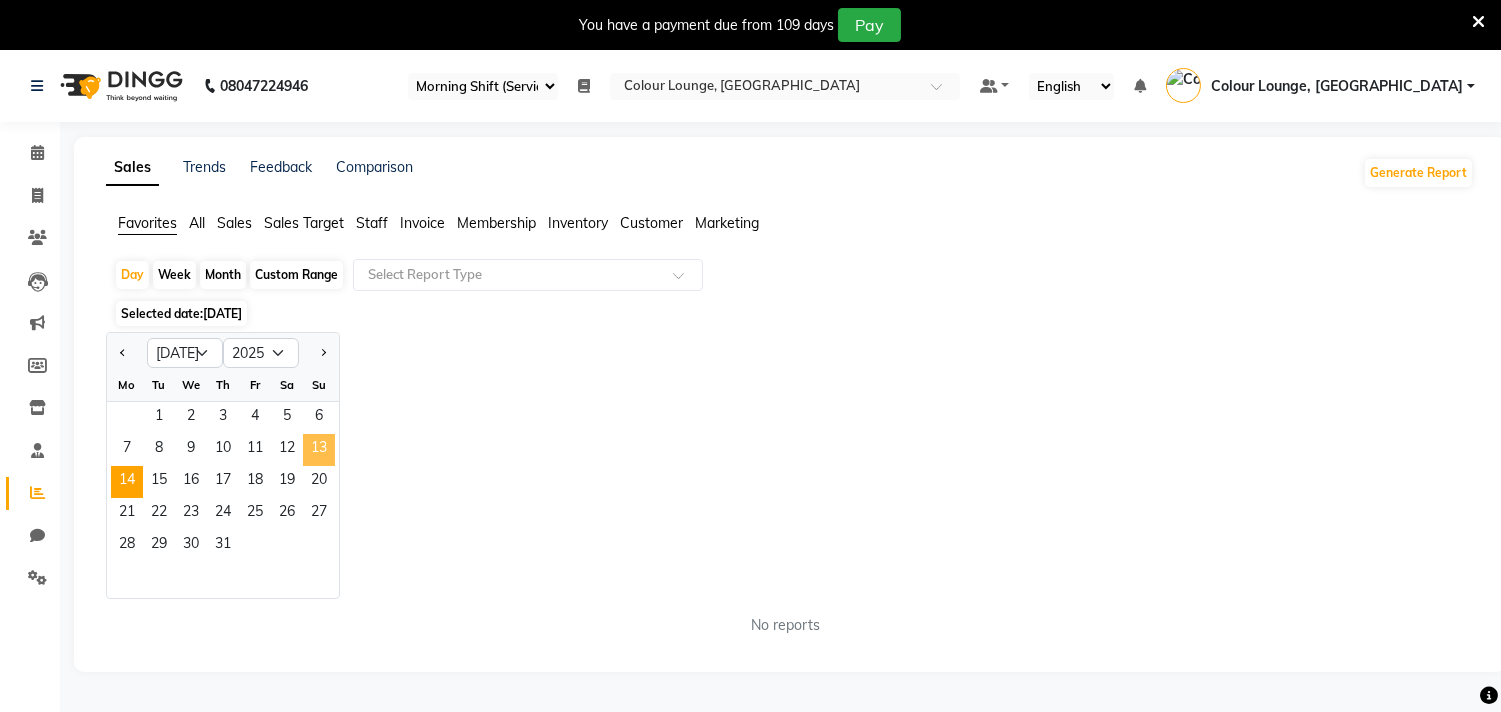 click on "13" 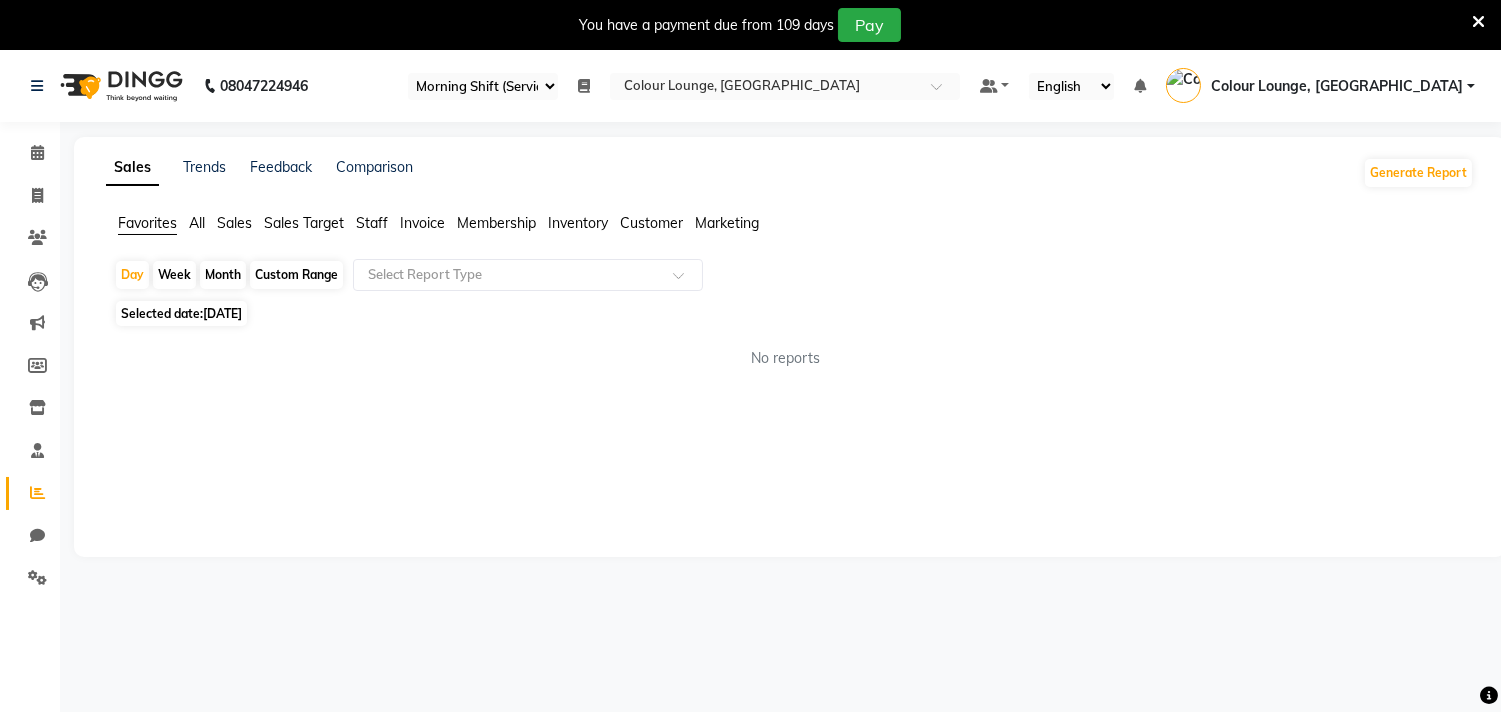 click on "Favorites All Sales Sales Target Staff Invoice Membership Inventory Customer Marketing  Day   Week   Month   Custom Range  Select Report Type Selected date:  [DATE]  No reports ★ [PERSON_NAME] as Favorite  Choose how you'd like to save "" report to favorites  Save to Personal Favorites:   Only you can see this report in your favorites tab. Share with Organization:   Everyone in your organization can see this report in their favorites tab.  Save to Favorites" 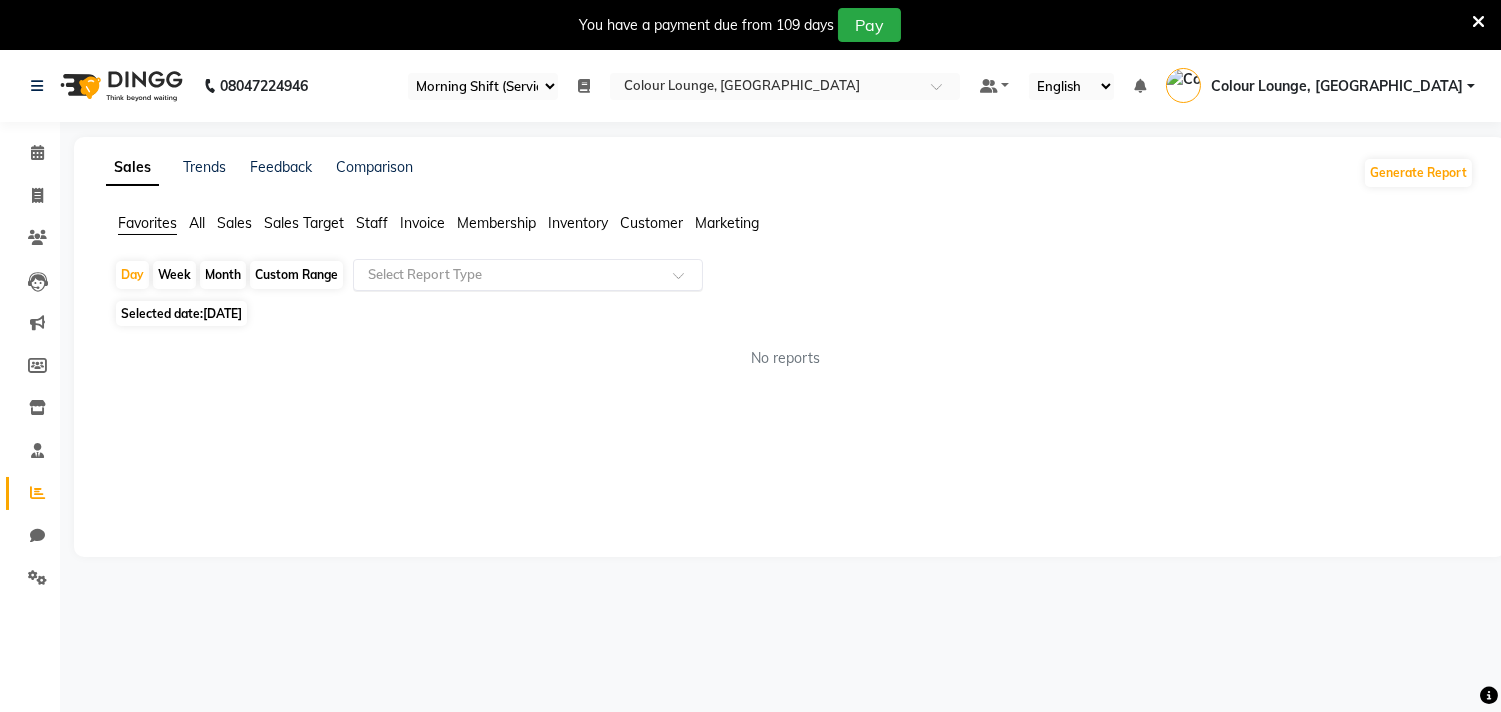 click 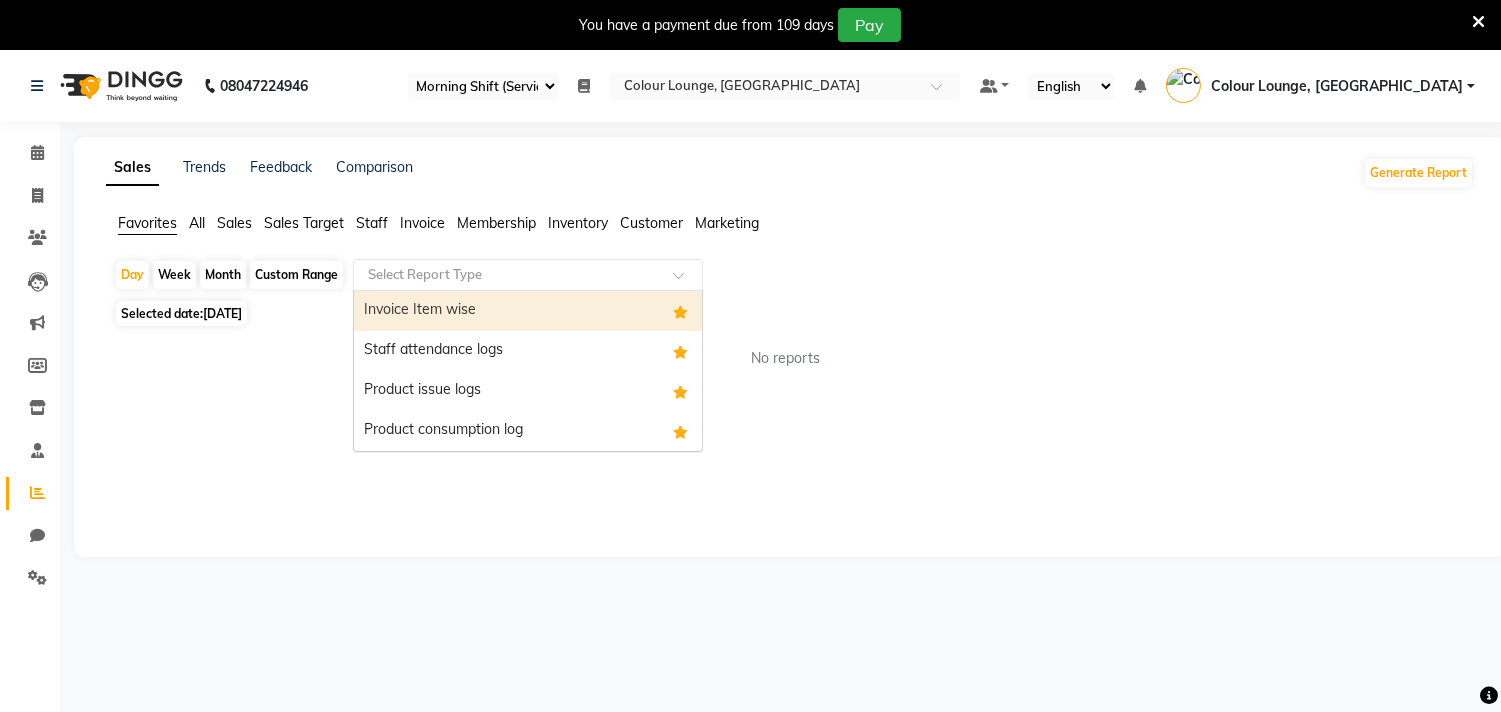 click on "Invoice Item wise" at bounding box center [528, 311] 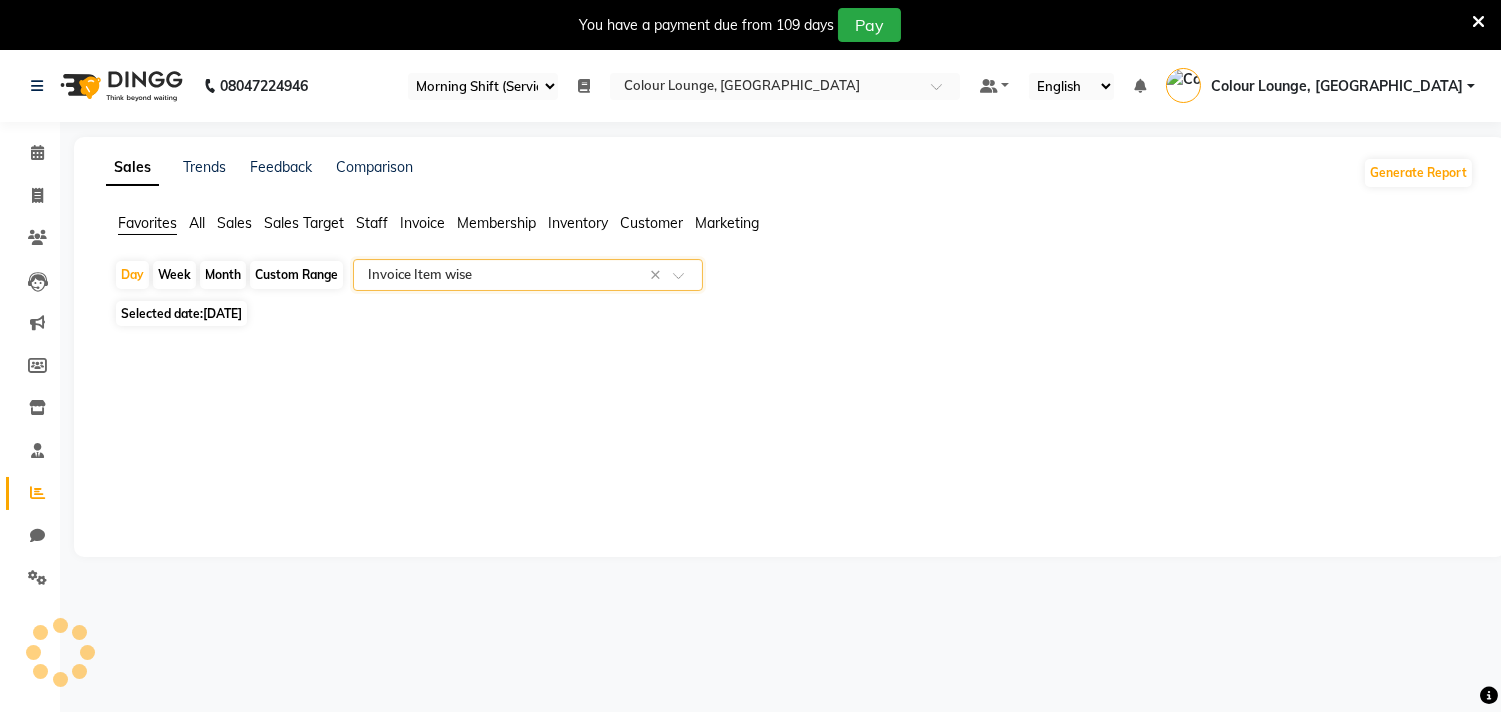 select on "filtered_report" 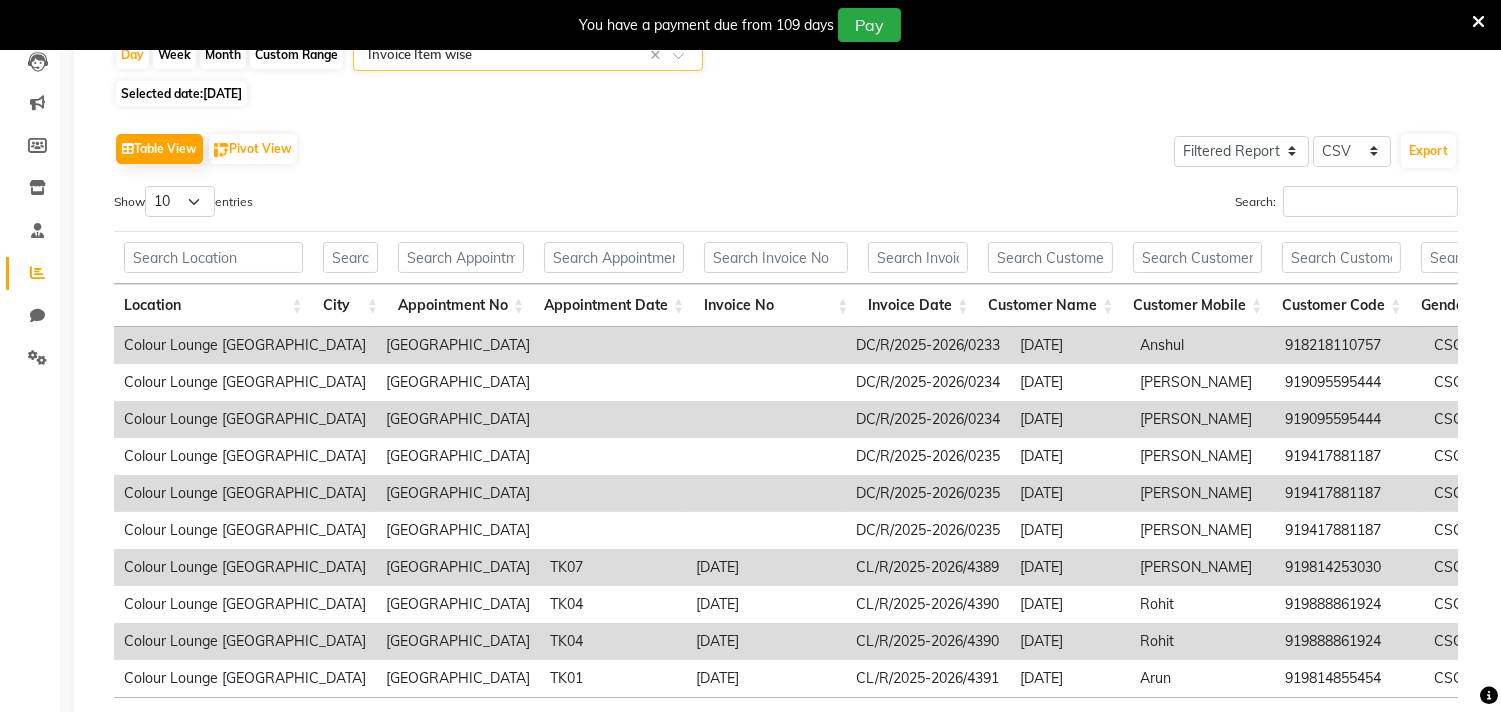 scroll, scrollTop: 222, scrollLeft: 0, axis: vertical 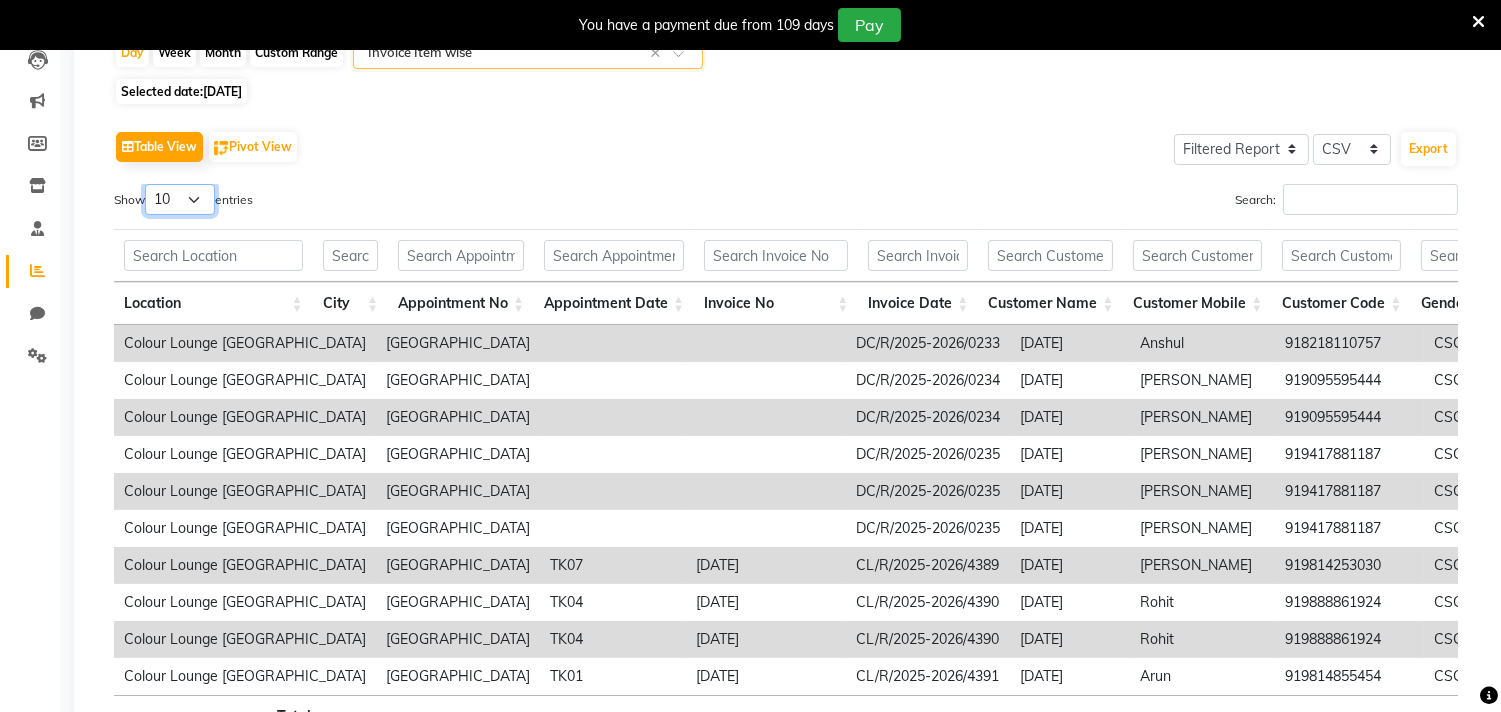 click on "10 25 50 100" at bounding box center (180, 199) 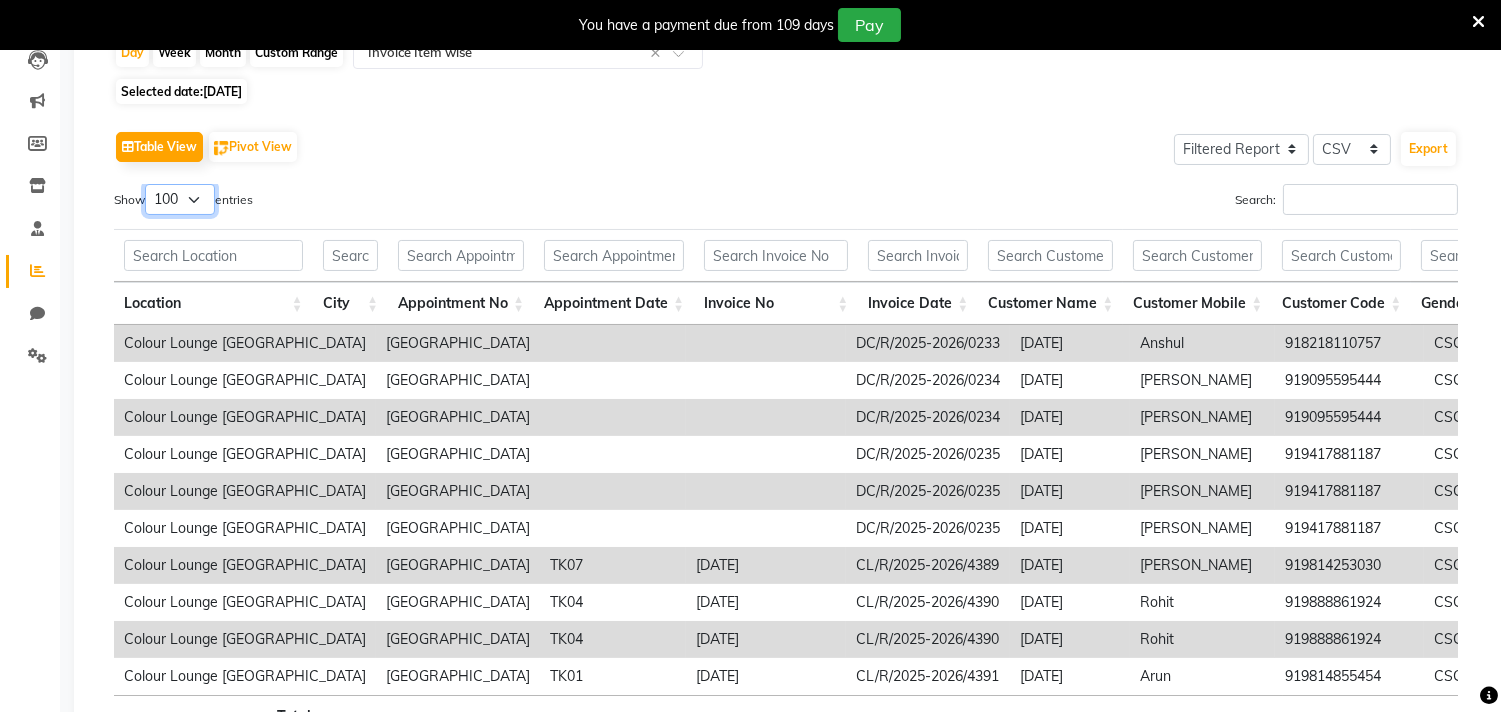 click on "10 25 50 100" at bounding box center [180, 199] 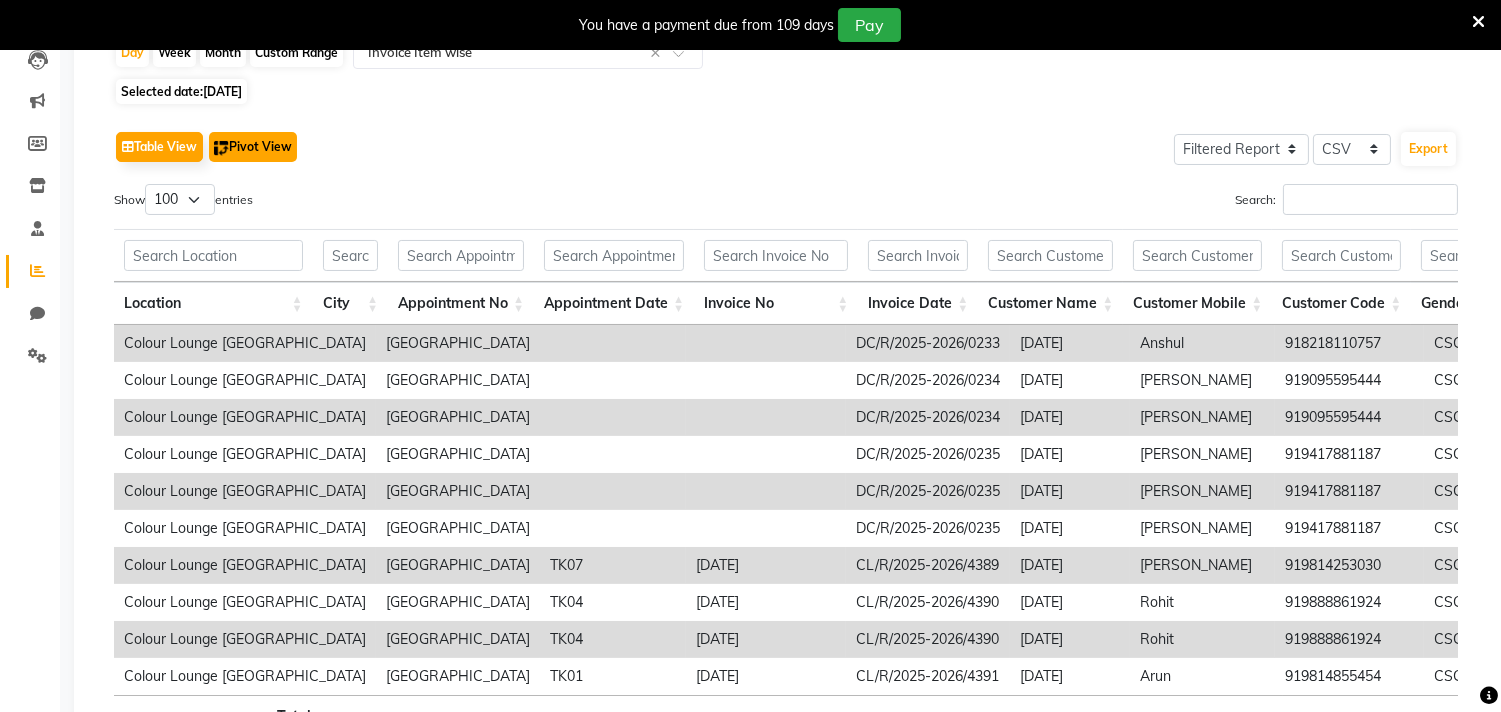 click on "Pivot View" 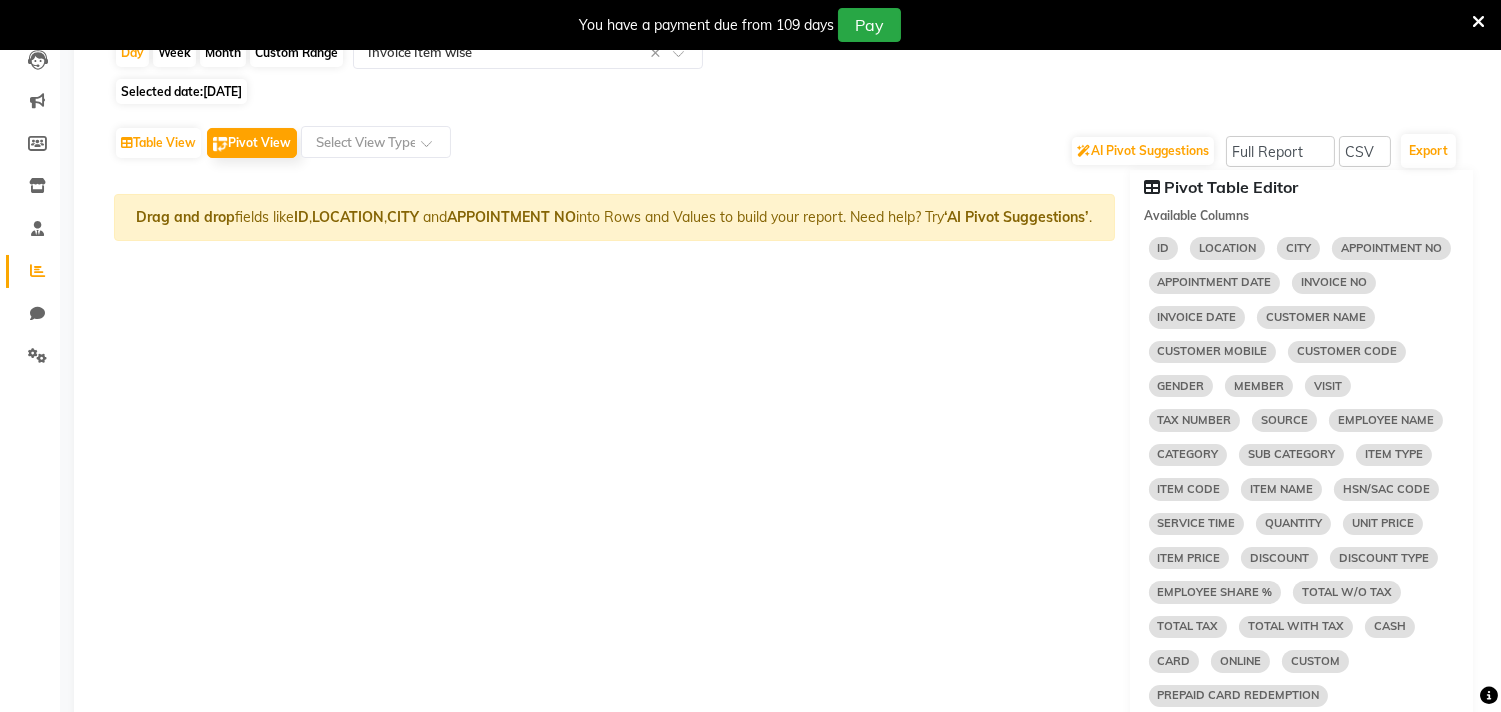 click on "INVOICE DATE" 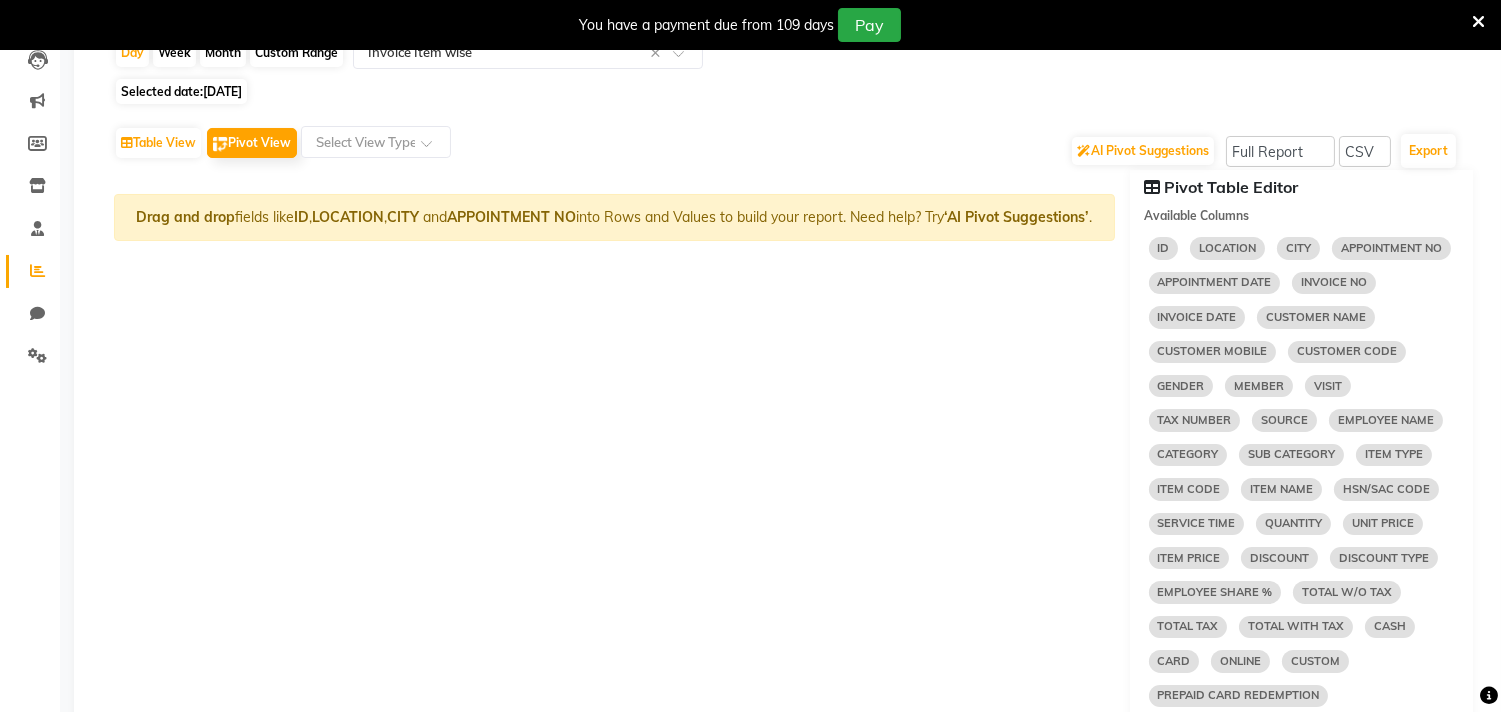 click on "INVOICE DATE" 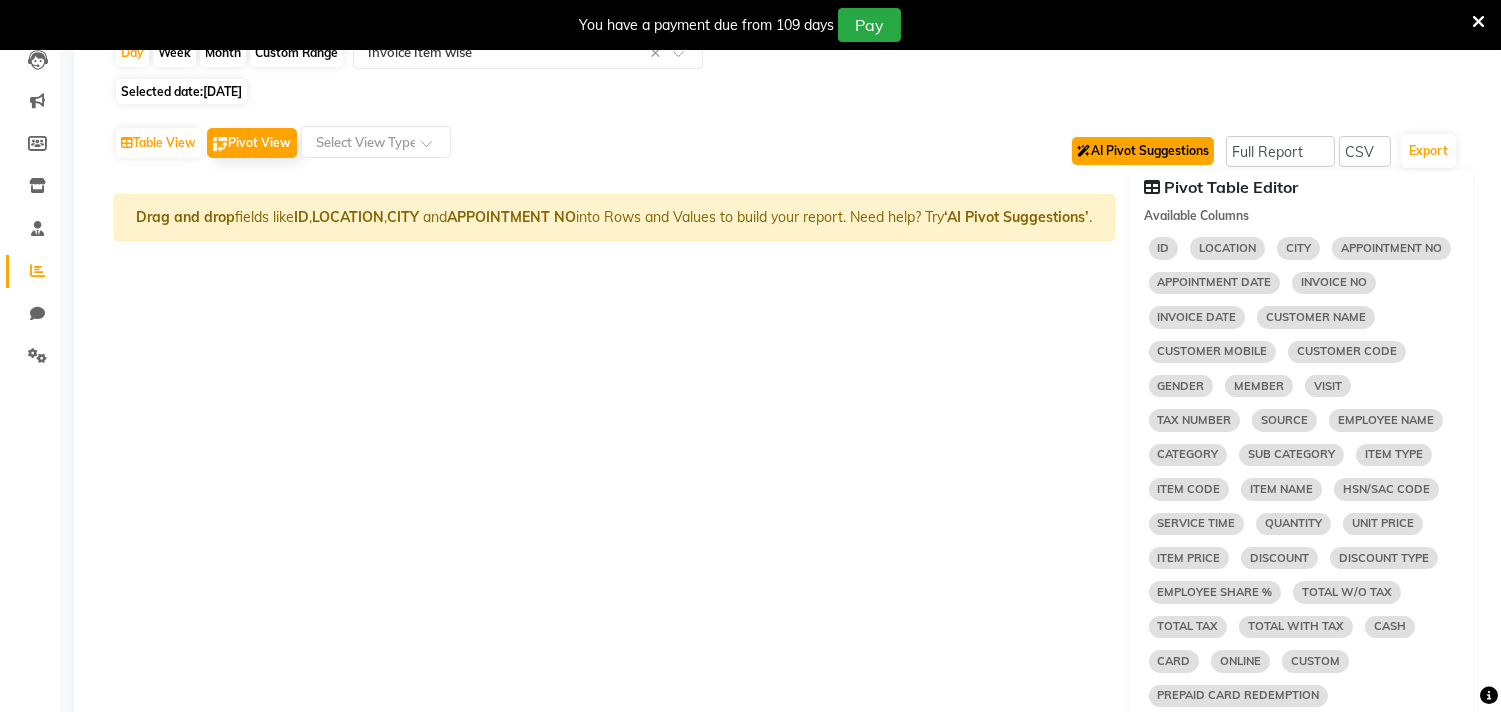 click on "AI Pivot Suggestions" 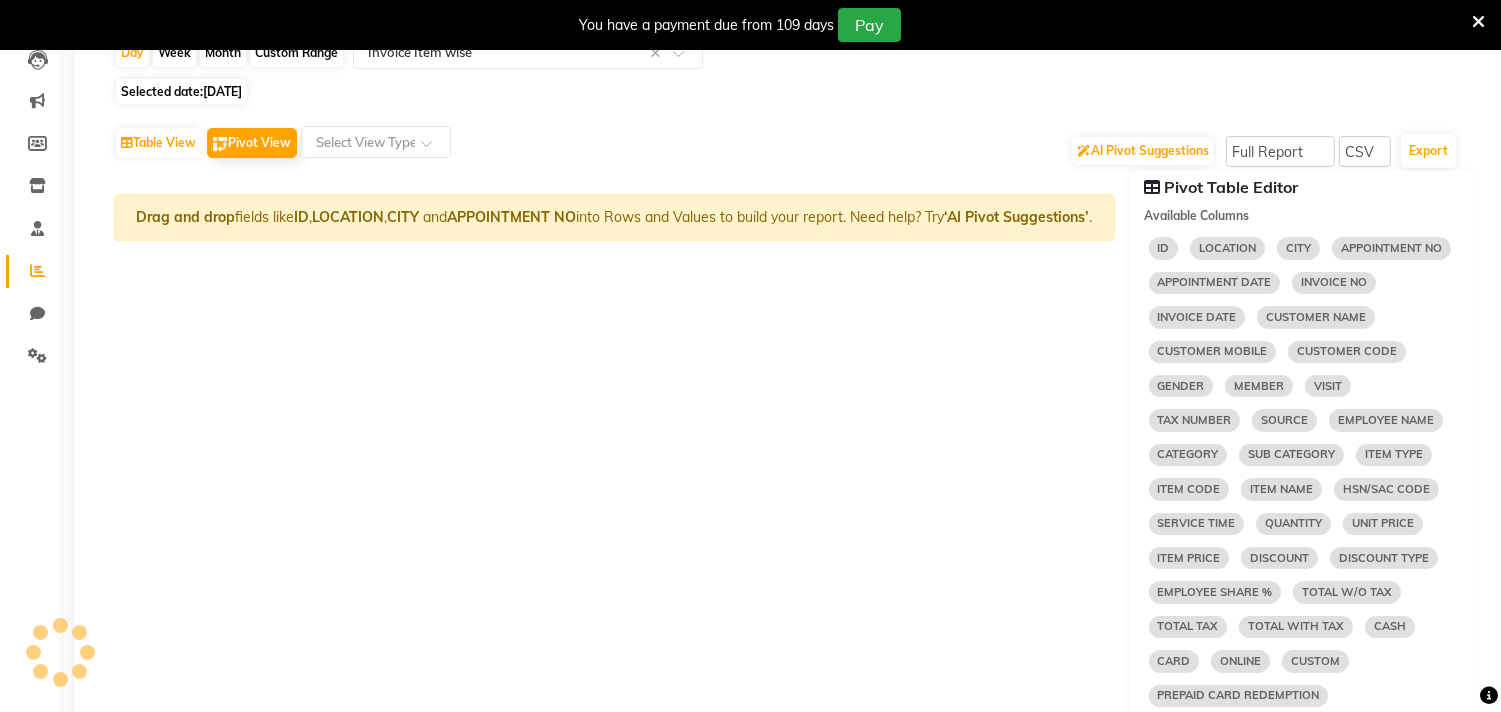 click on "CUSTOMER NAME" 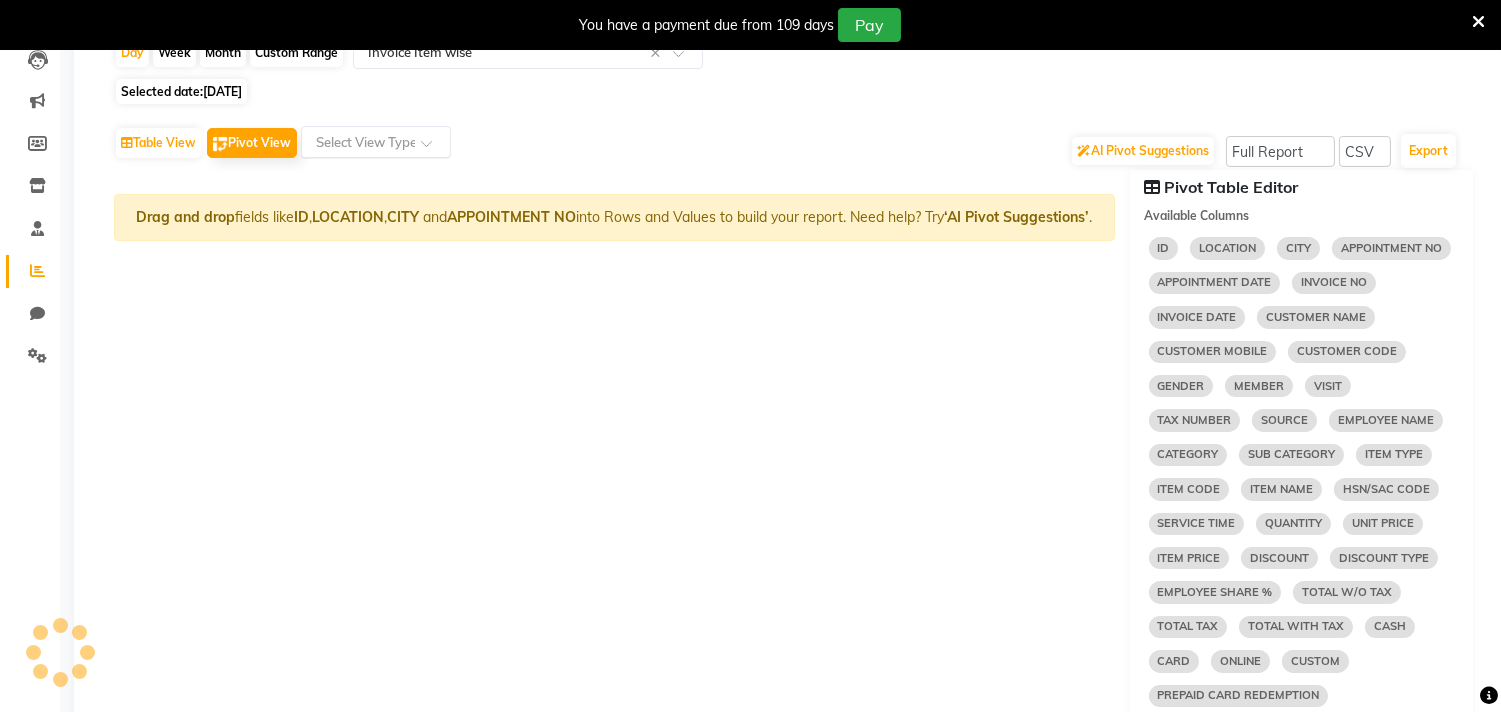 click 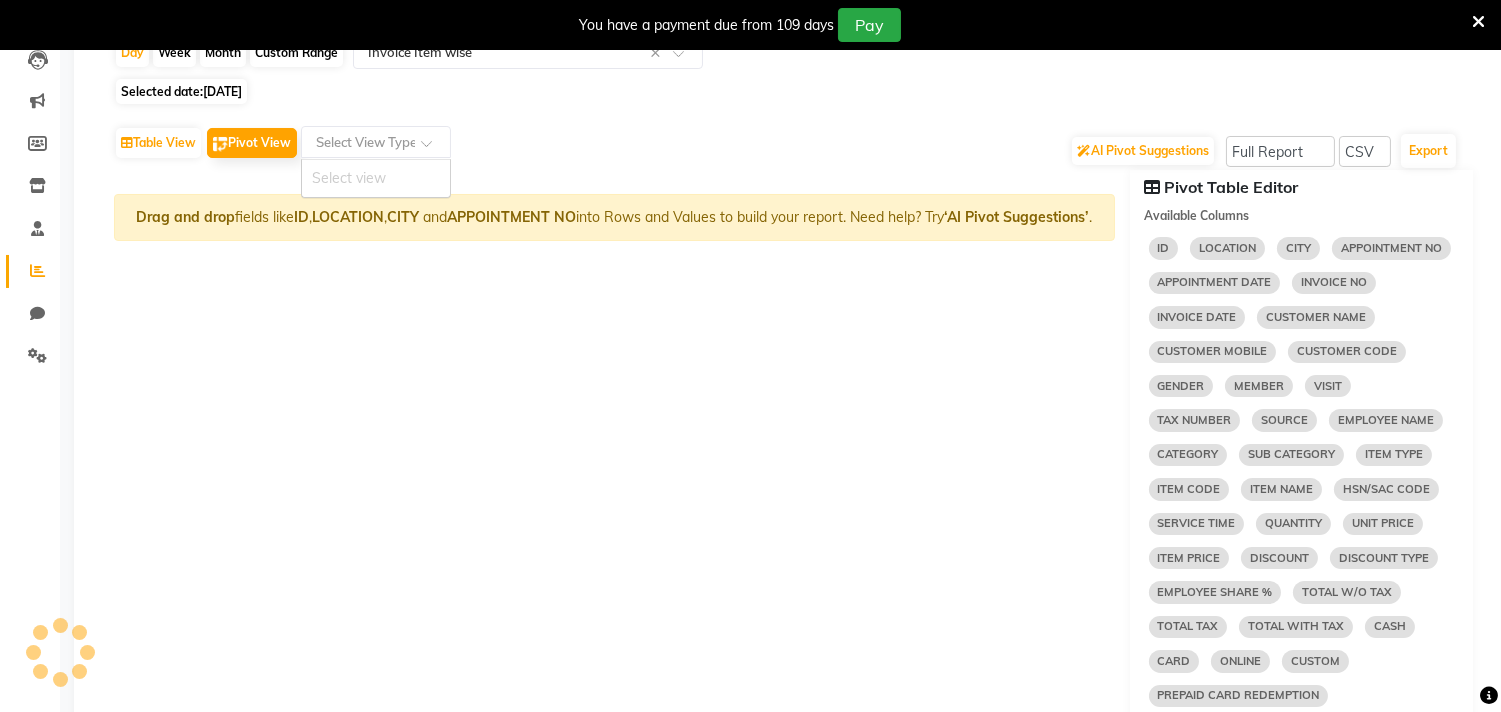 click 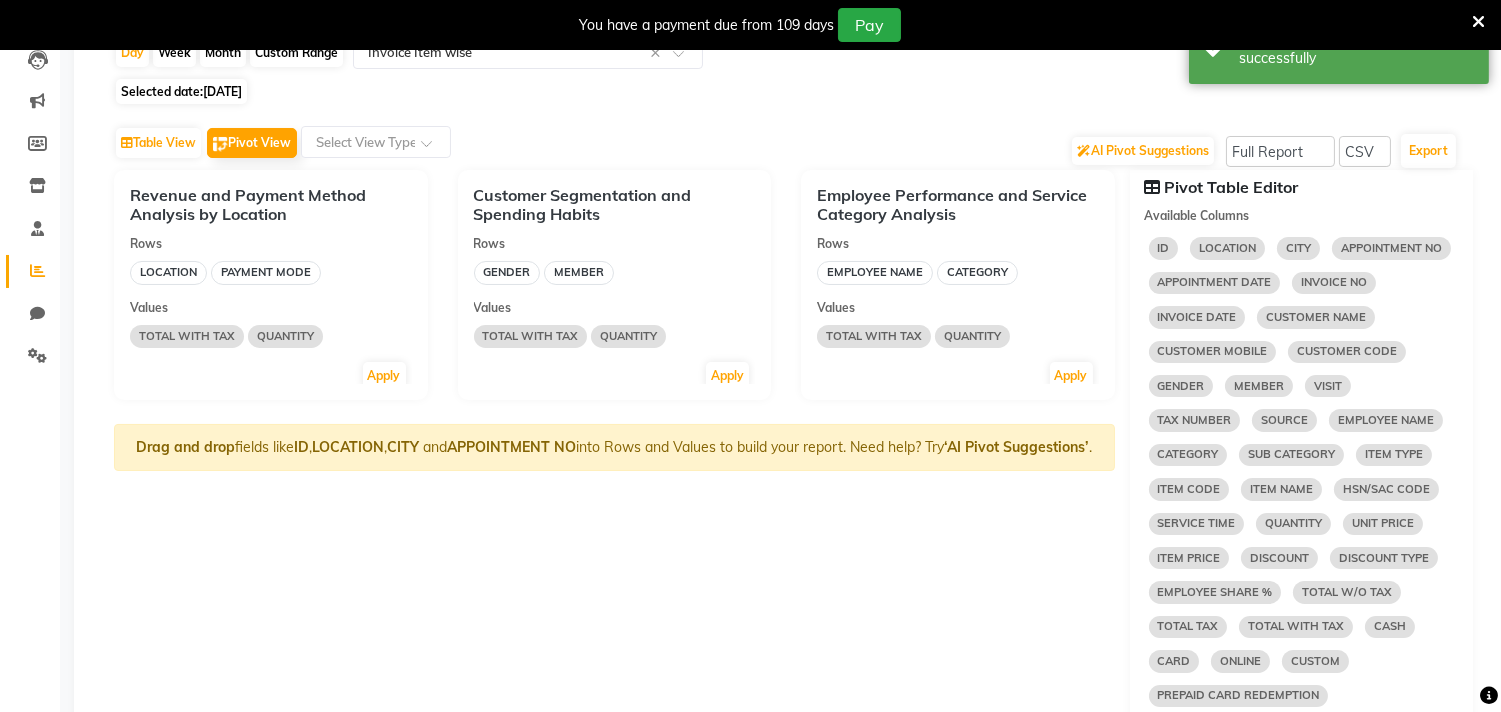 click on "INVOICE DATE" 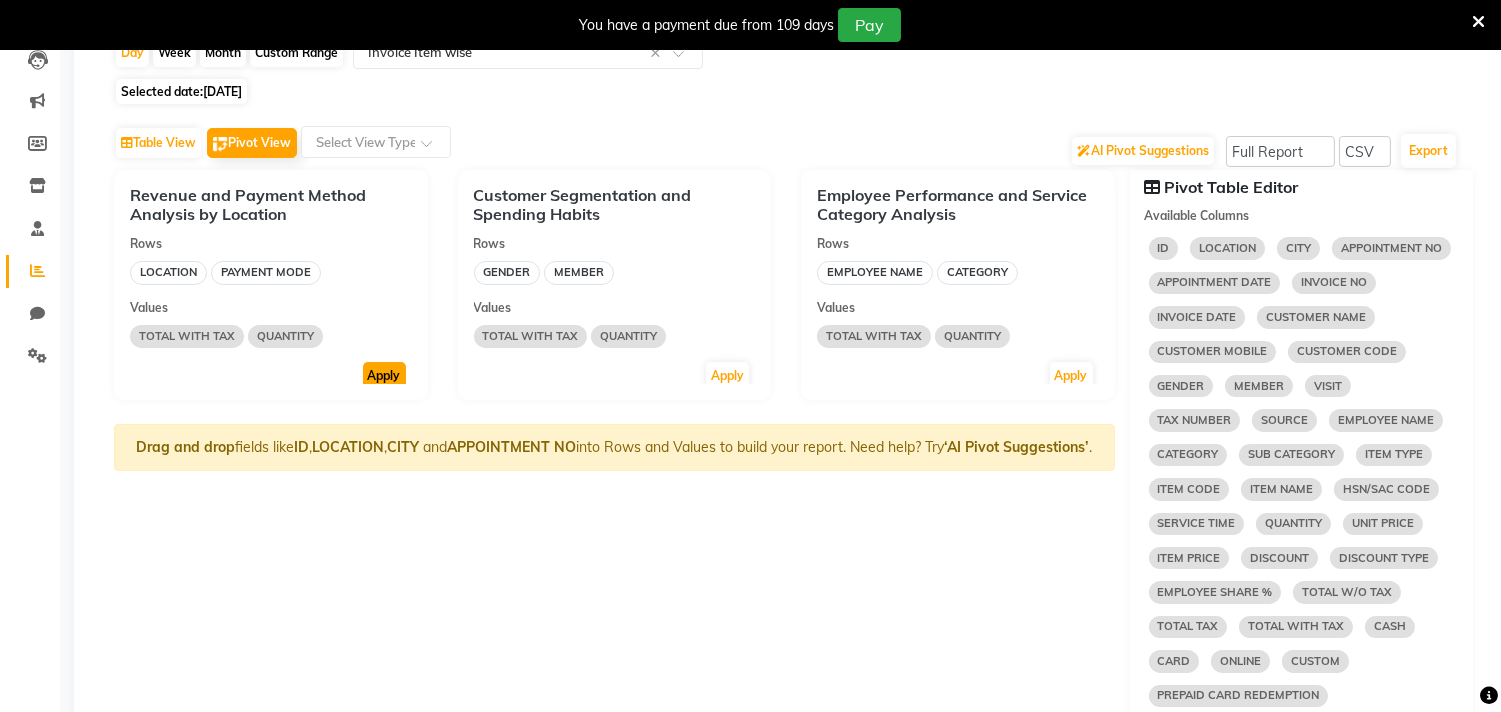 click on "Apply" 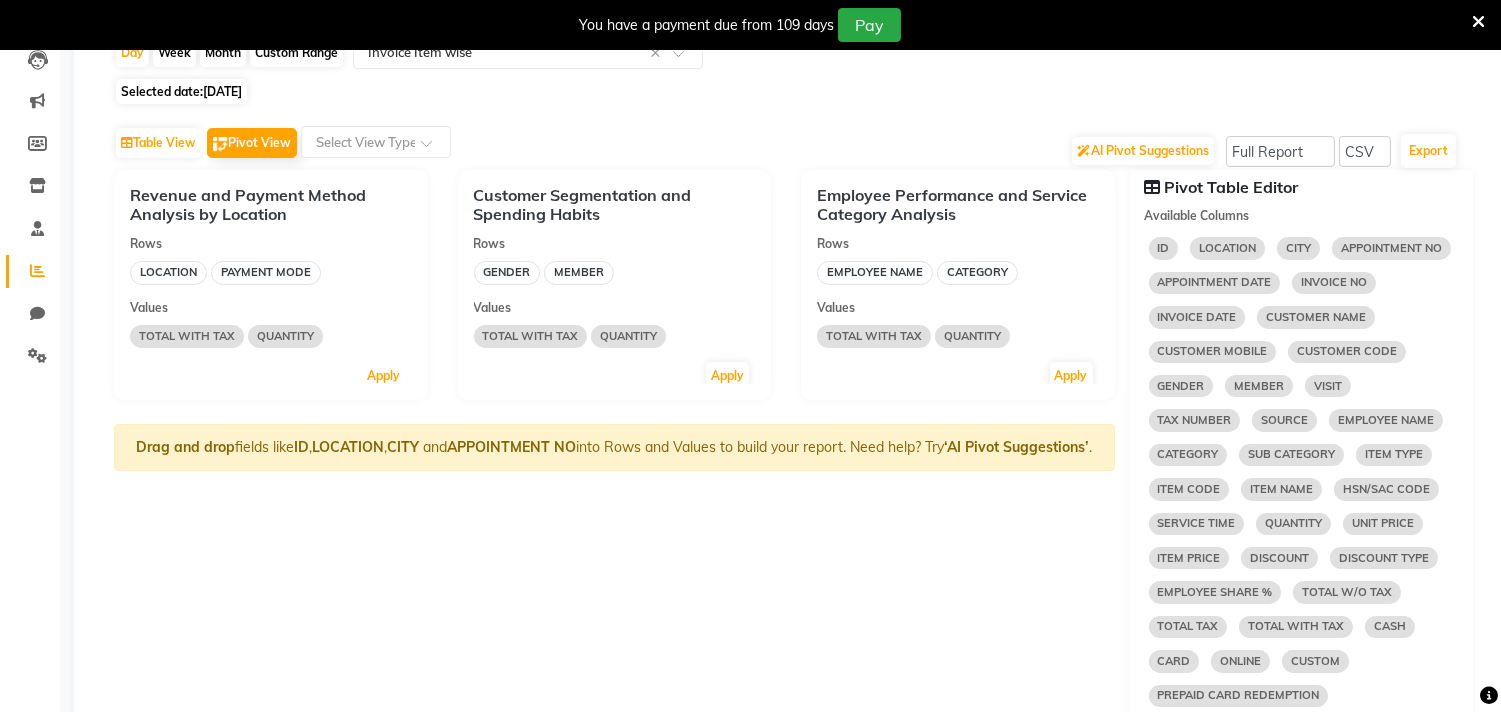 select on "10" 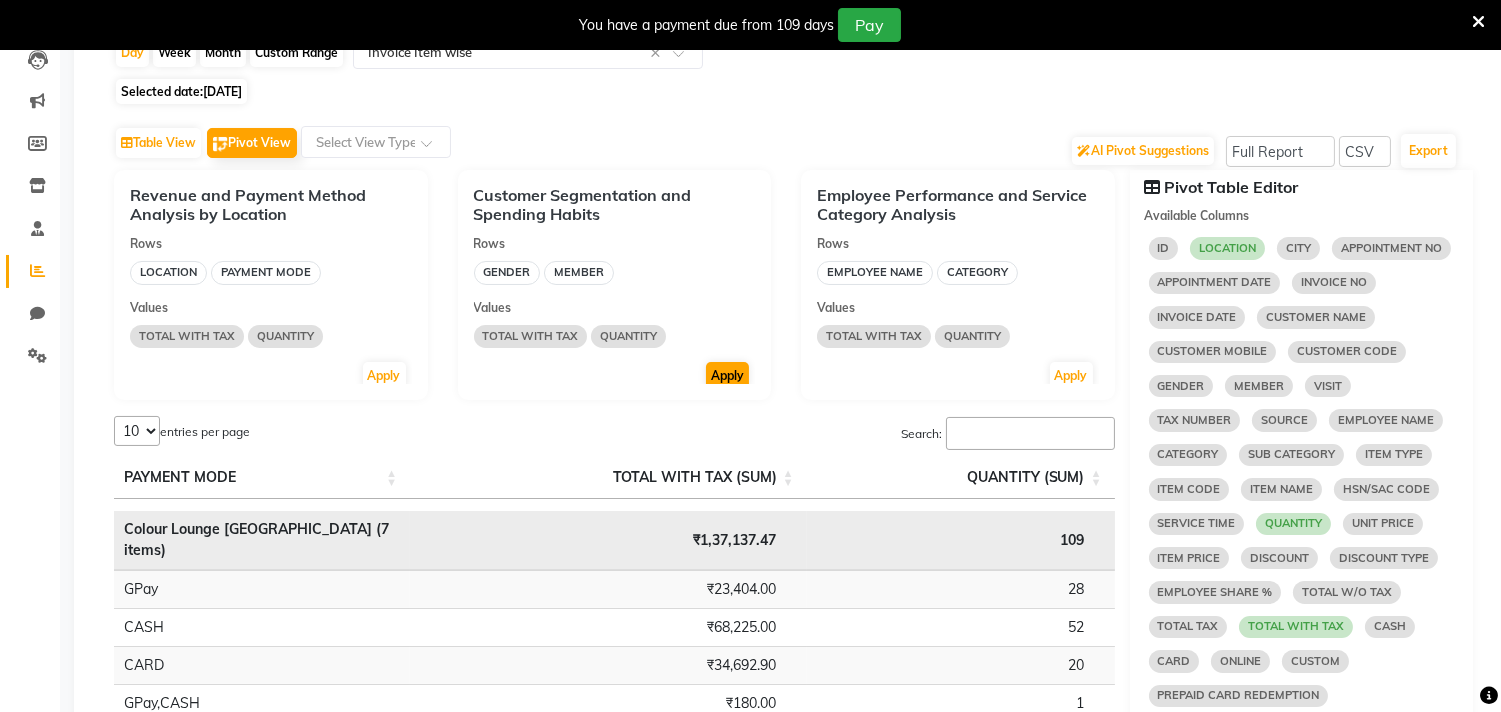 click on "Customer Segmentation and Spending Habits Rows  GENDER   MEMBER  Values  TOTAL WITH TAX   QUANTITY  Apply" 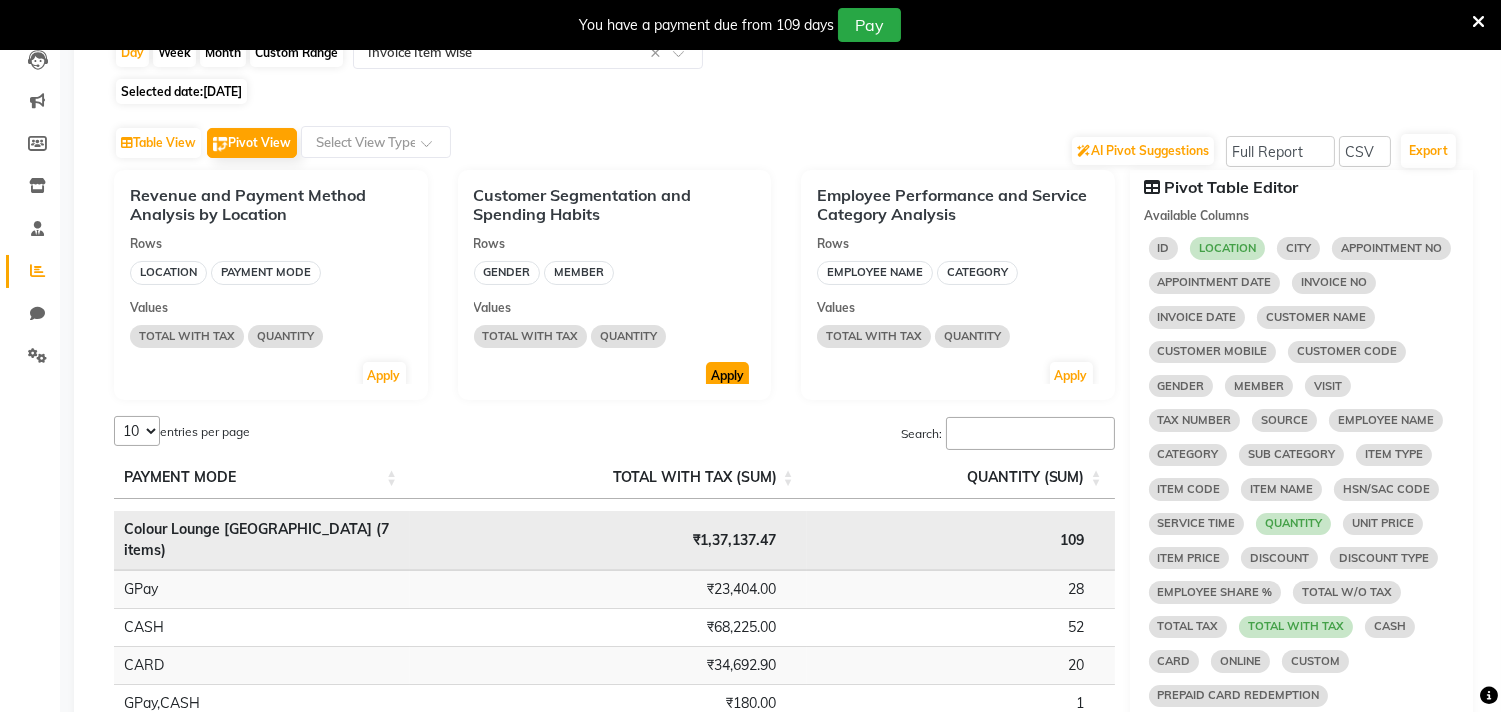 click on "Apply" 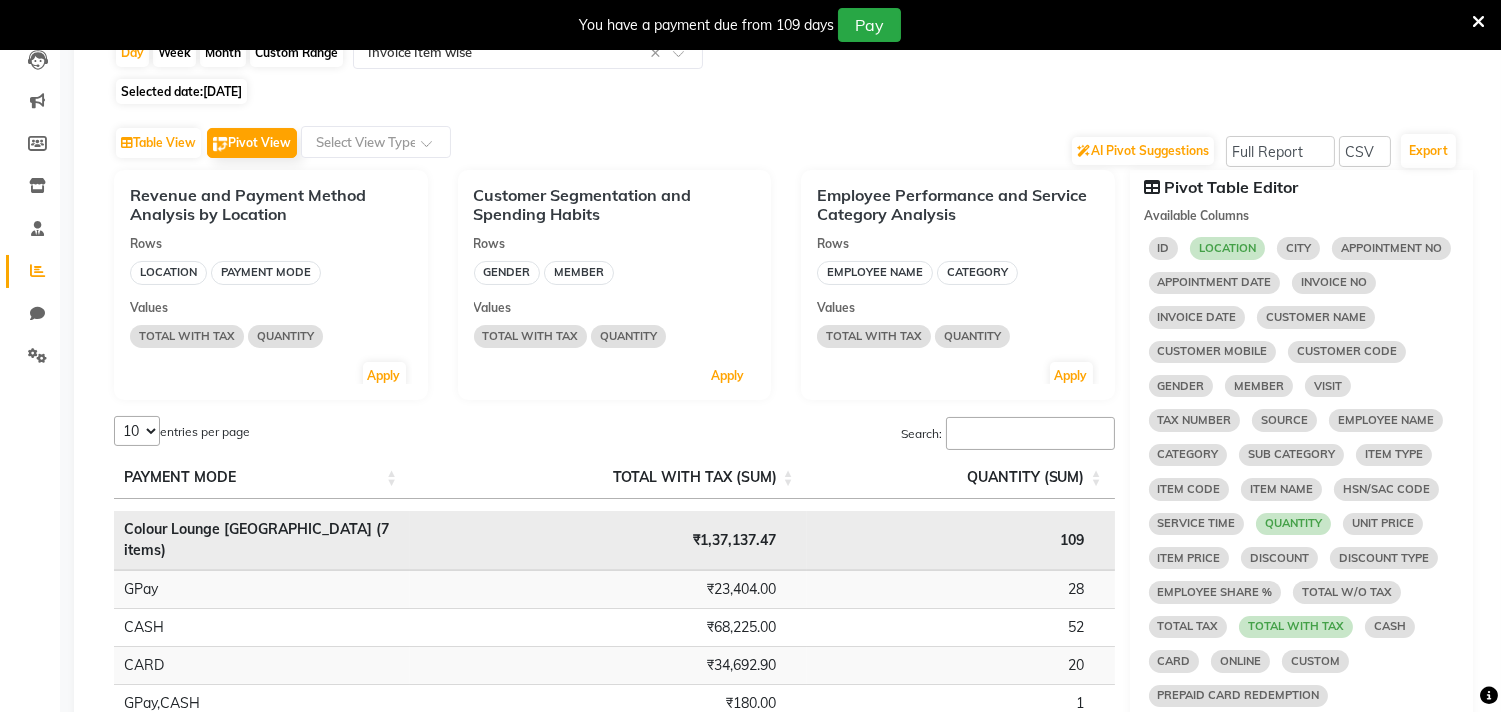 select on "10" 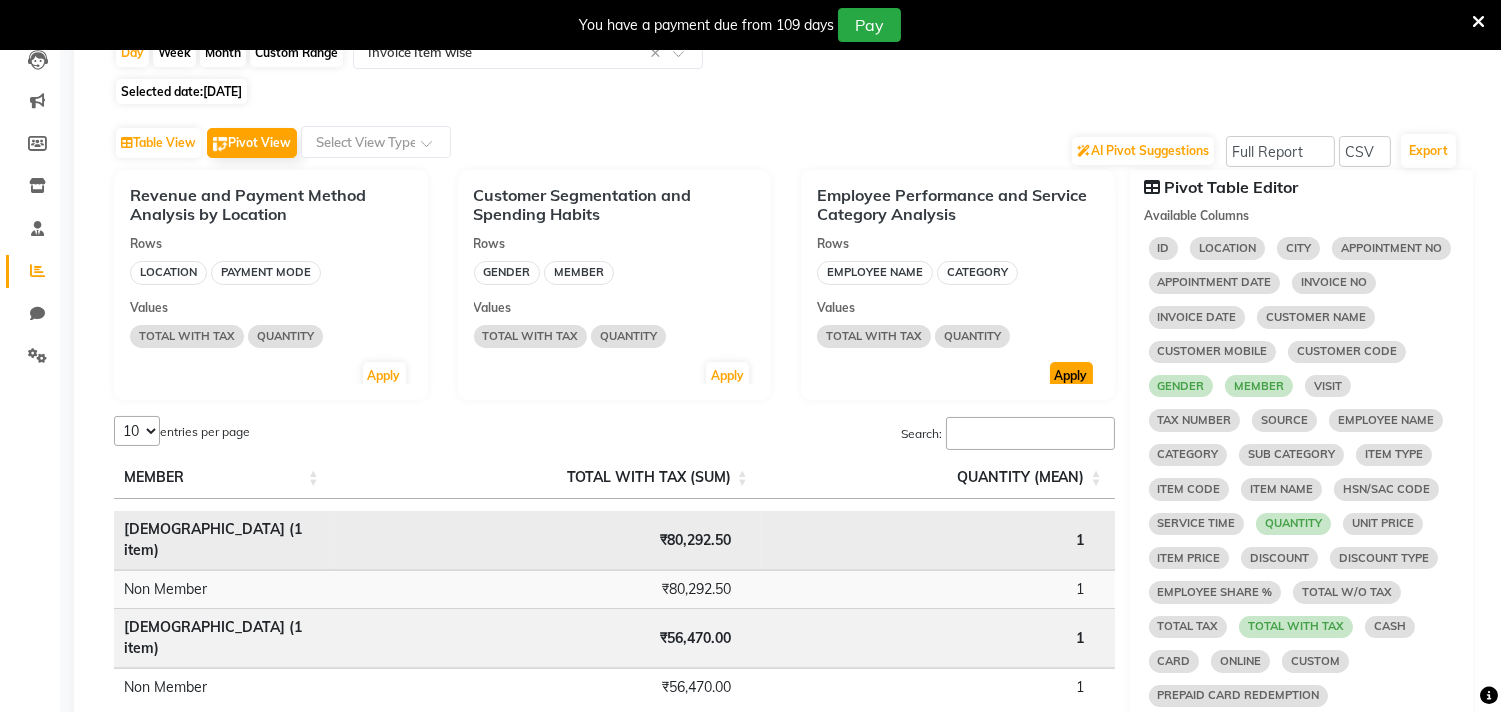 click on "Apply" 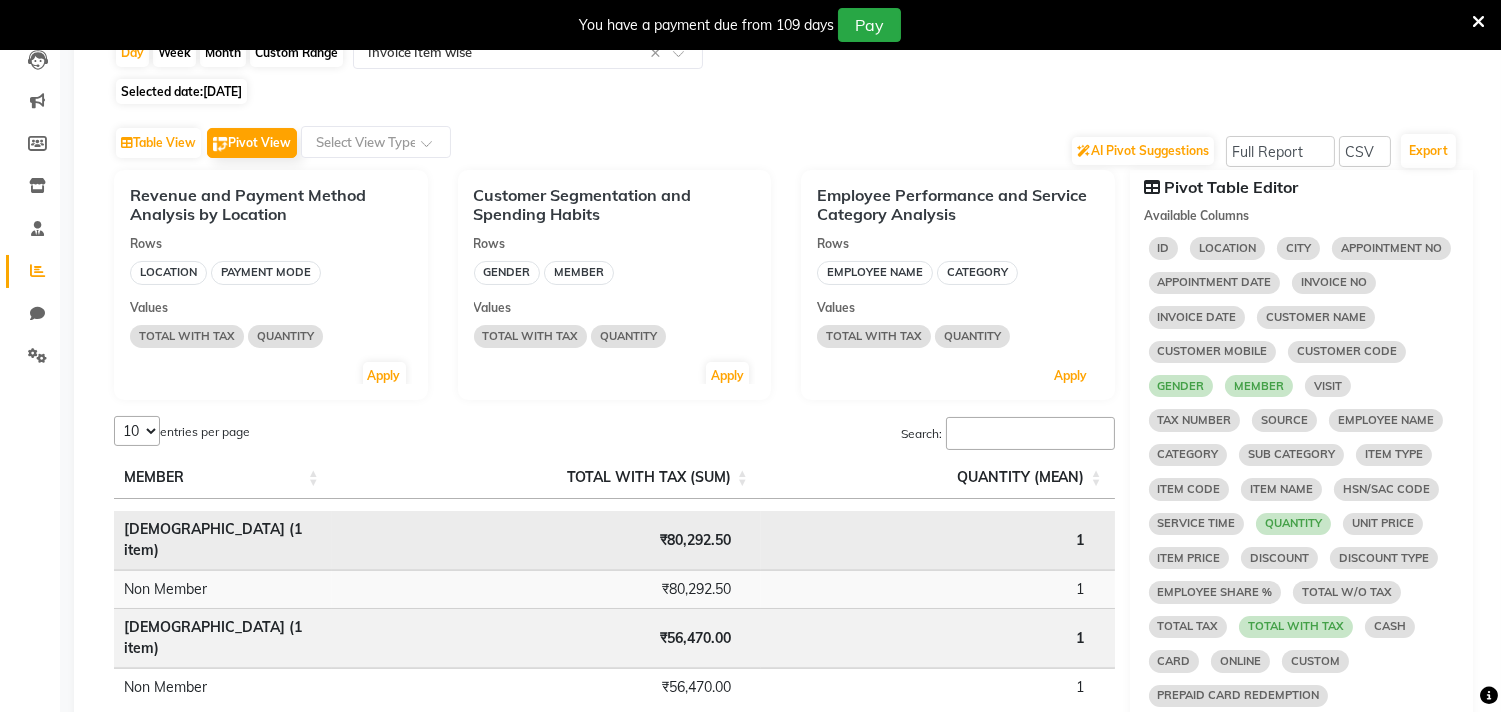 select on "10" 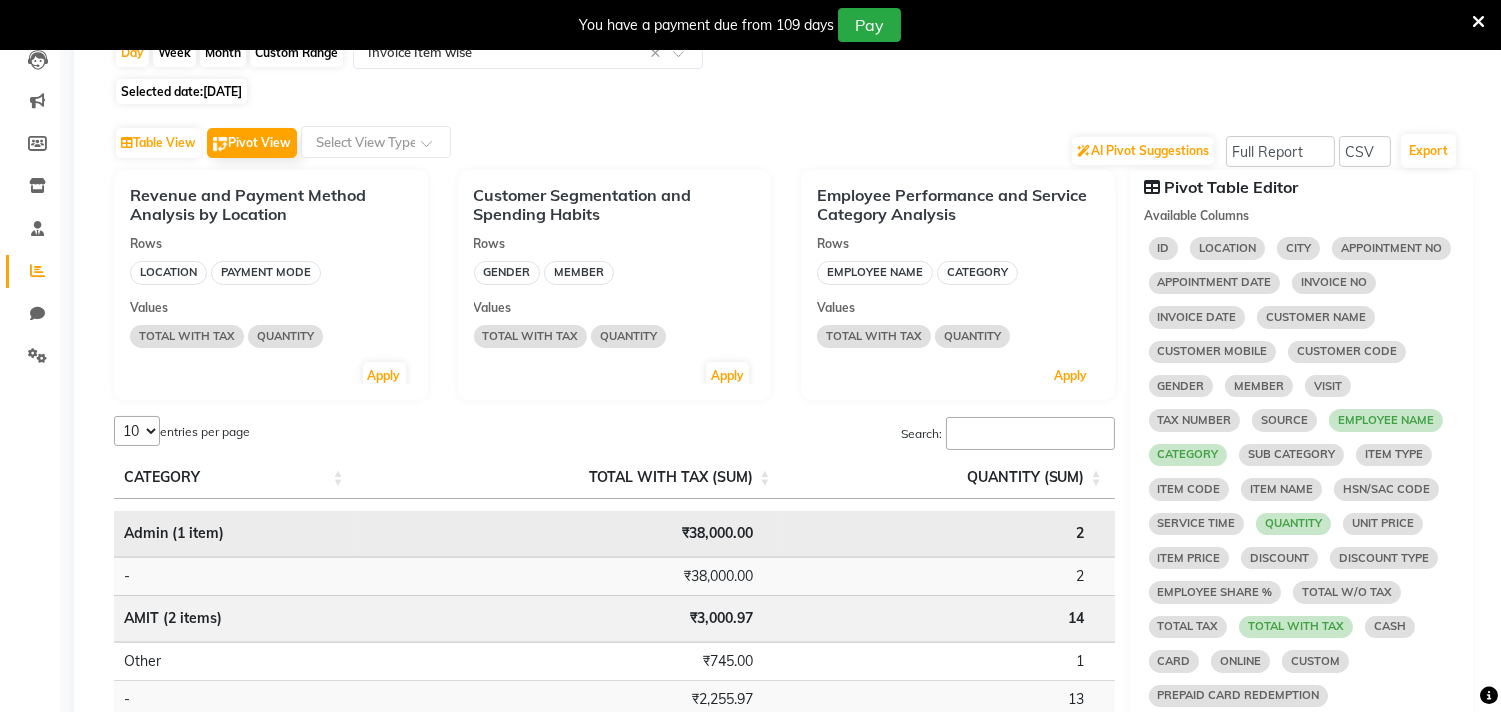scroll, scrollTop: 8, scrollLeft: 0, axis: vertical 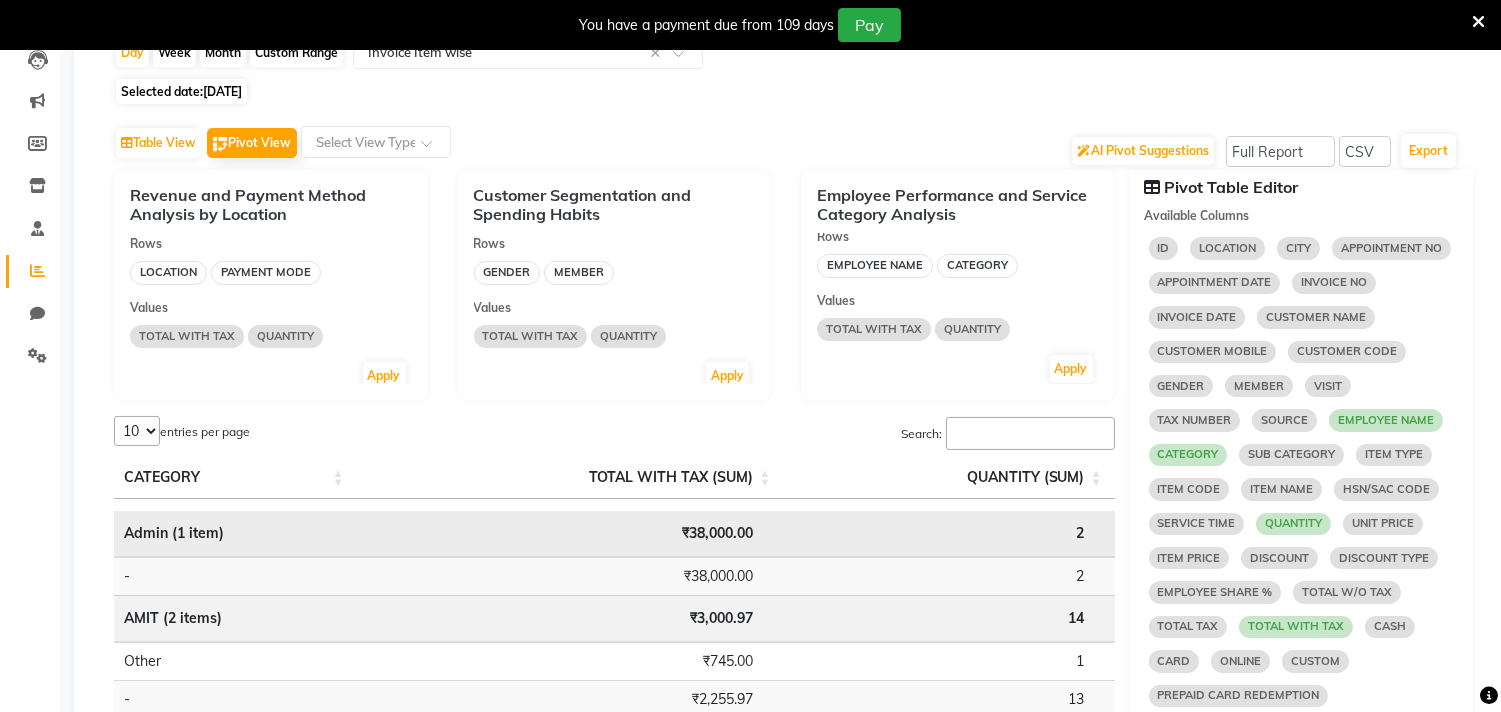 click on "INVOICE DATE" 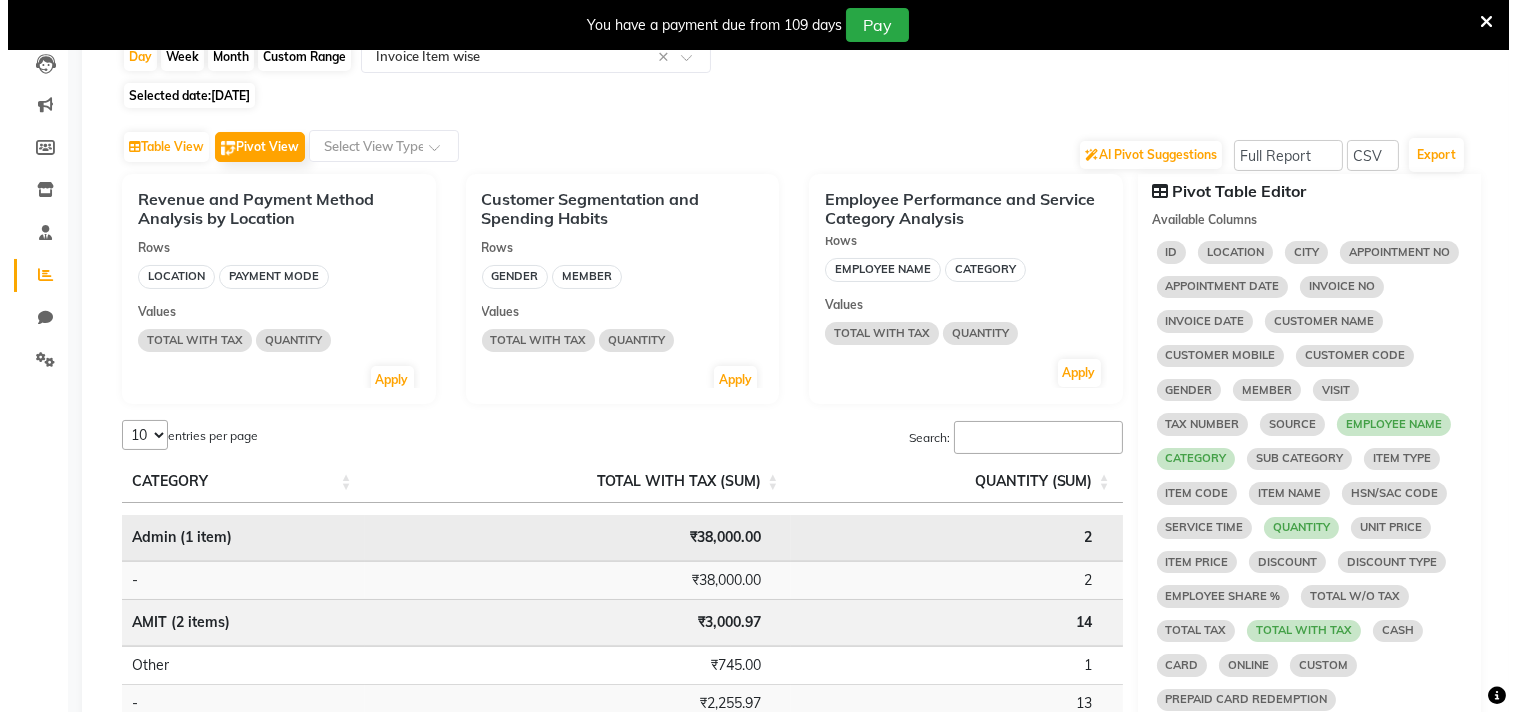 scroll, scrollTop: 225, scrollLeft: 0, axis: vertical 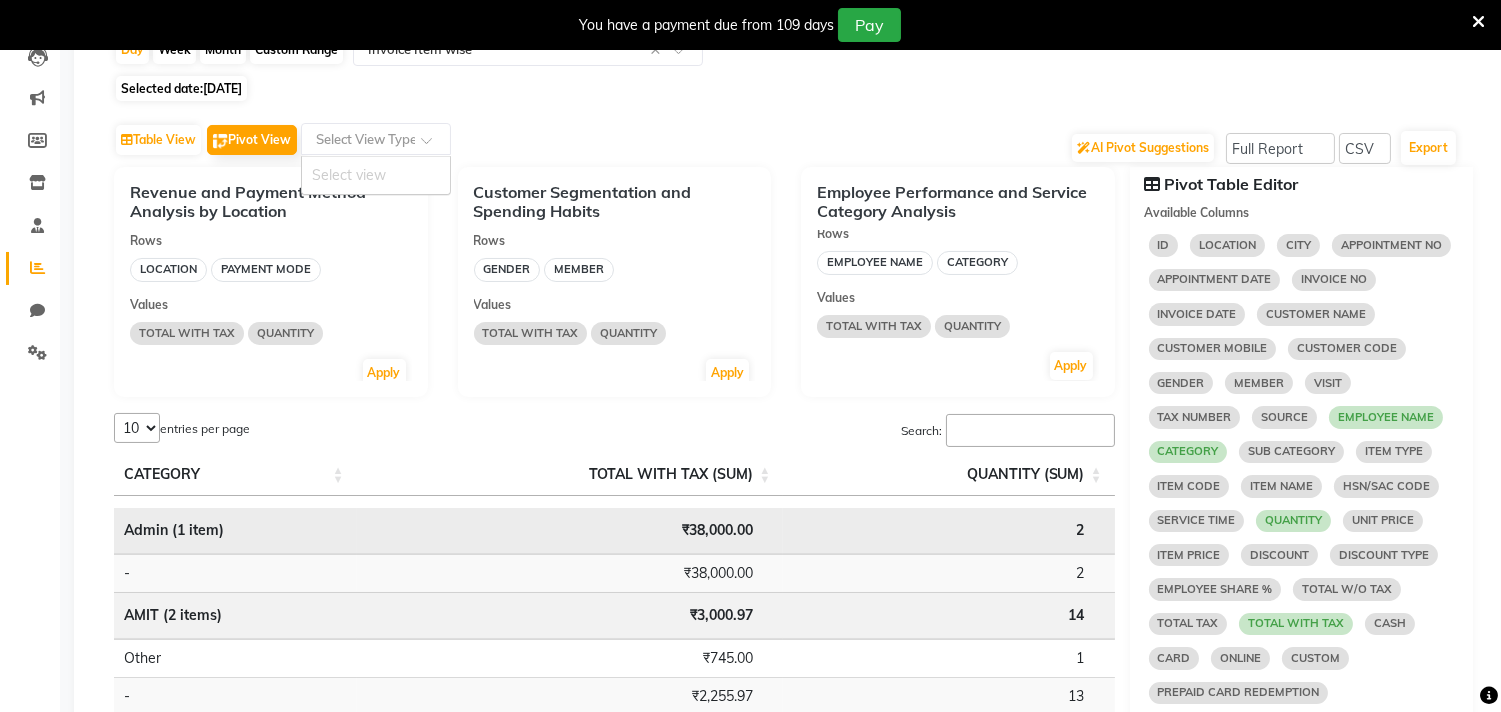 click 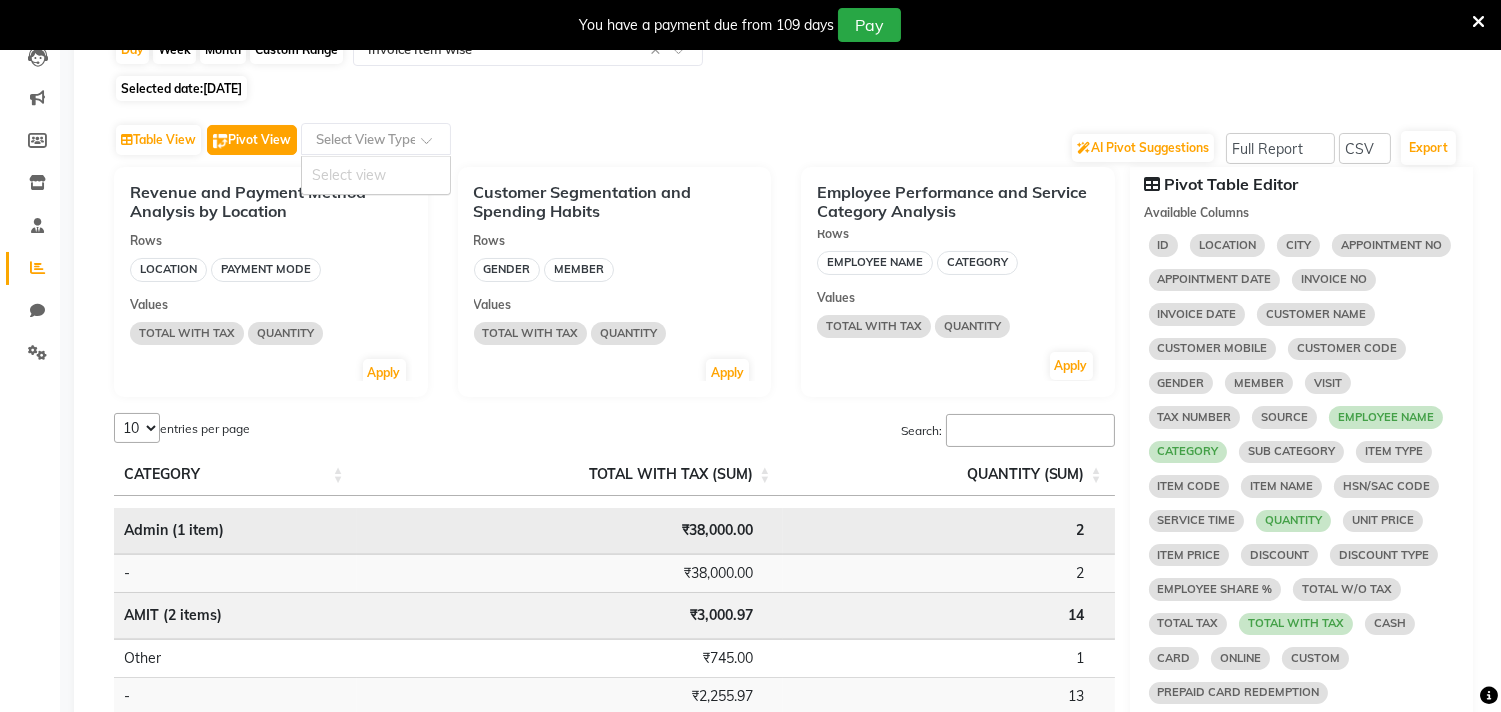 drag, startPoint x: 246, startPoint y: 124, endPoint x: 204, endPoint y: 145, distance: 46.957428 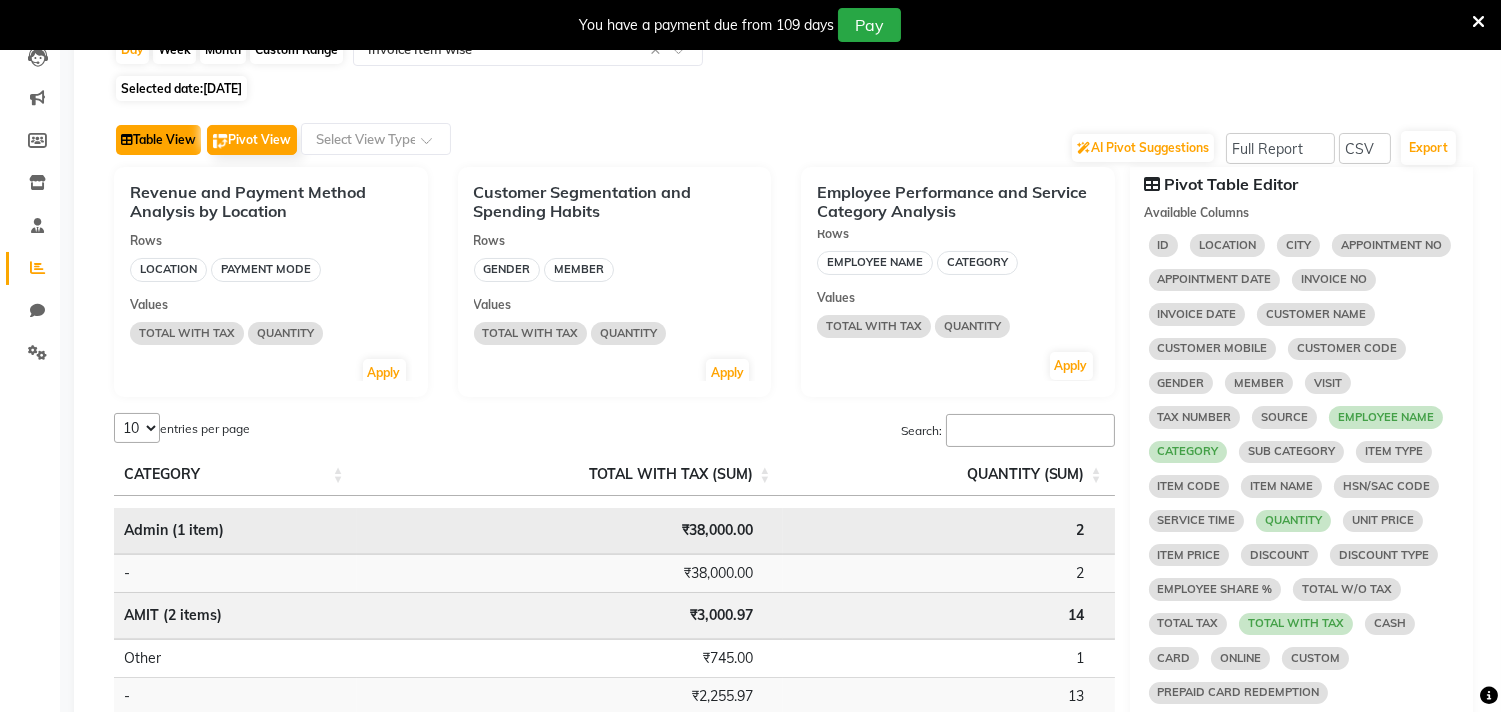 click on "Table View" 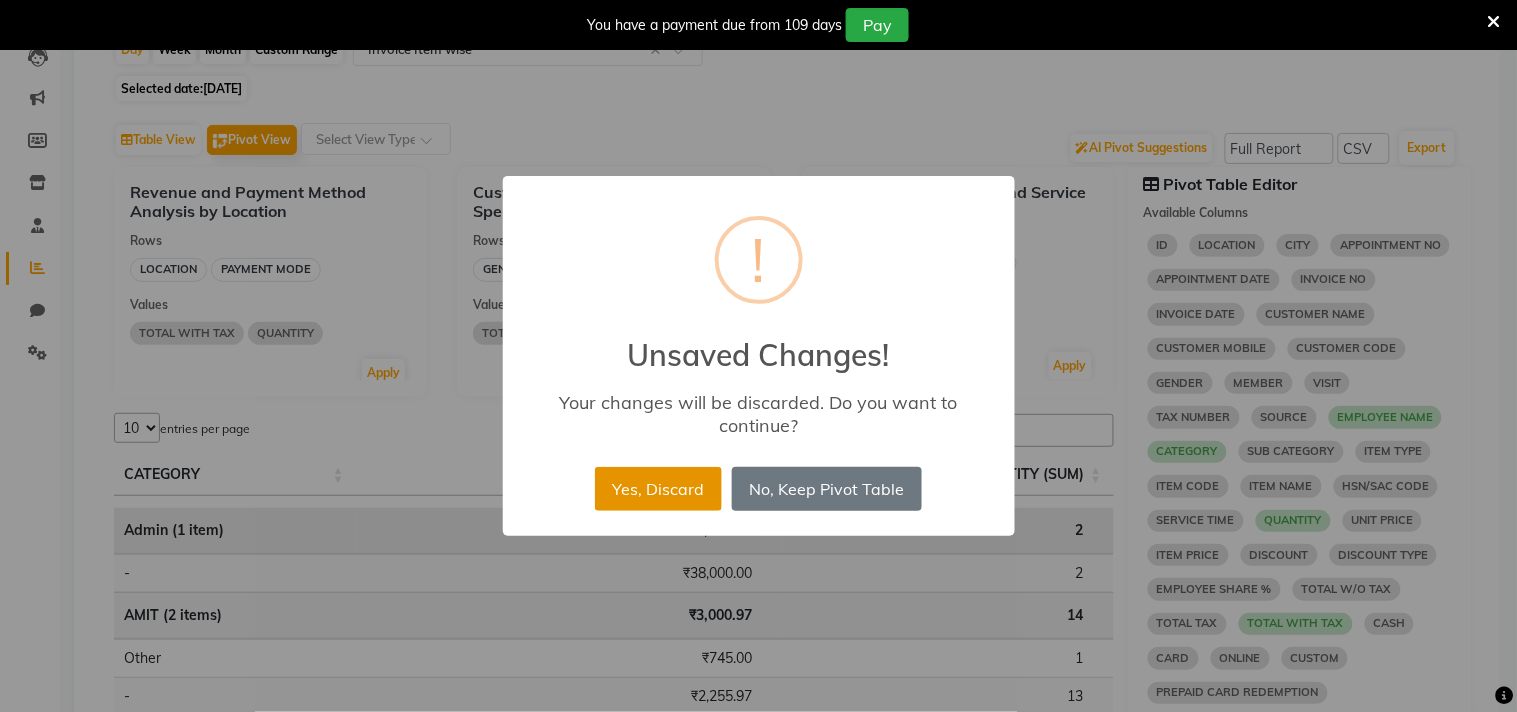 drag, startPoint x: 594, startPoint y: 483, endPoint x: 616, endPoint y: 482, distance: 22.022715 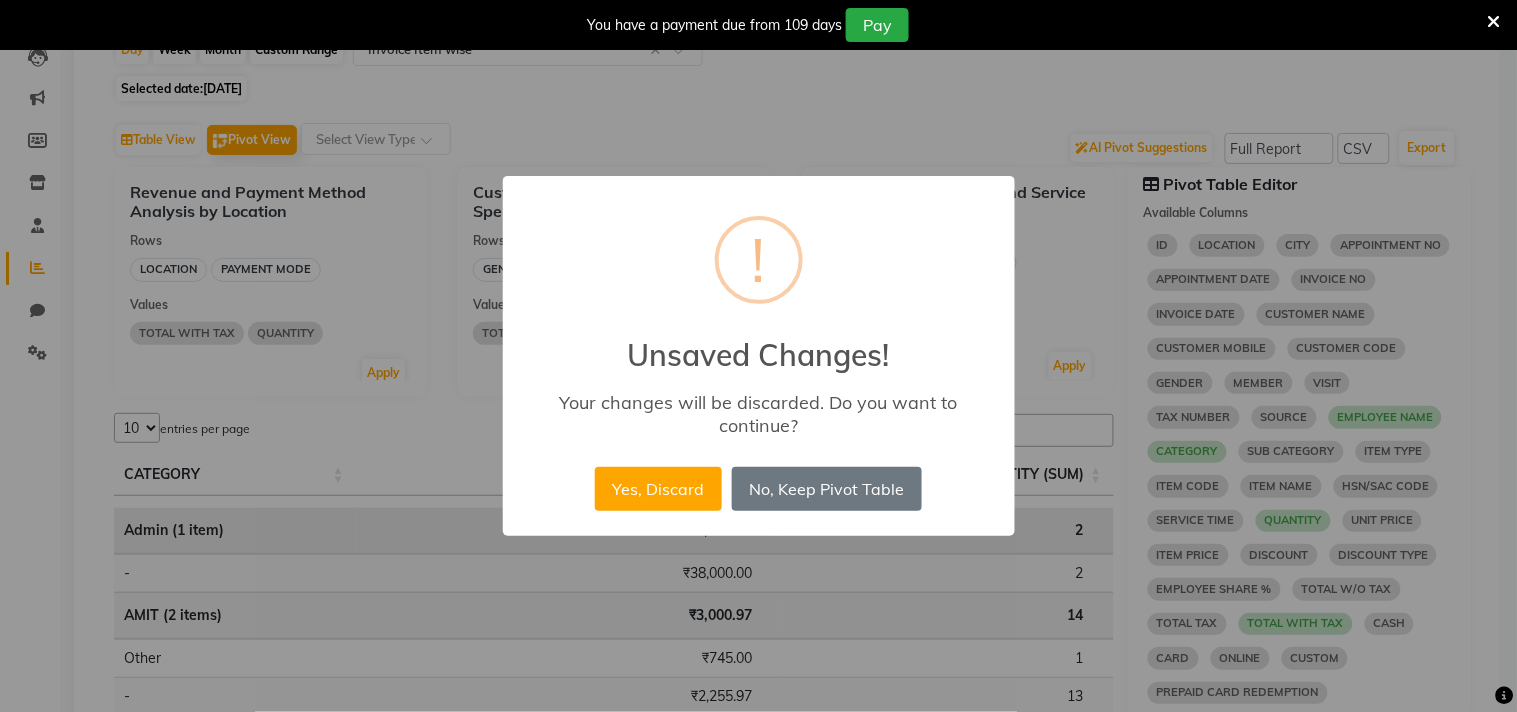 drag, startPoint x: 617, startPoint y: 482, endPoint x: 418, endPoint y: 333, distance: 248.60008 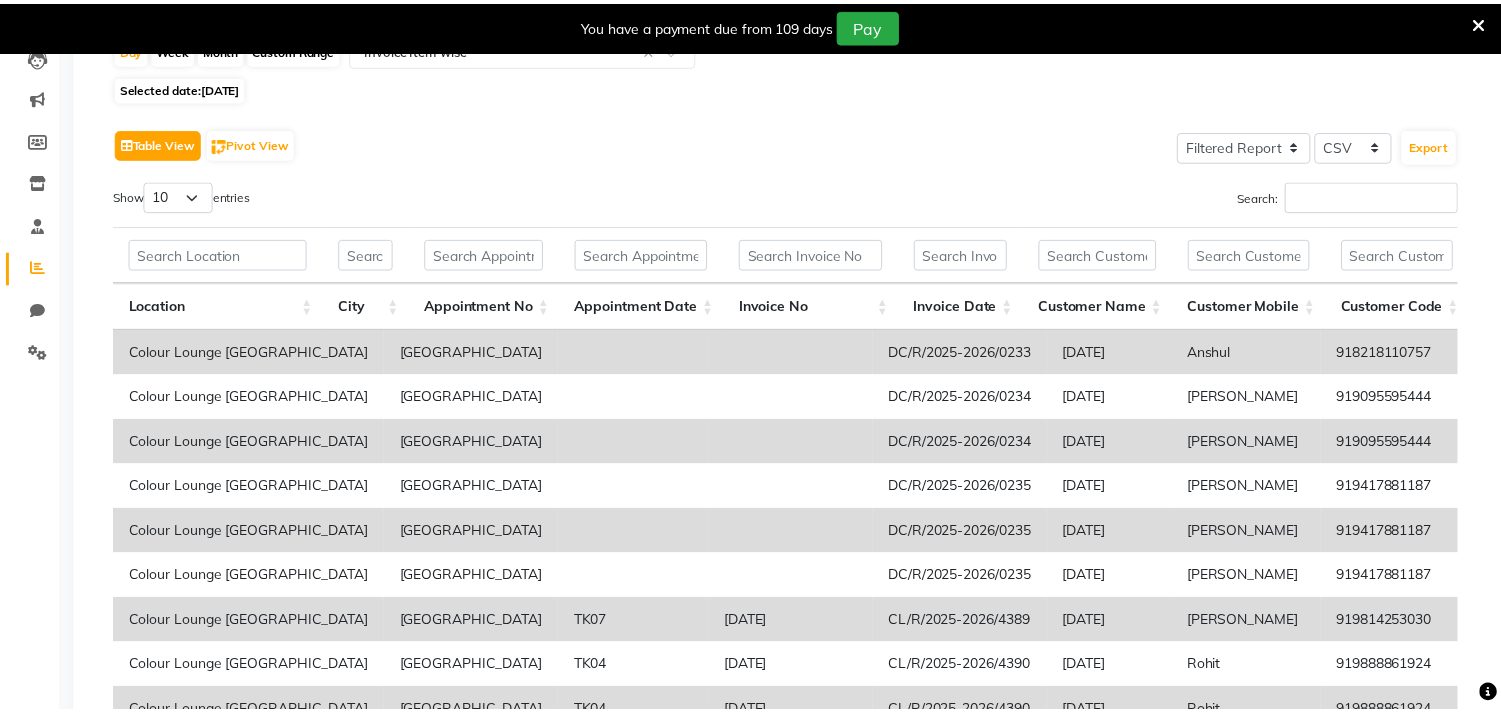 scroll, scrollTop: 0, scrollLeft: 0, axis: both 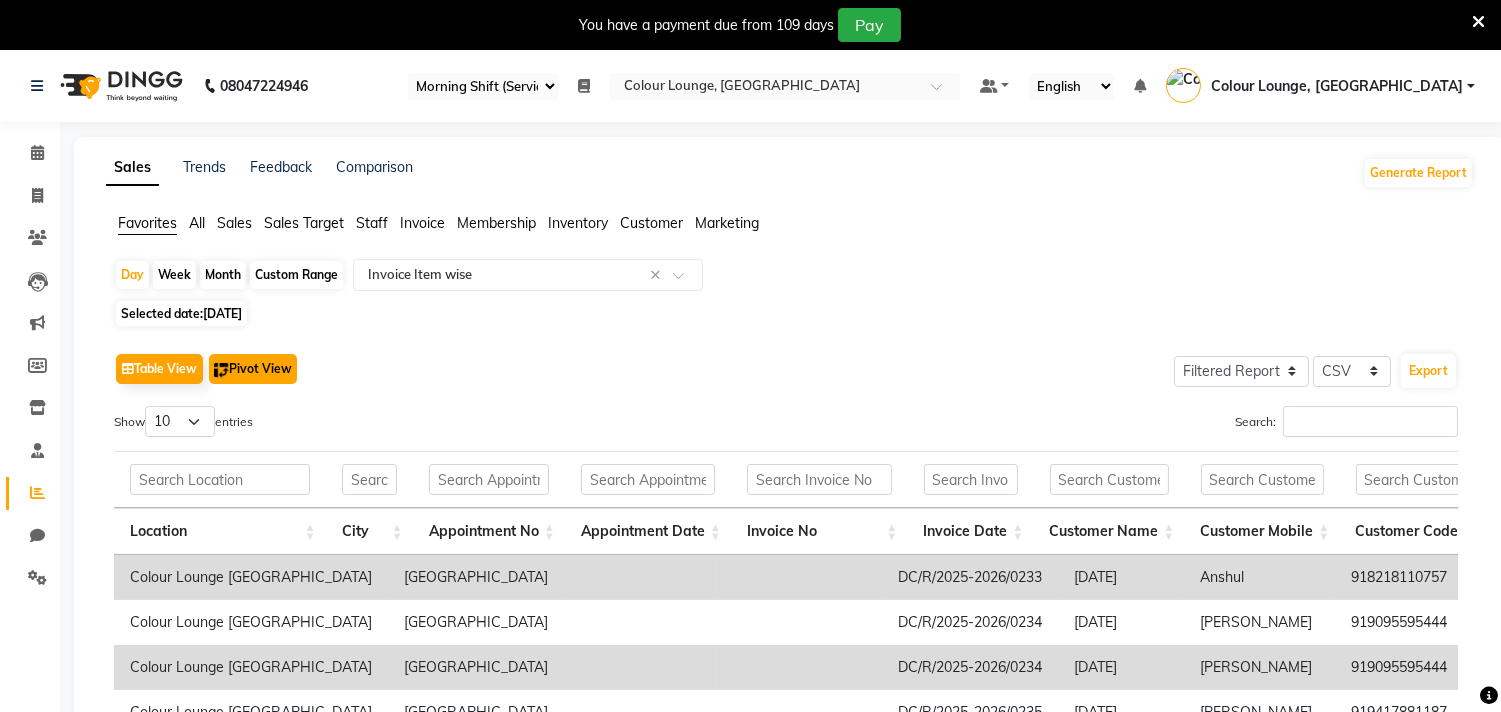 click on "Pivot View" 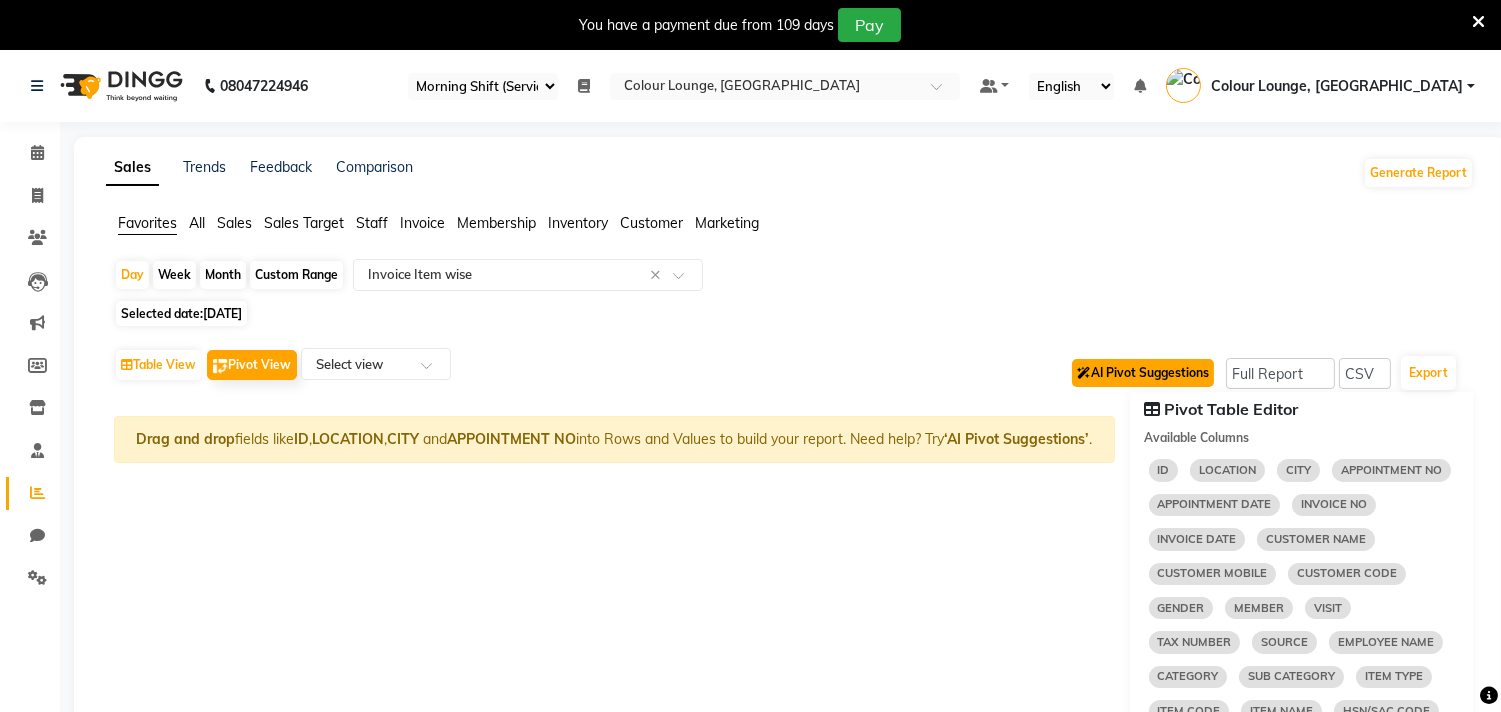 click on "AI Pivot Suggestions" 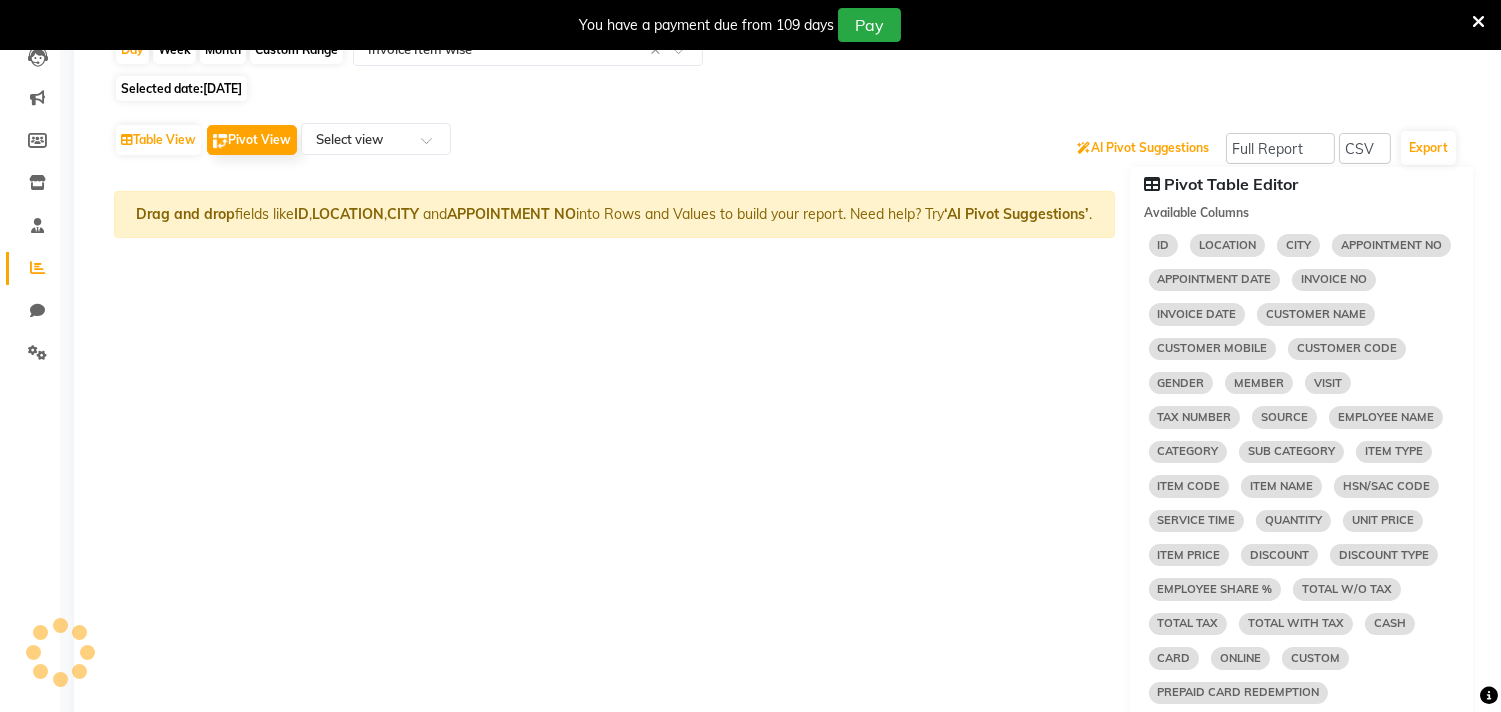scroll, scrollTop: 277, scrollLeft: 0, axis: vertical 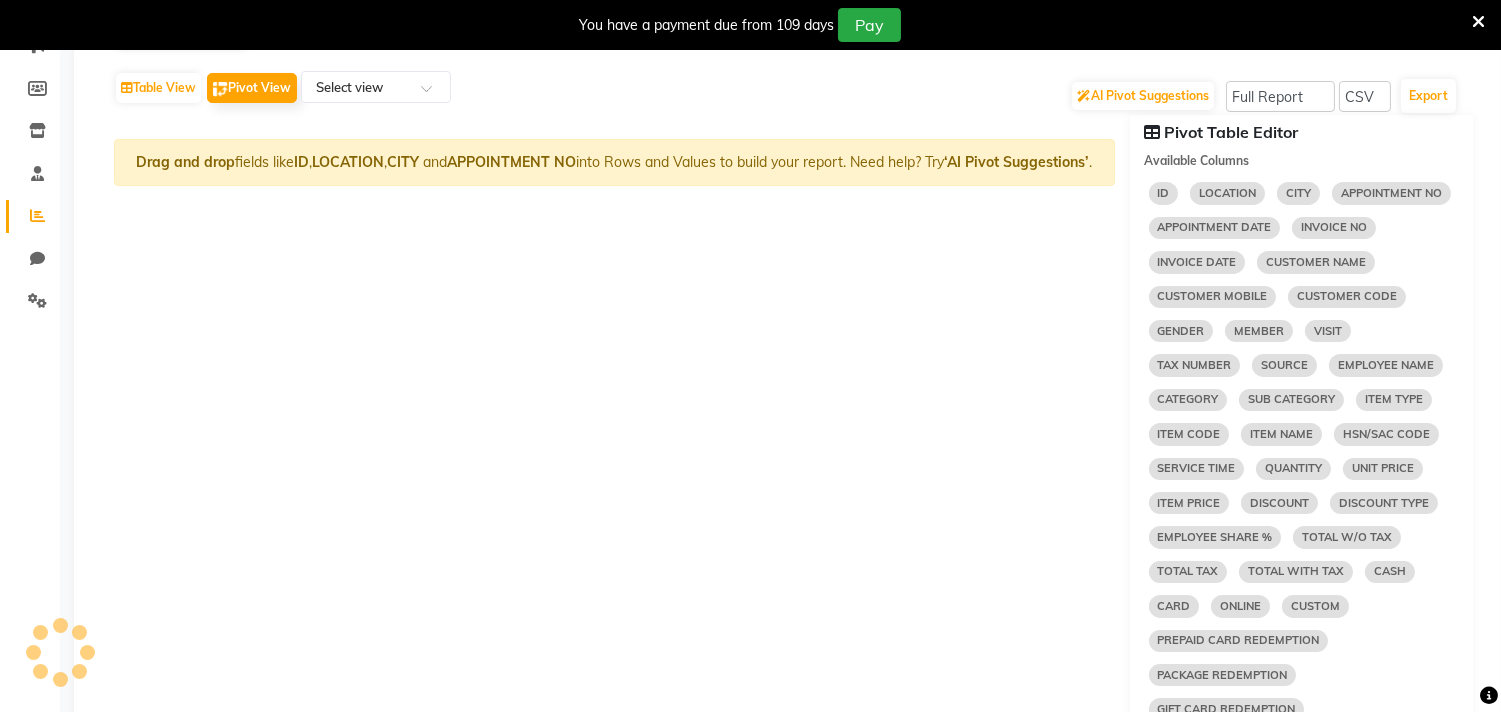 click on "INVOICE DATE" 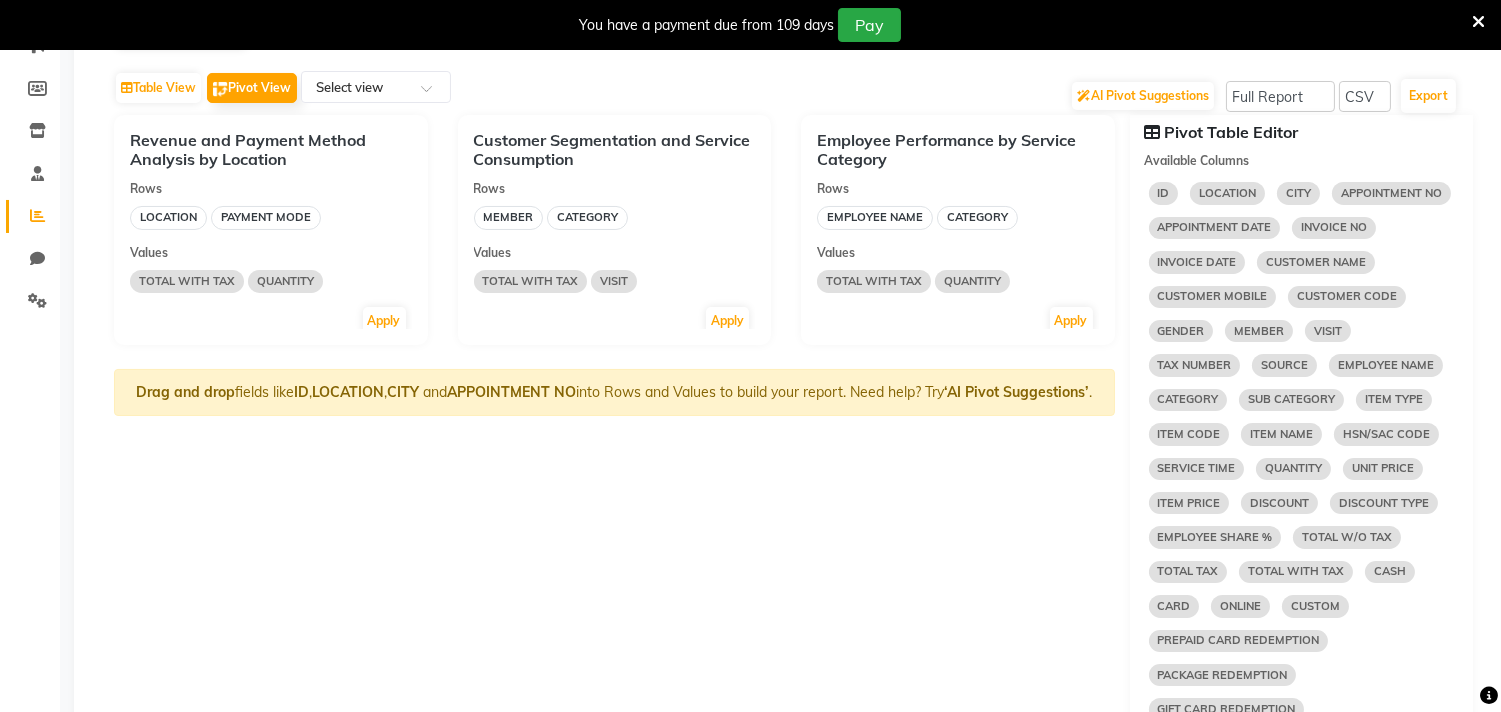 click on "INVOICE DATE" 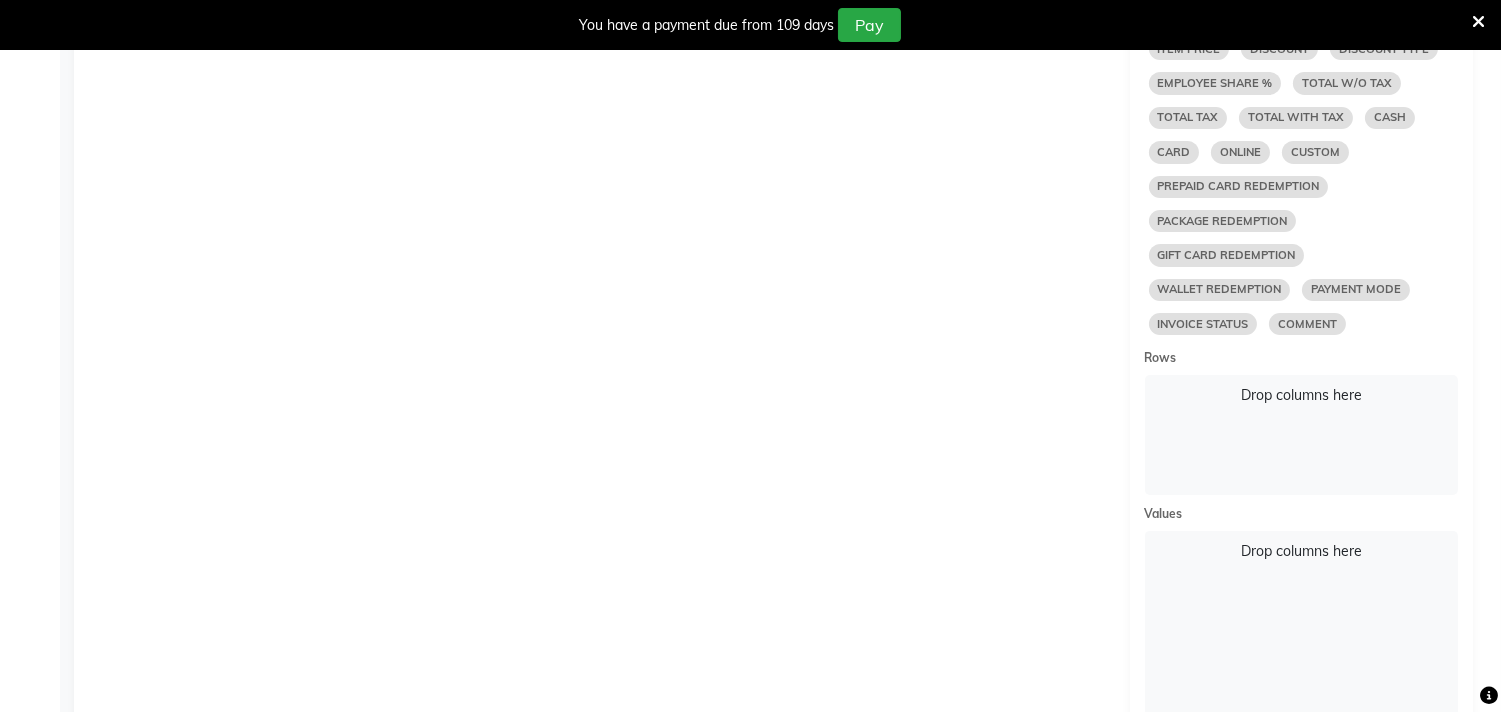 scroll, scrollTop: 663, scrollLeft: 0, axis: vertical 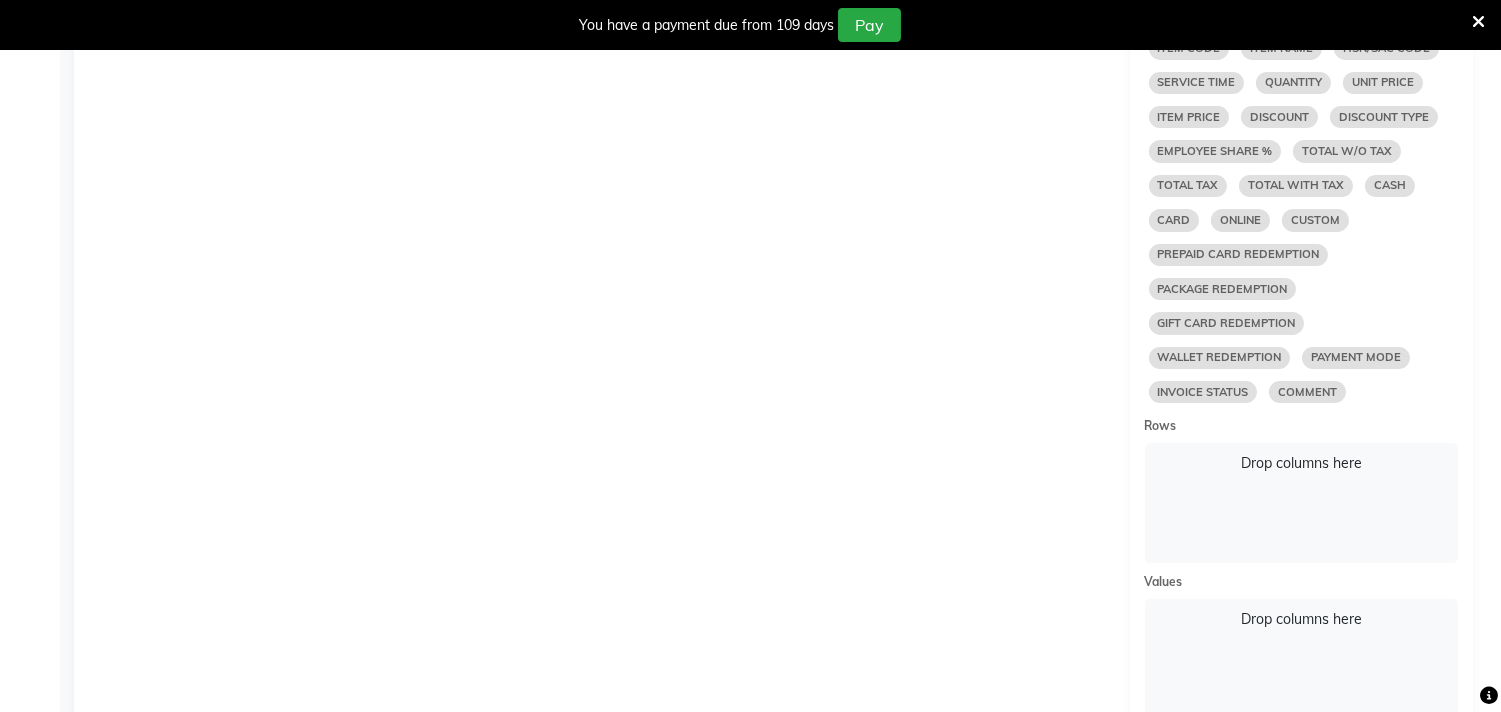 click on "Drop columns here" 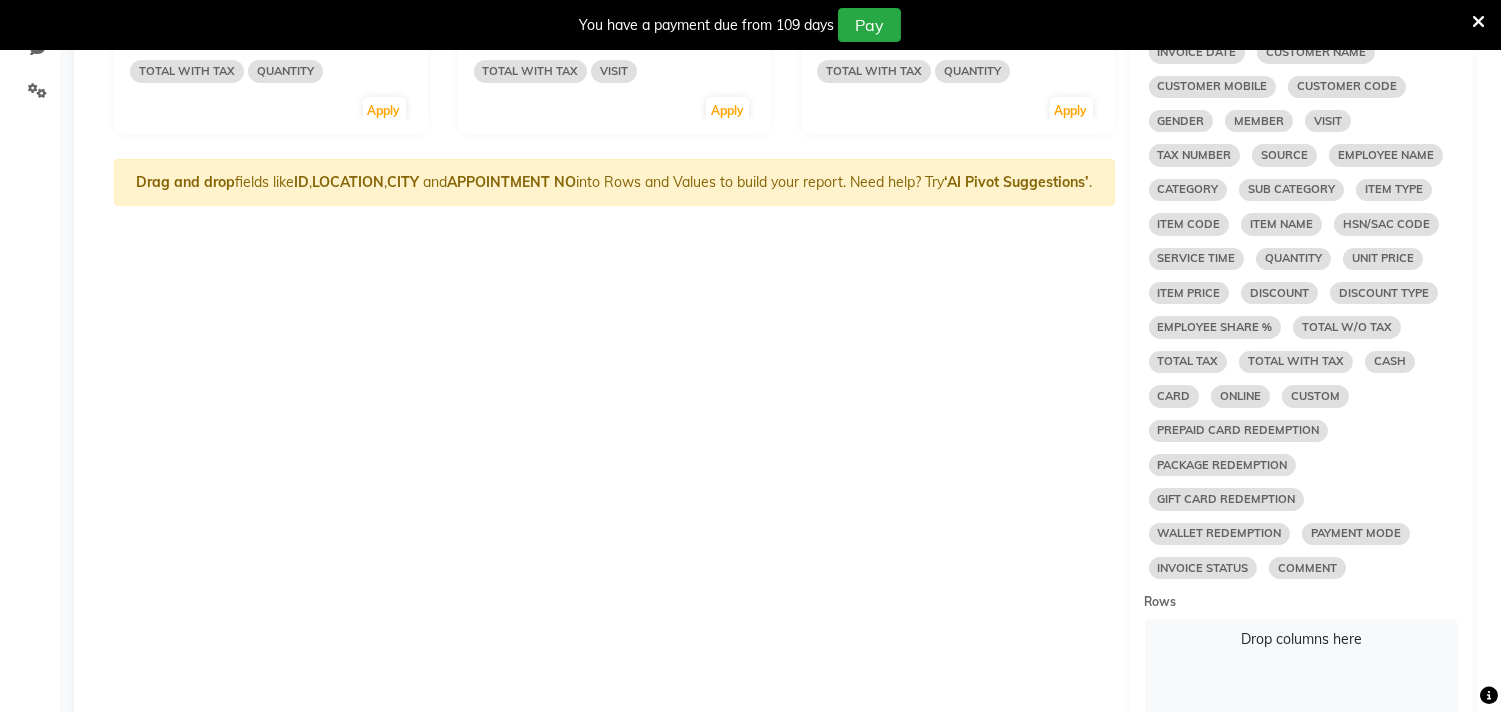 select on "10" 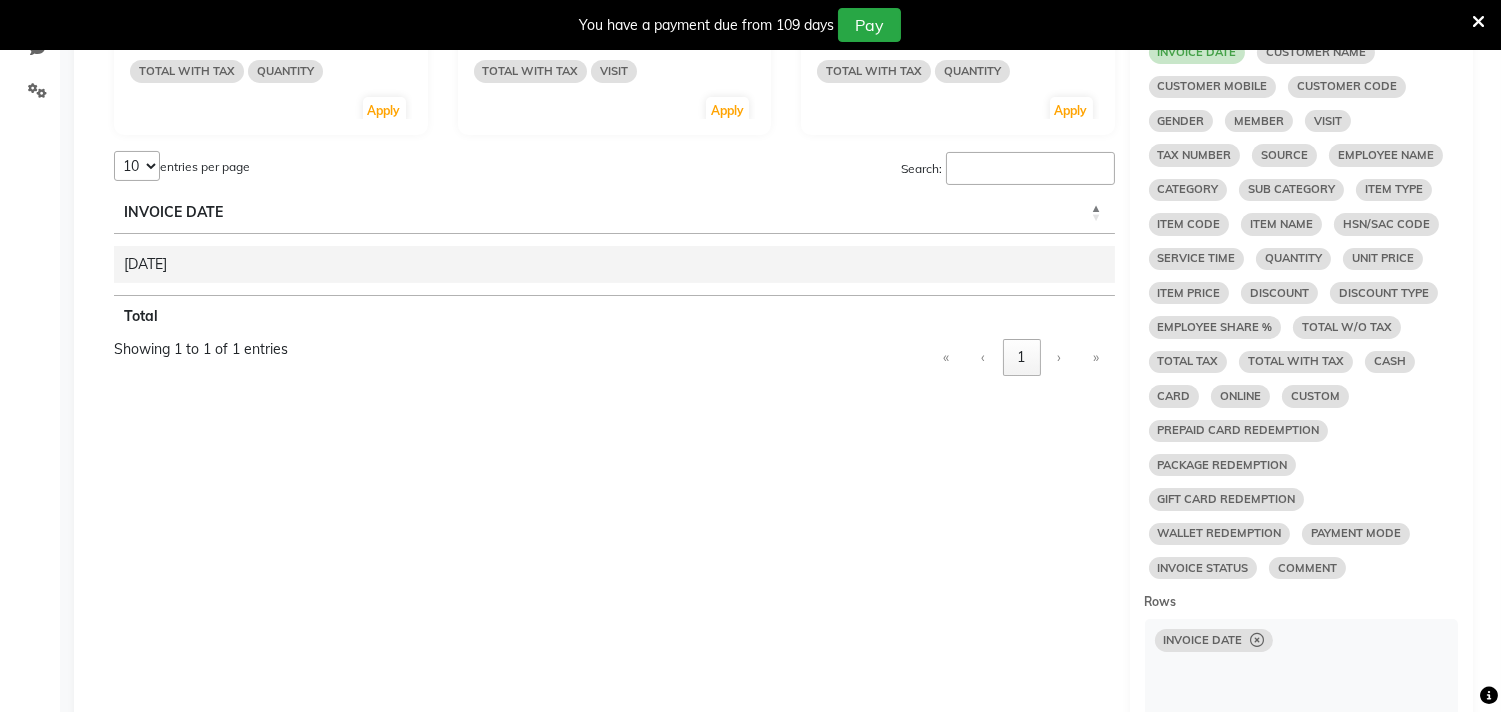 select on "10" 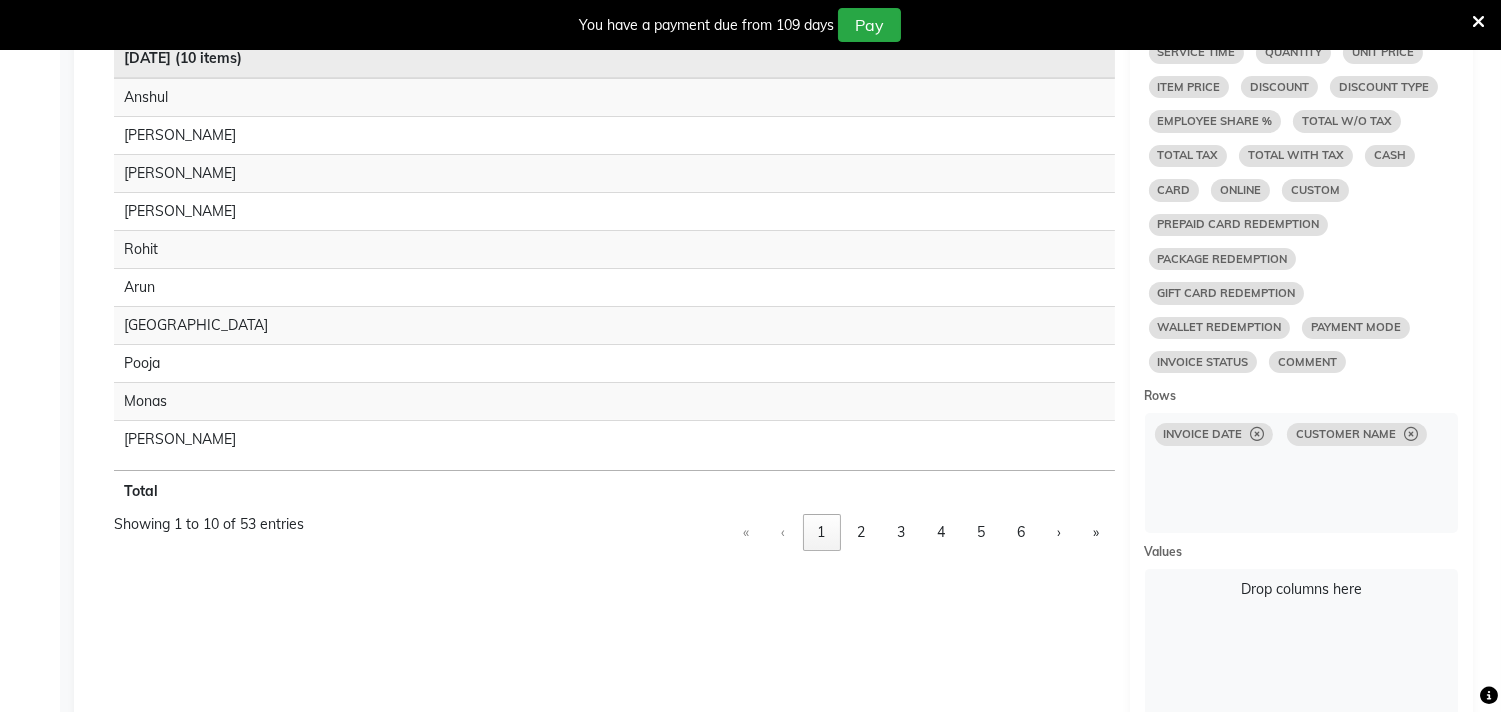 scroll, scrollTop: 703, scrollLeft: 0, axis: vertical 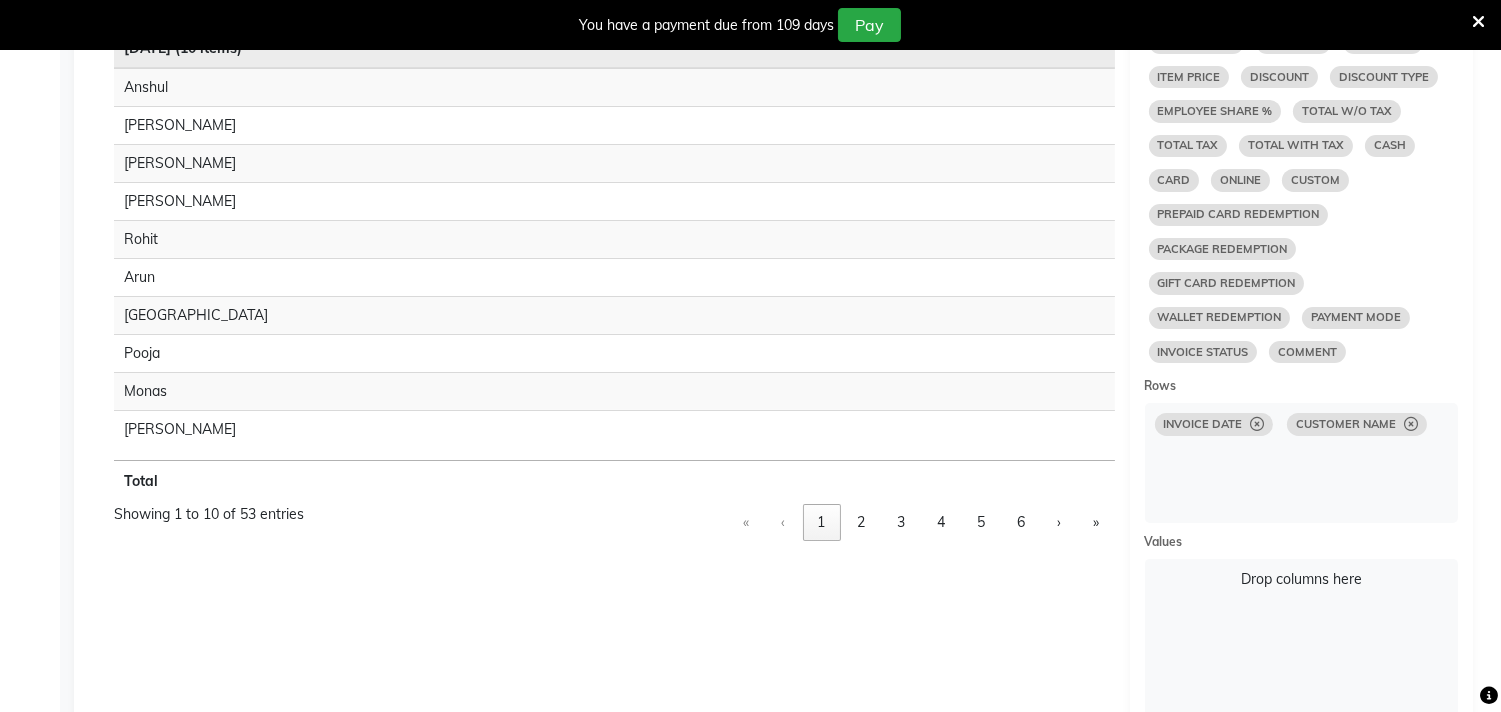 select on "10" 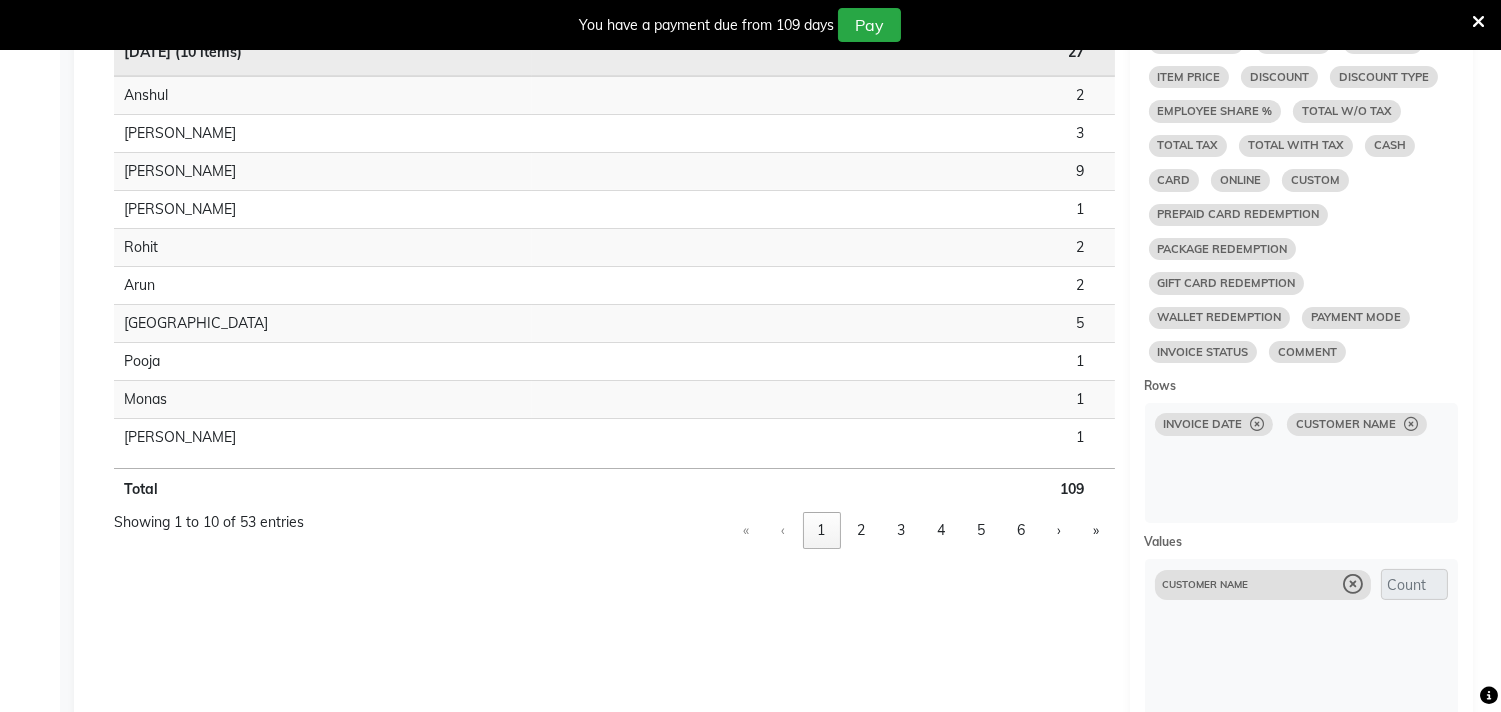select on "10" 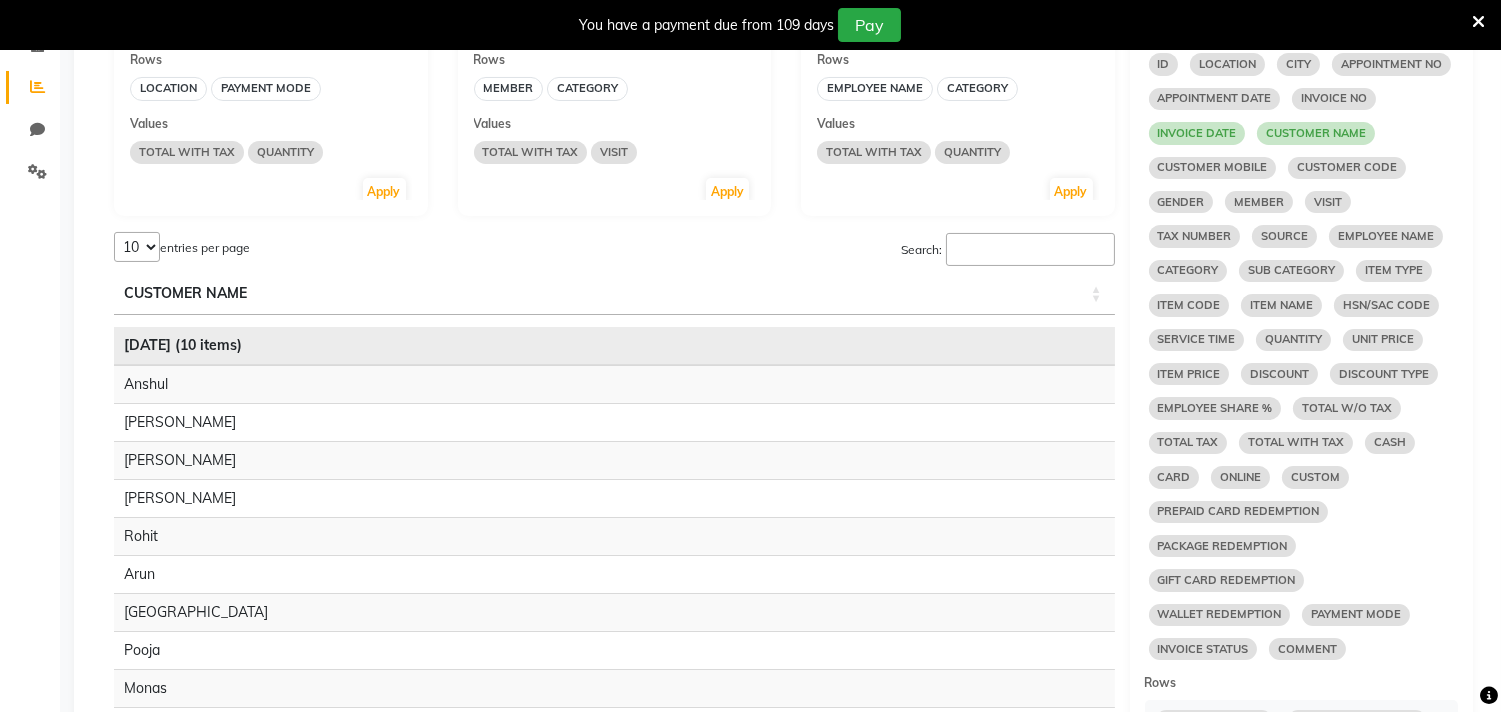 scroll, scrollTop: 397, scrollLeft: 0, axis: vertical 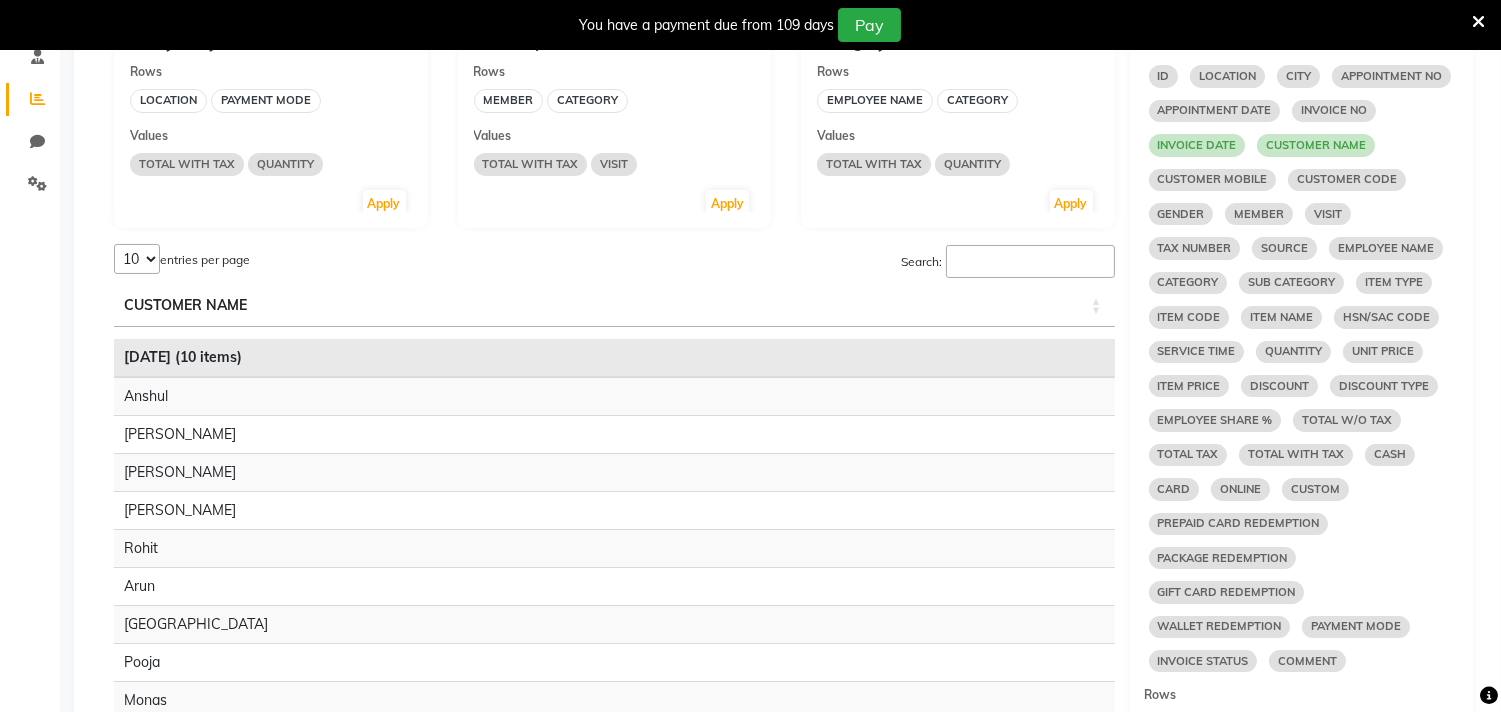 click on "[DATE] (10 items)" at bounding box center (614, 358) 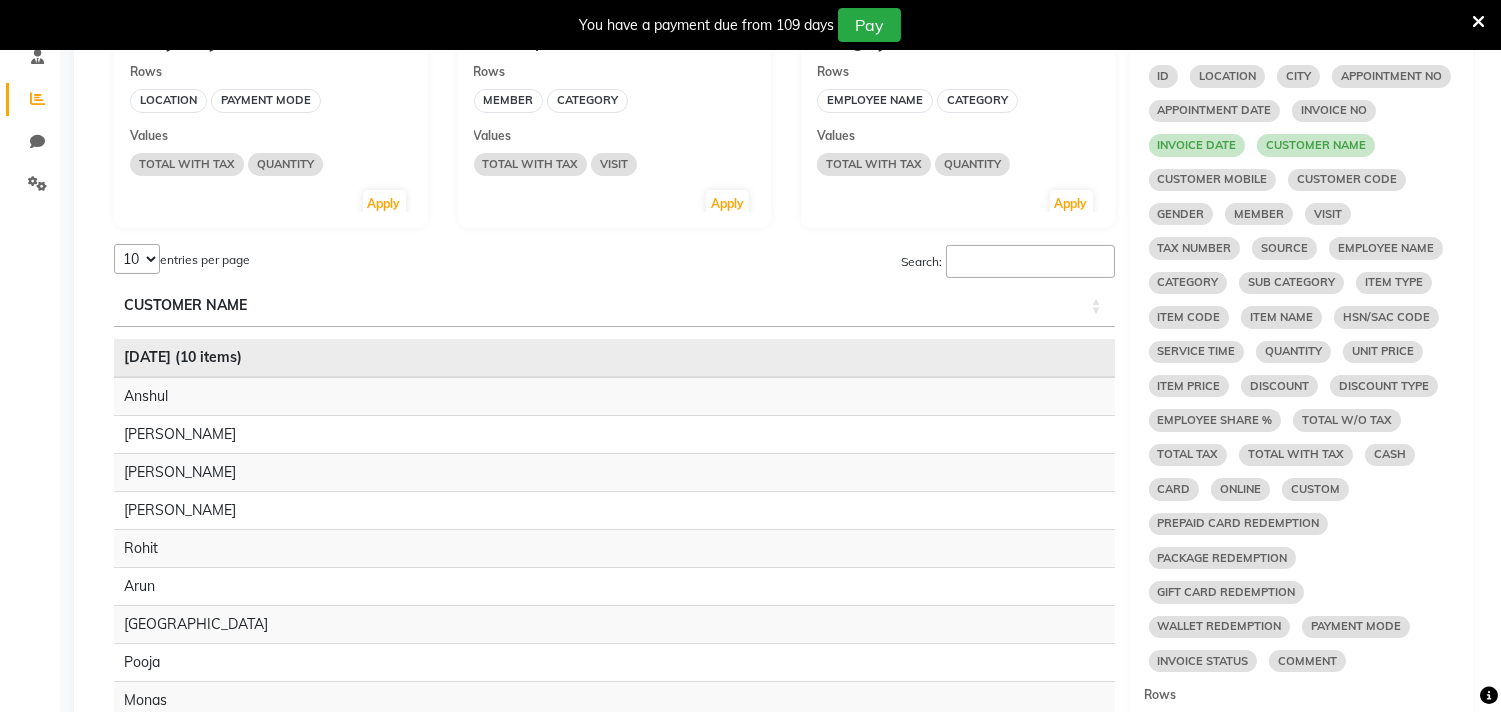 select on "10" 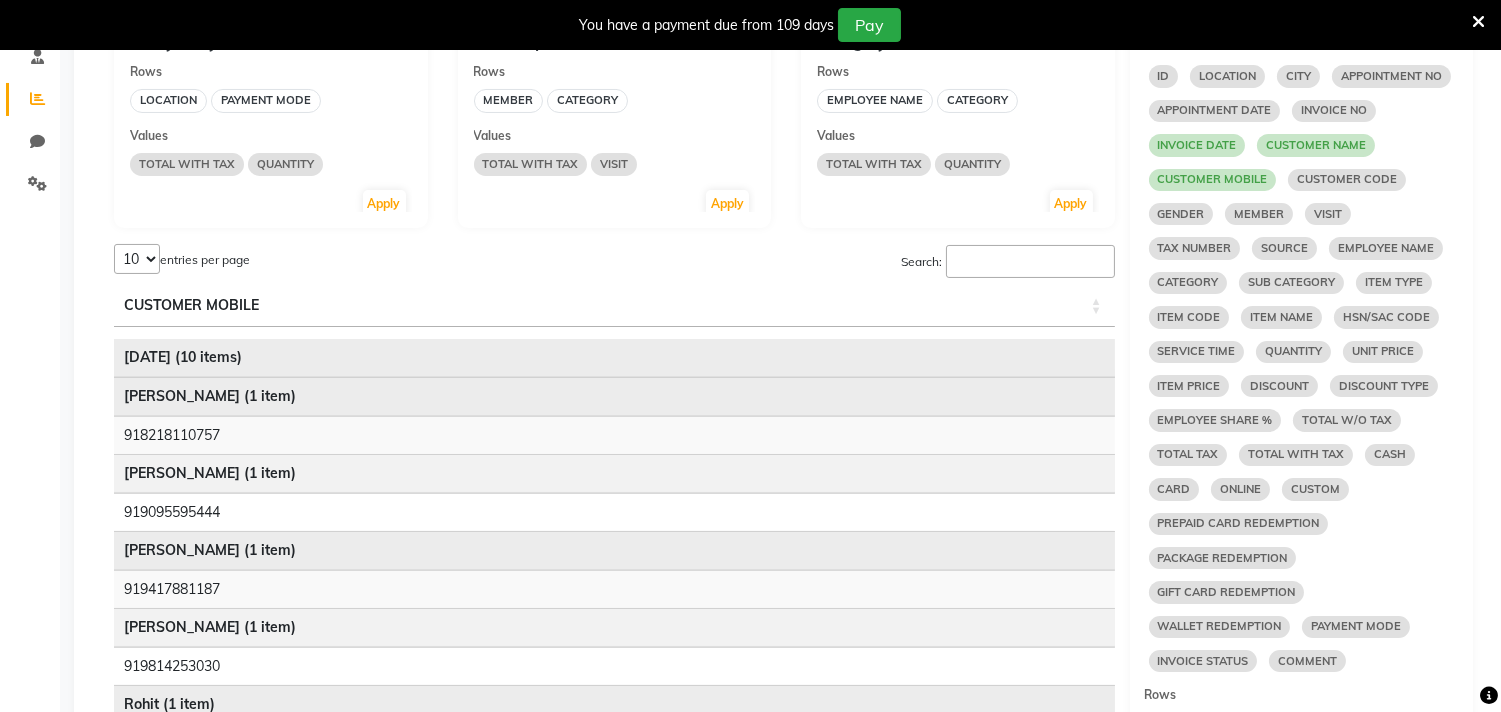 scroll, scrollTop: 465, scrollLeft: 0, axis: vertical 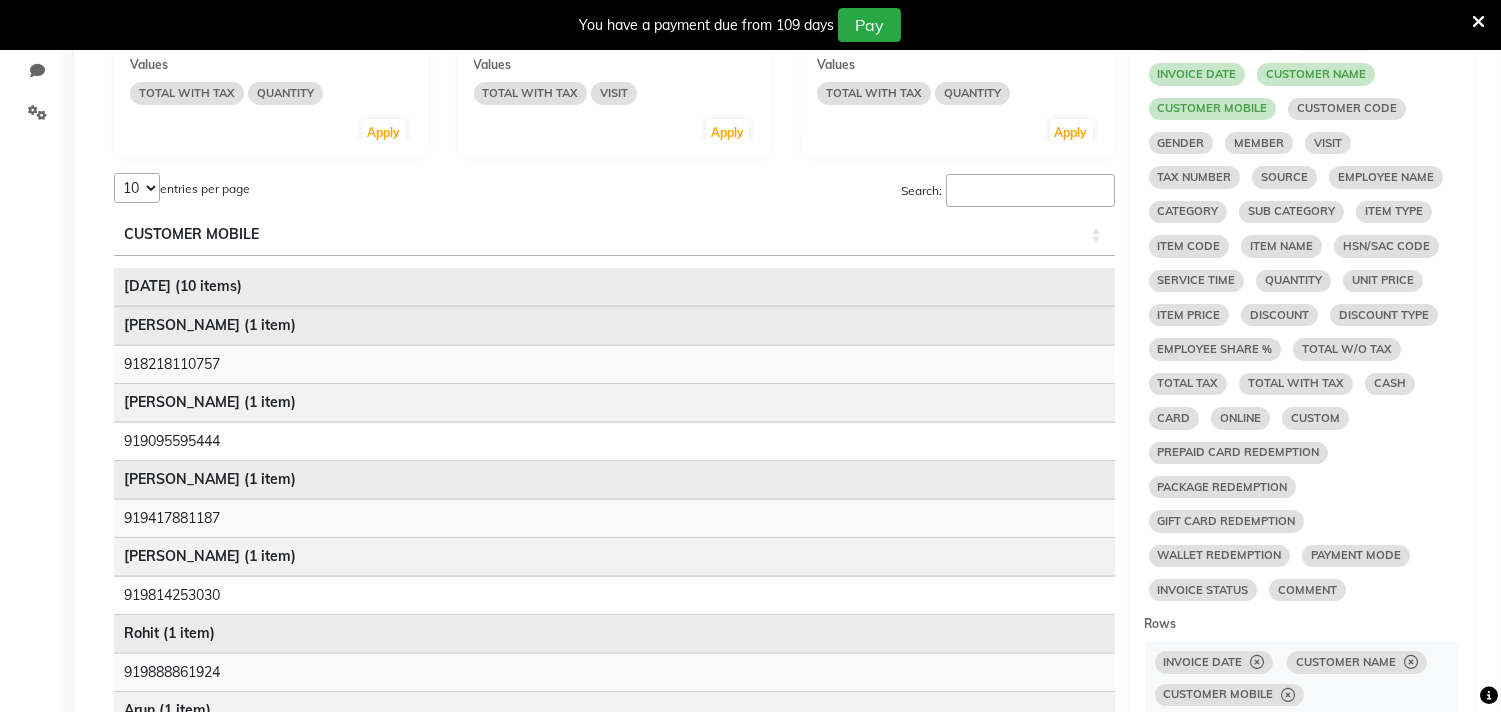 select on "10" 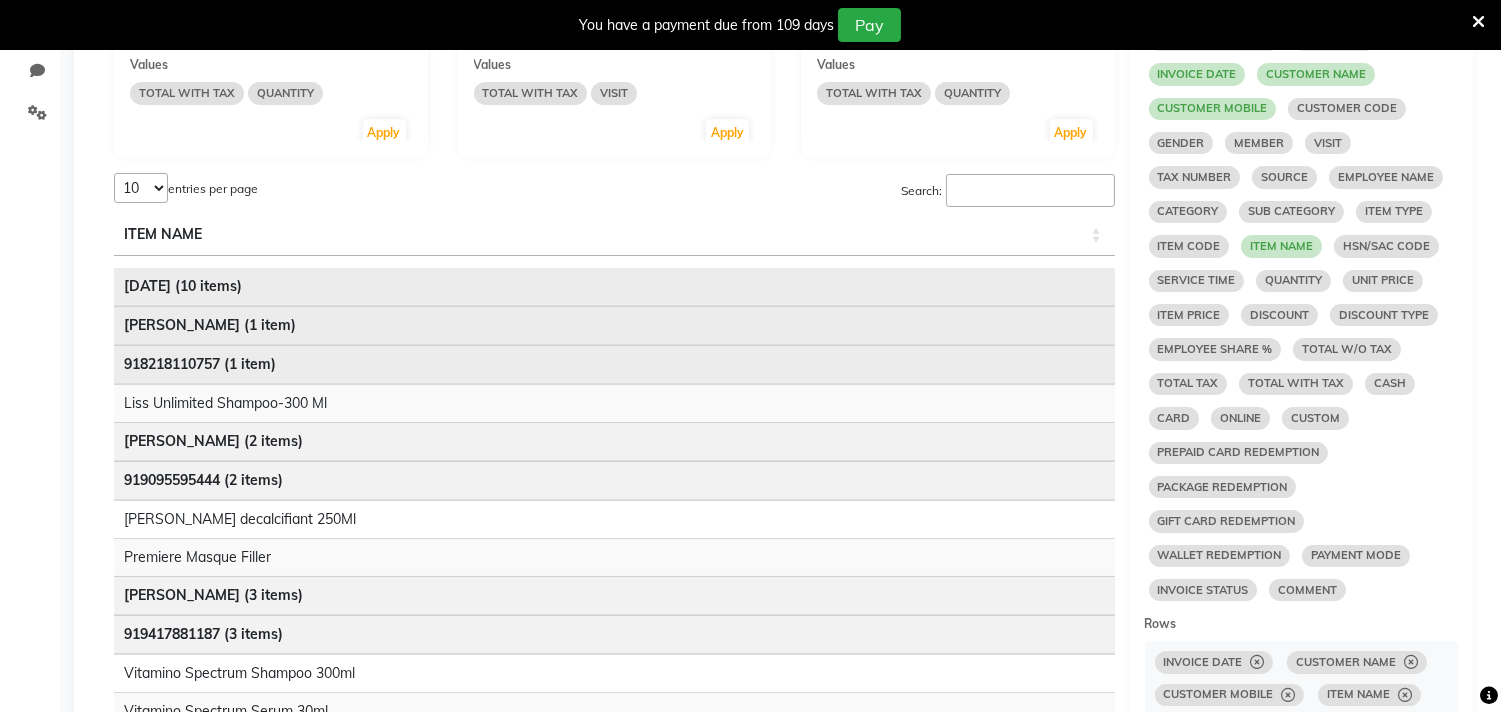 scroll, scrollTop: 487, scrollLeft: 0, axis: vertical 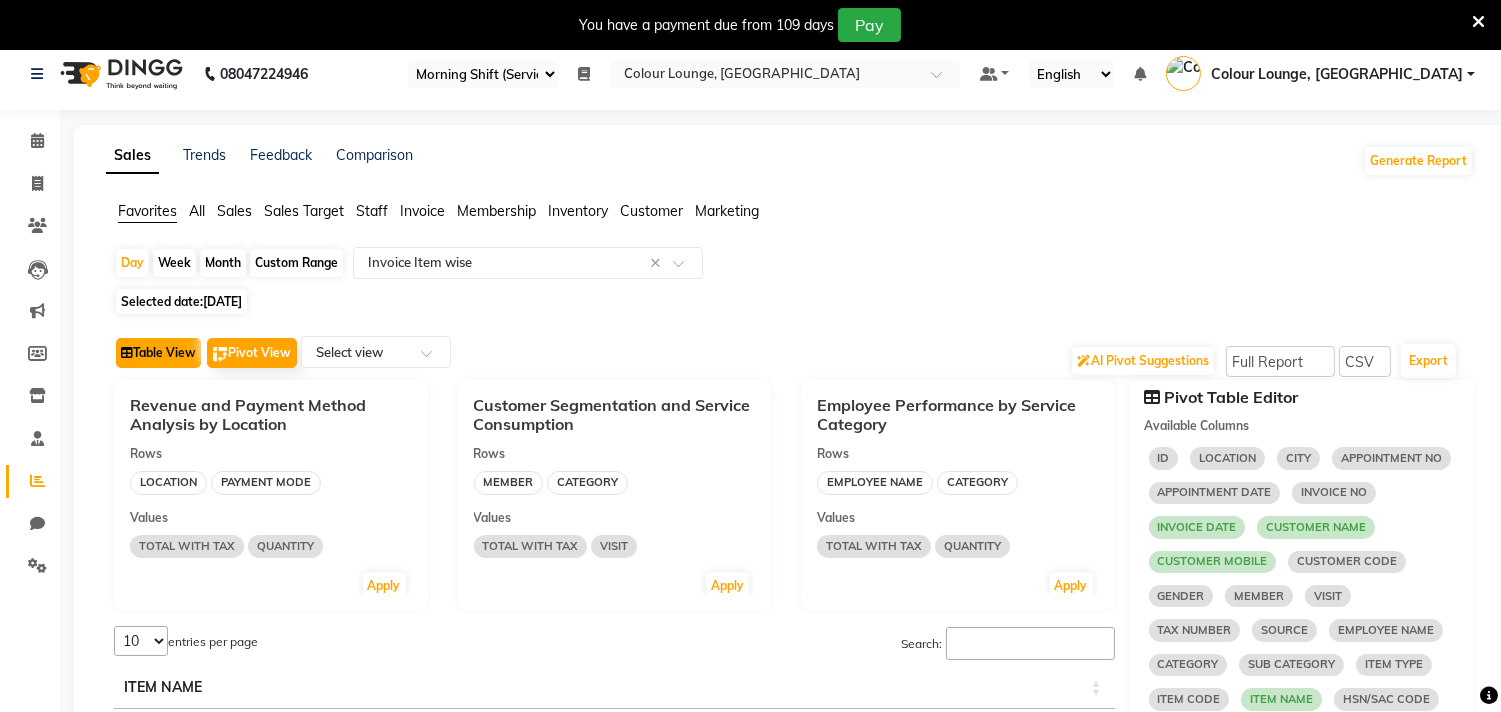 click on "Table View" 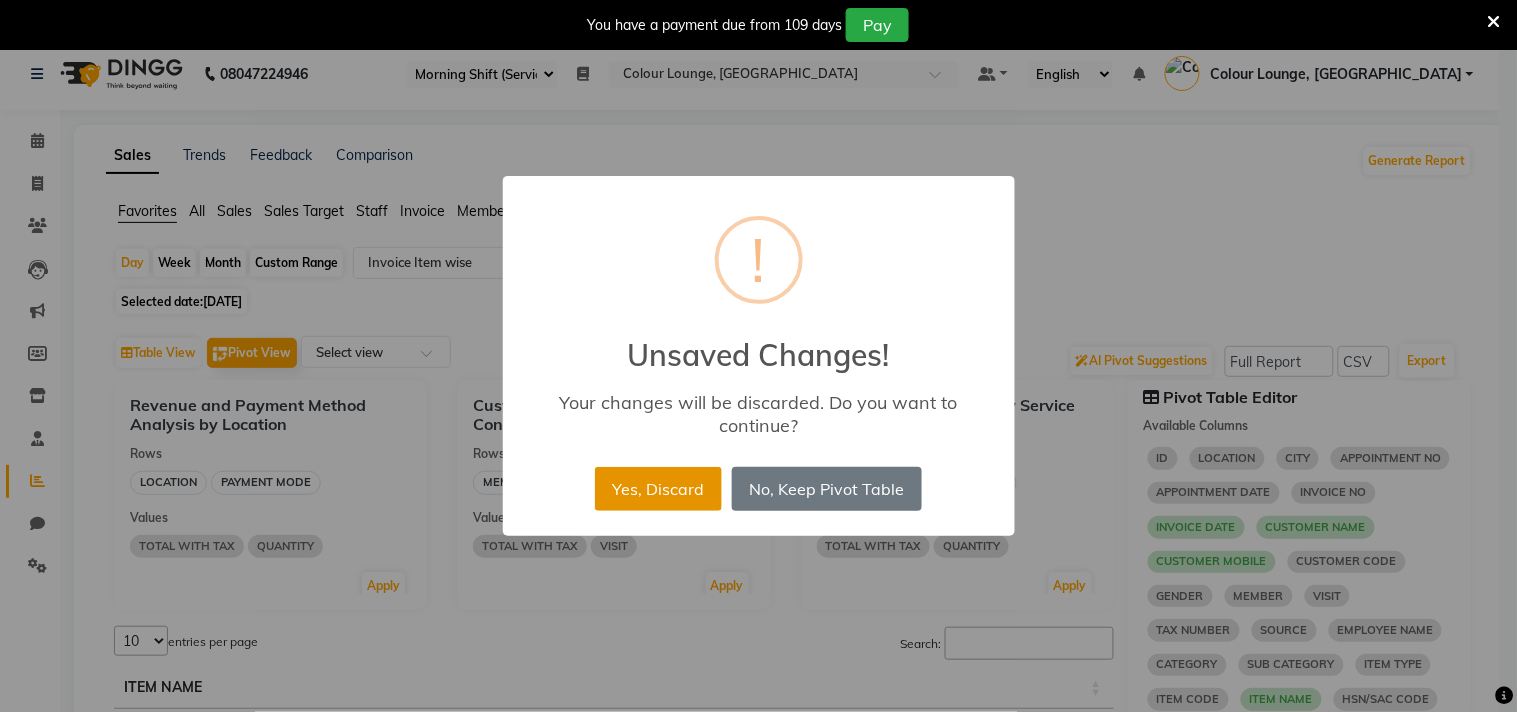 drag, startPoint x: 667, startPoint y: 484, endPoint x: 655, endPoint y: 480, distance: 12.649111 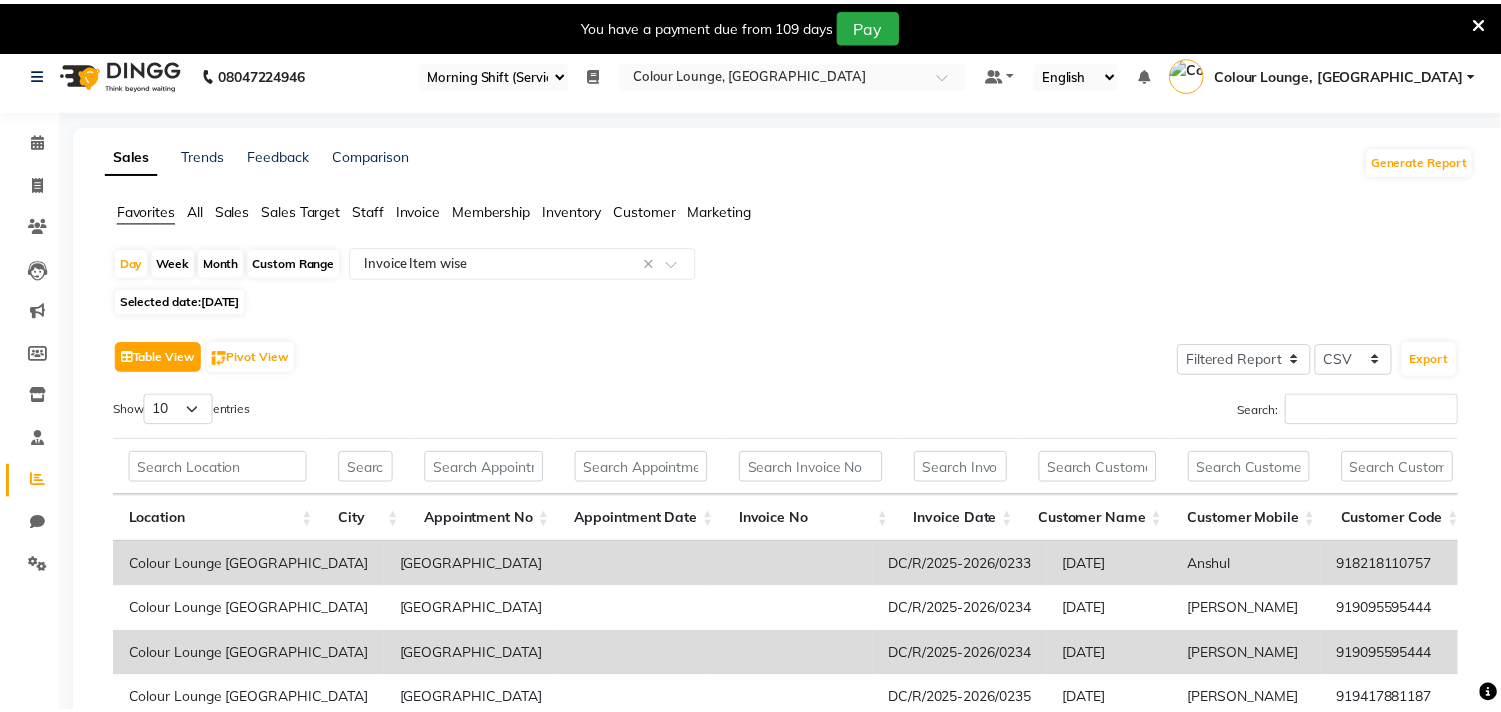 scroll, scrollTop: 0, scrollLeft: 0, axis: both 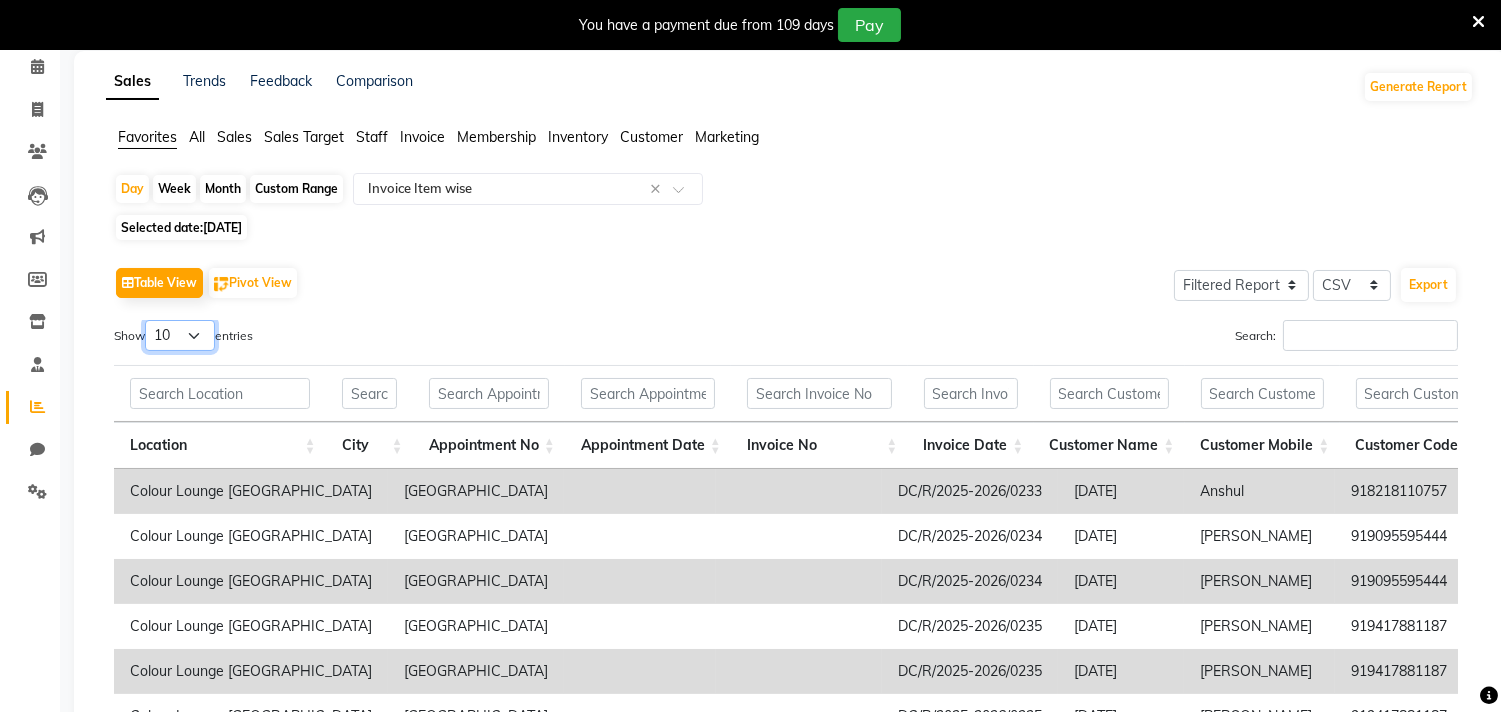 click on "10 25 50 100" at bounding box center (180, 335) 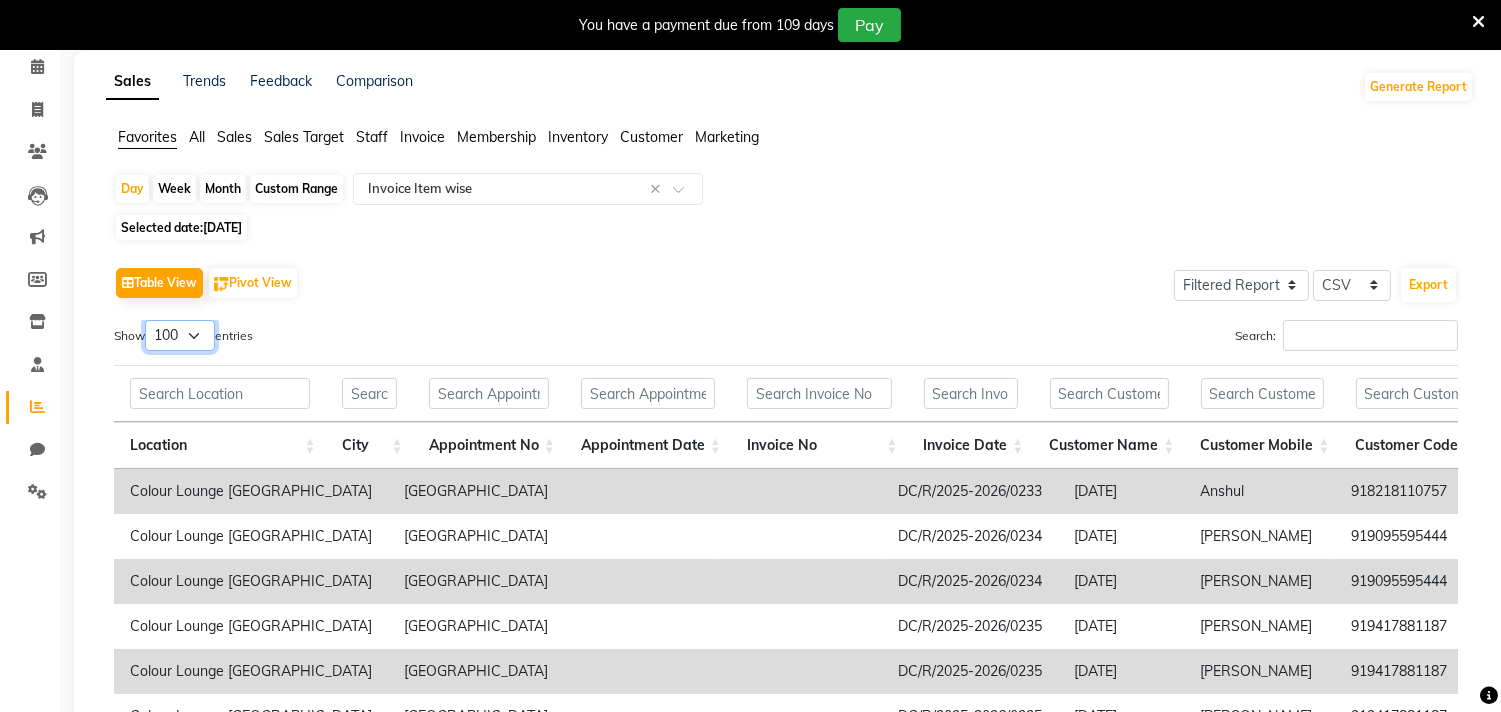 click on "10 25 50 100" at bounding box center [180, 335] 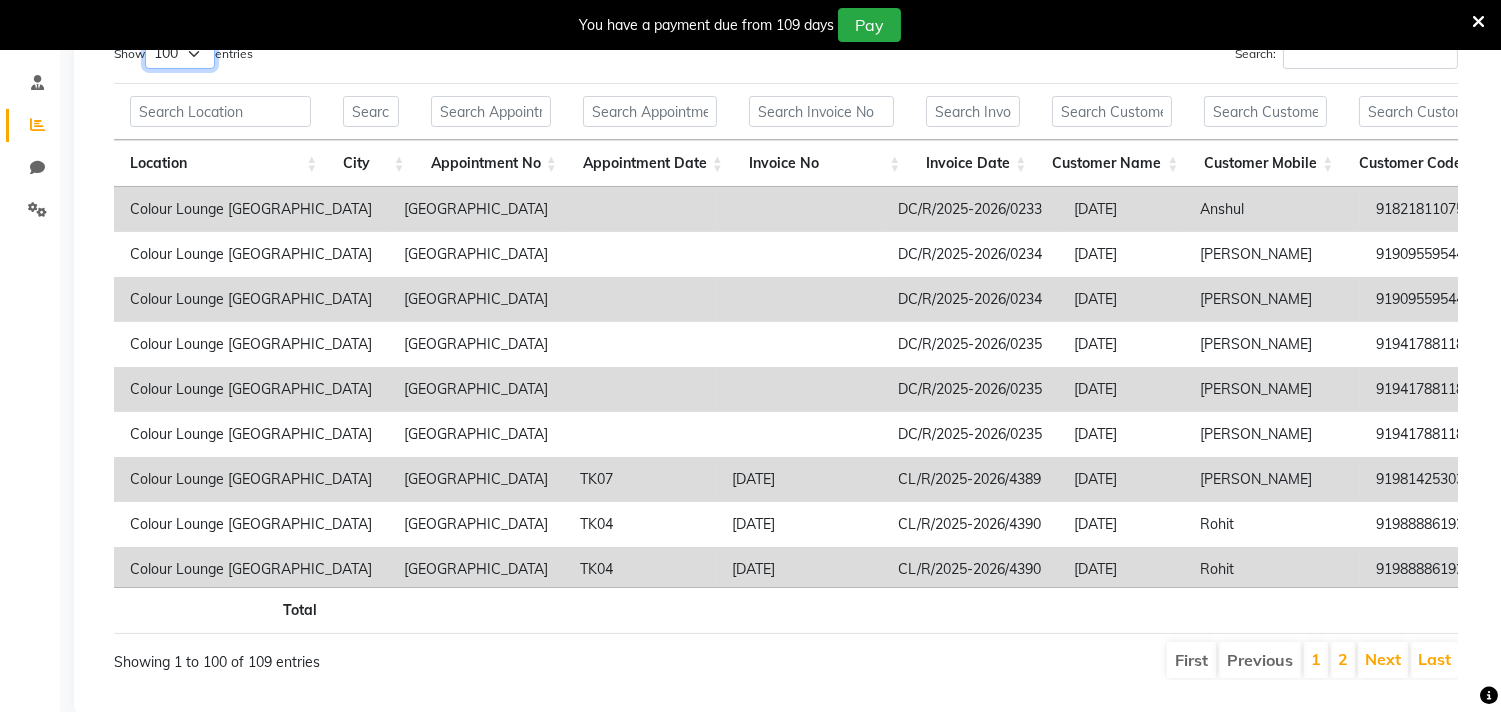 scroll, scrollTop: 371, scrollLeft: 0, axis: vertical 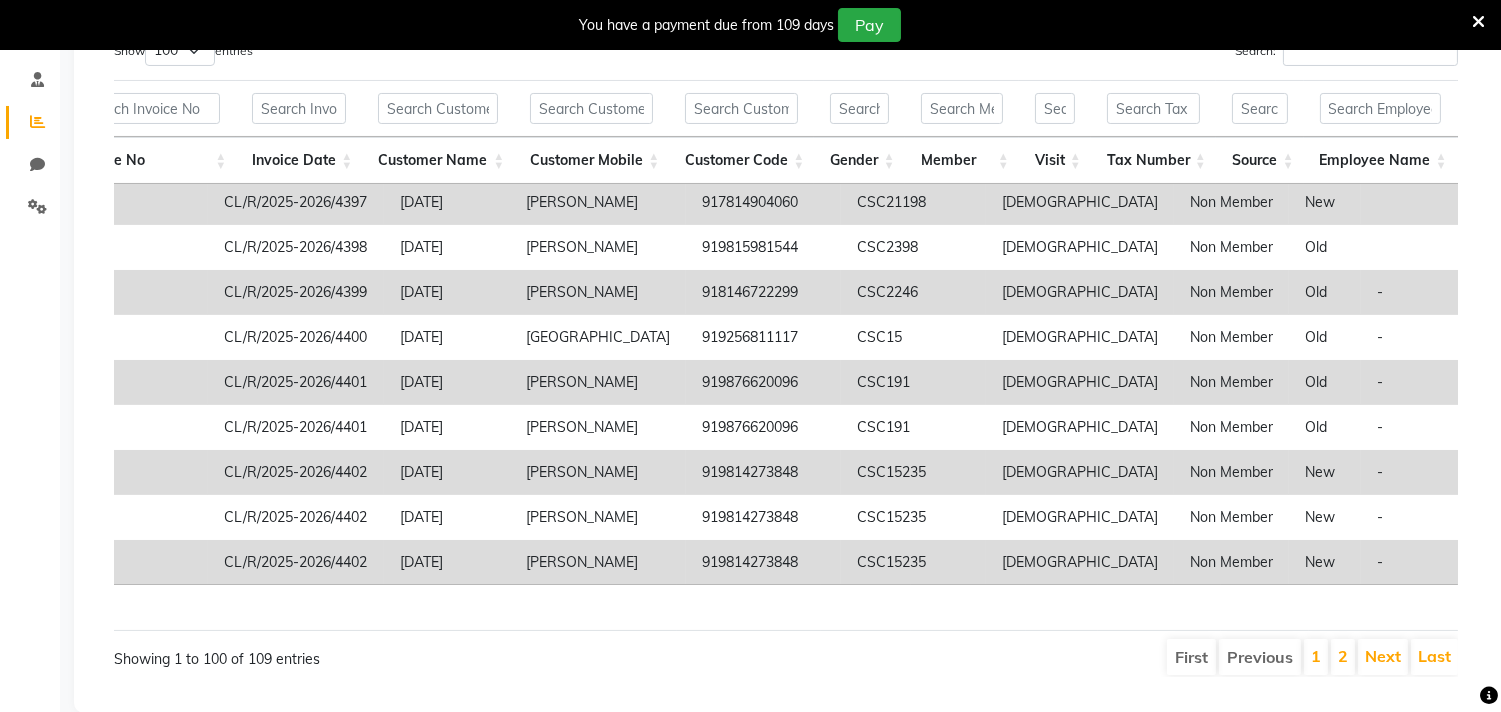 click on "918146722299" at bounding box center [763, 292] 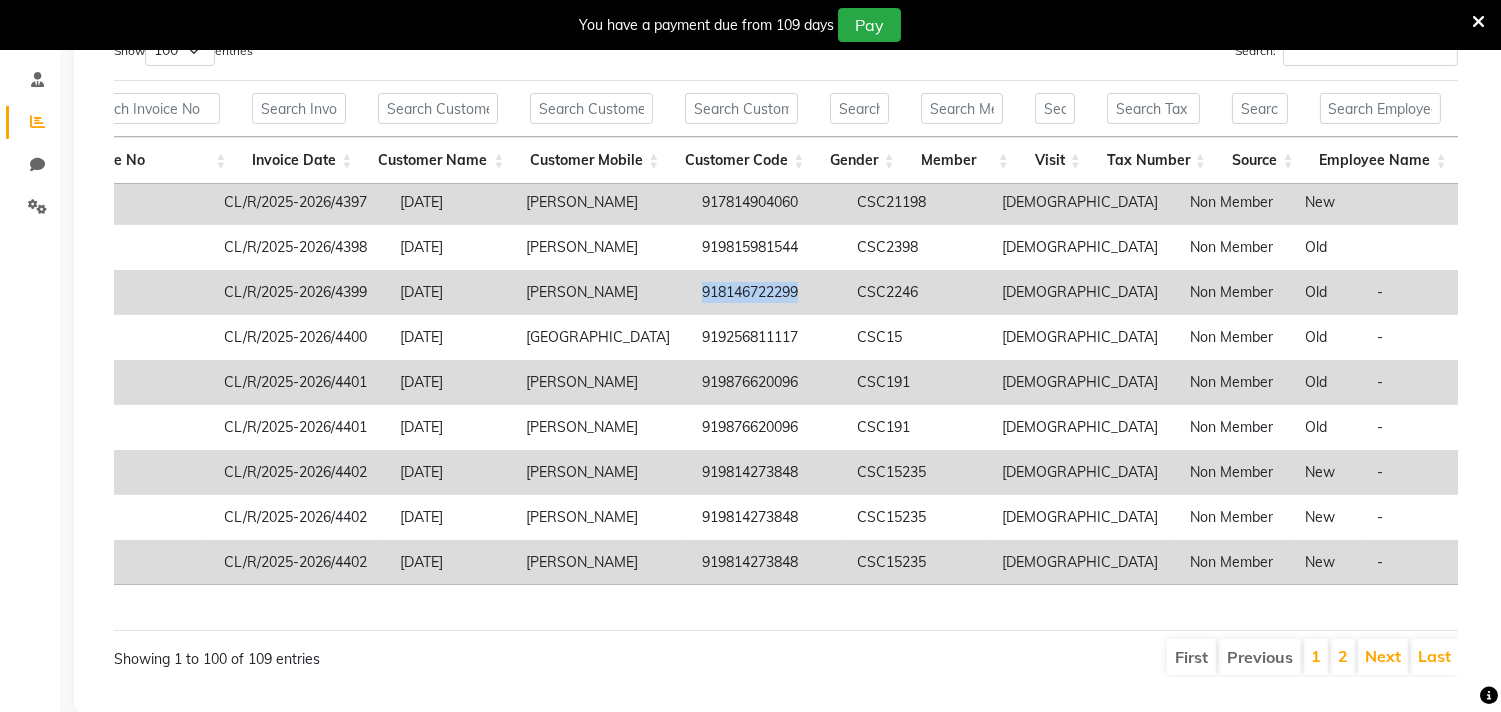 click on "918146722299" at bounding box center (763, 292) 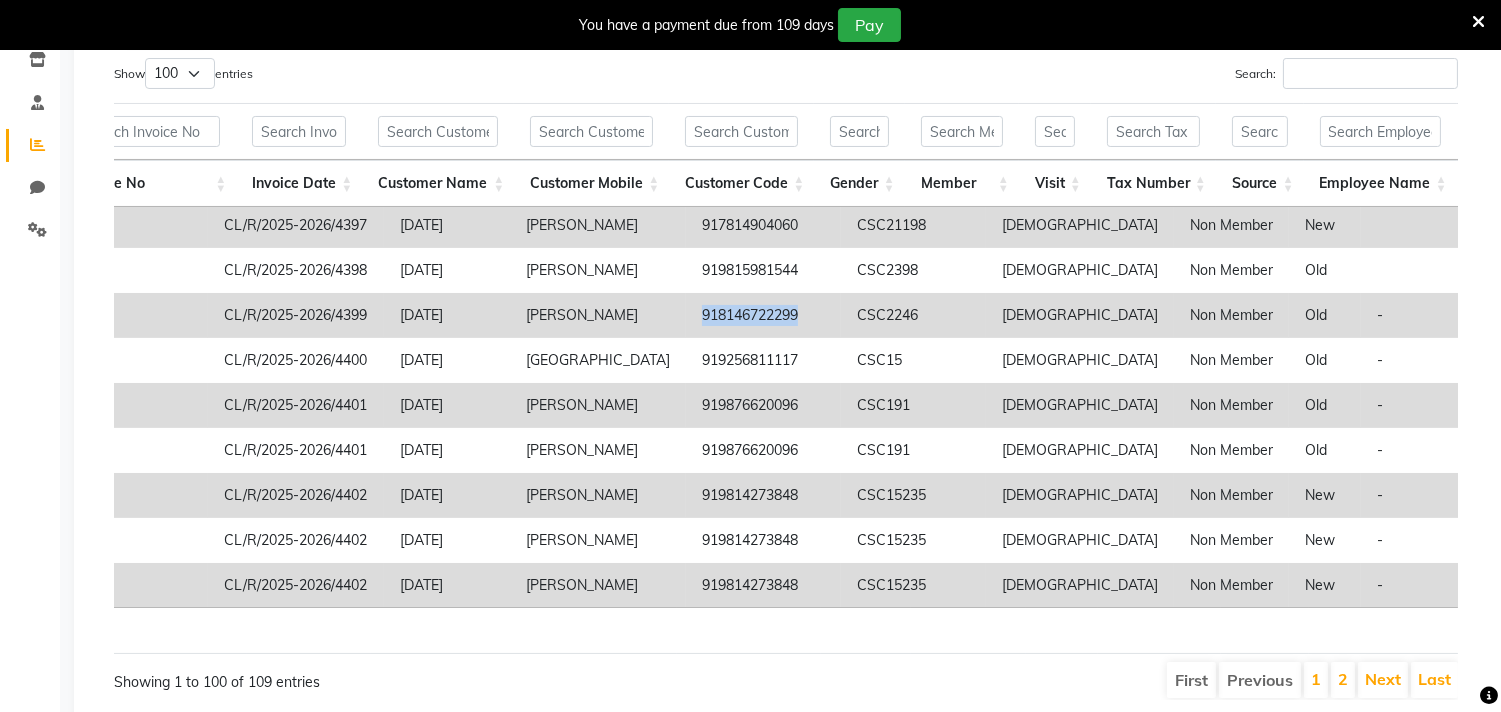 scroll, scrollTop: 345, scrollLeft: 0, axis: vertical 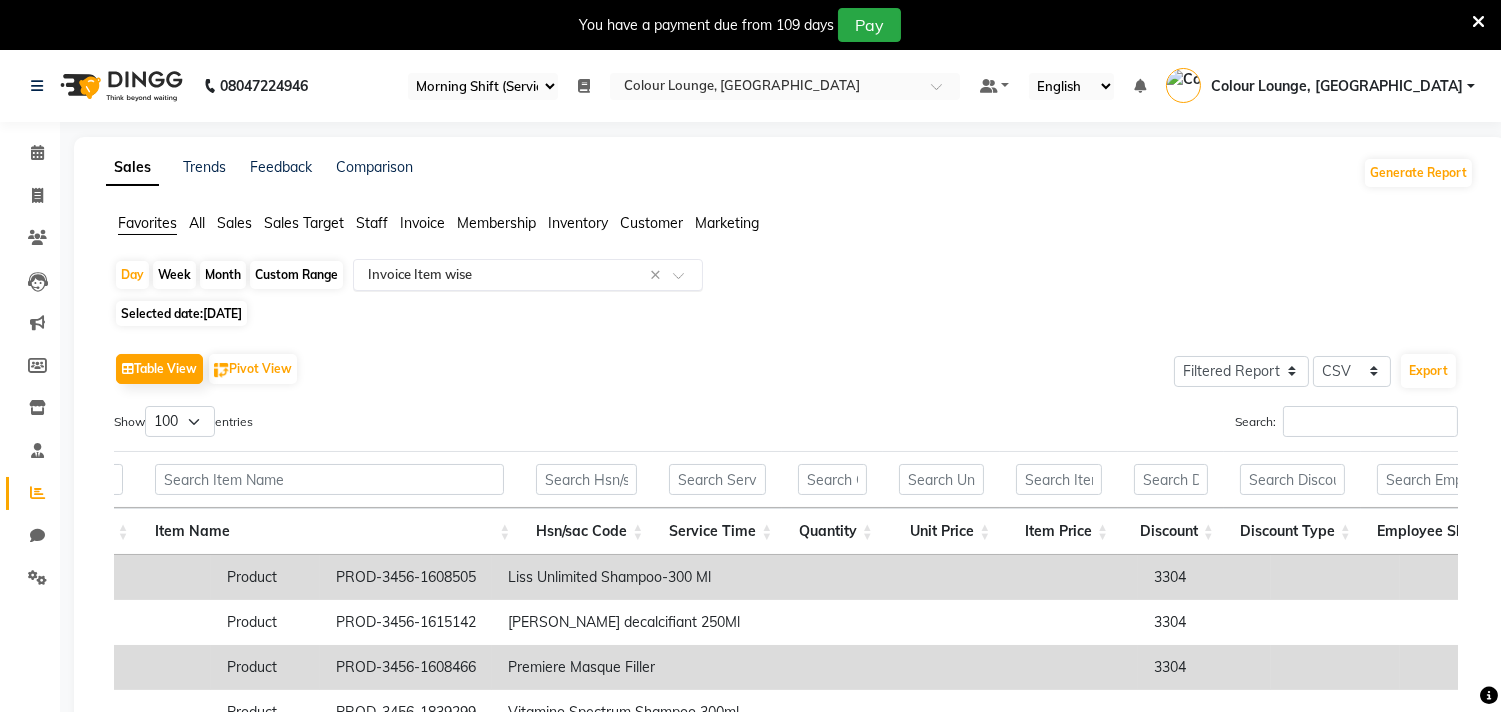 click 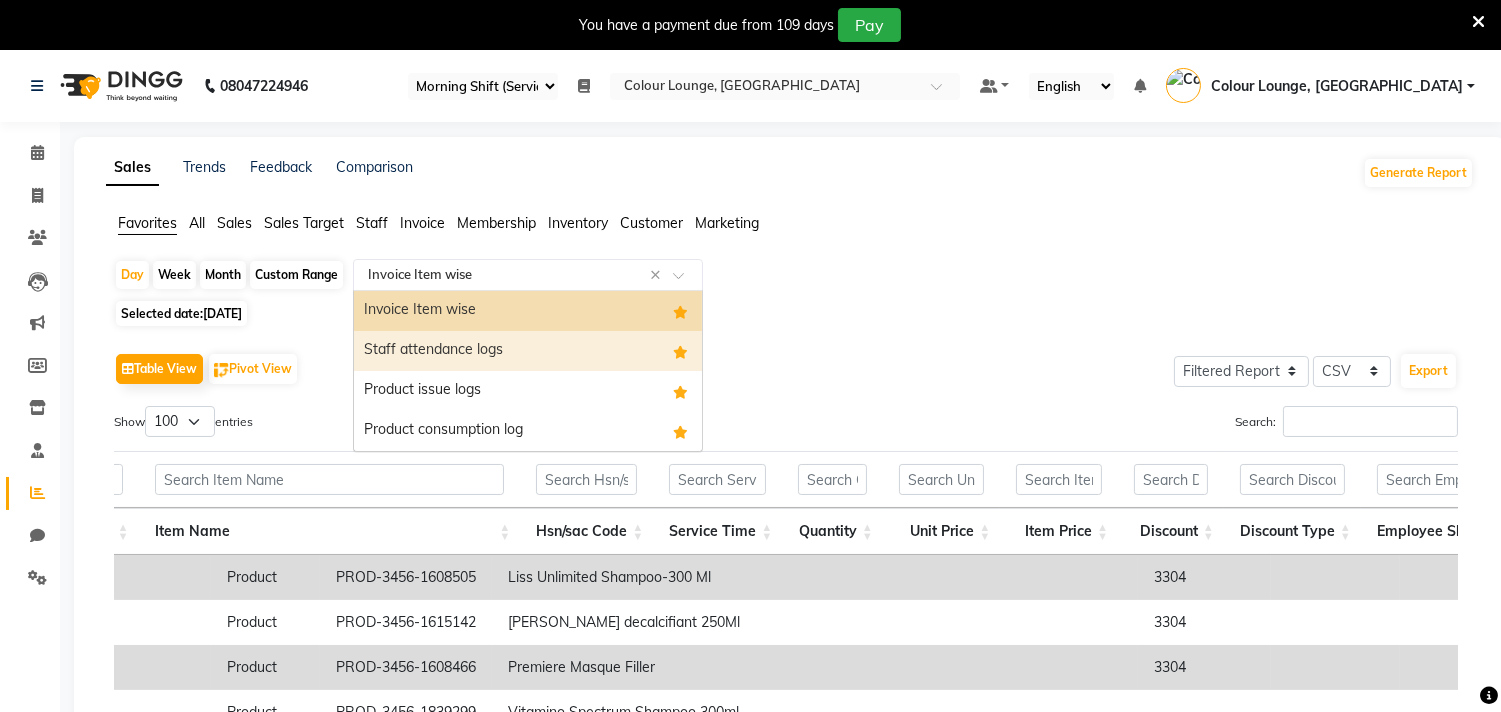 click on "Staff attendance logs" at bounding box center [528, 351] 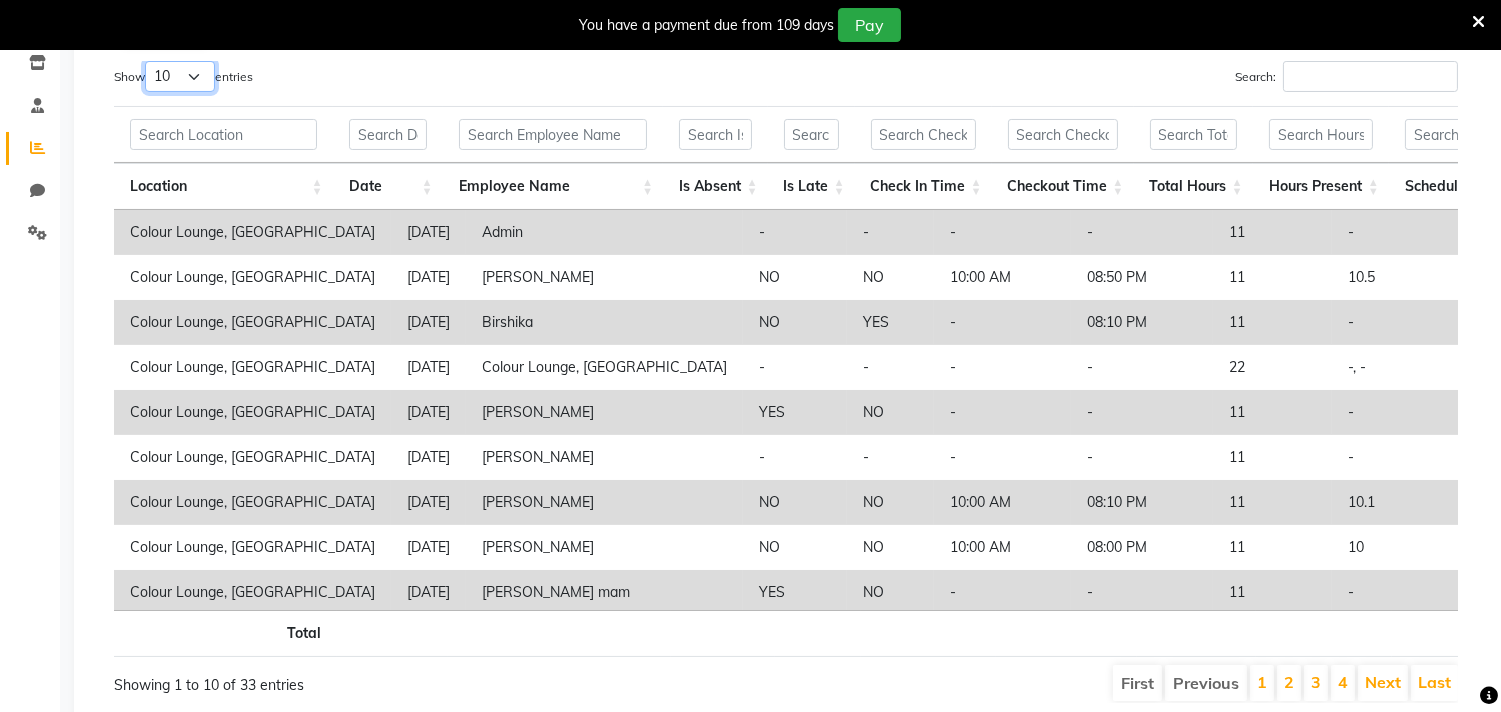 click on "10 25 50 100" at bounding box center (180, 76) 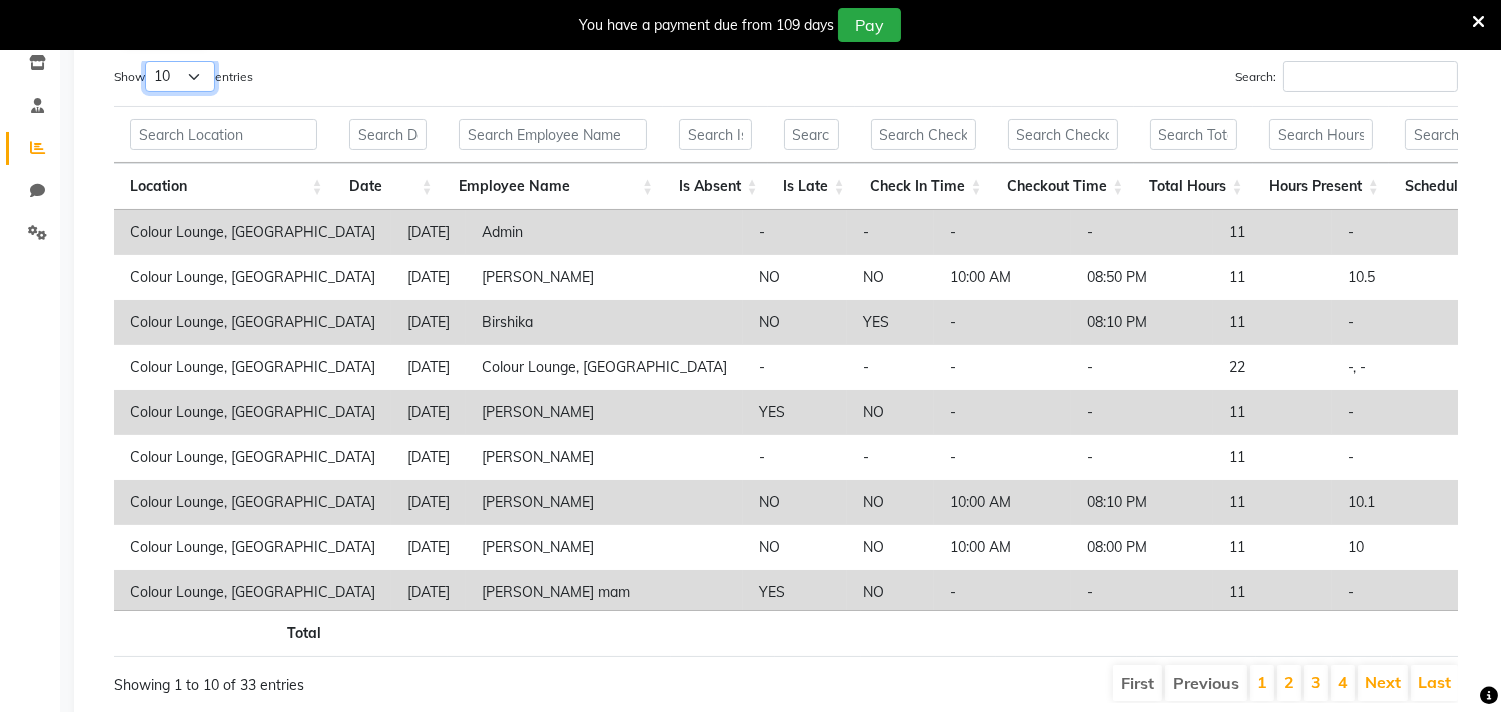 select on "100" 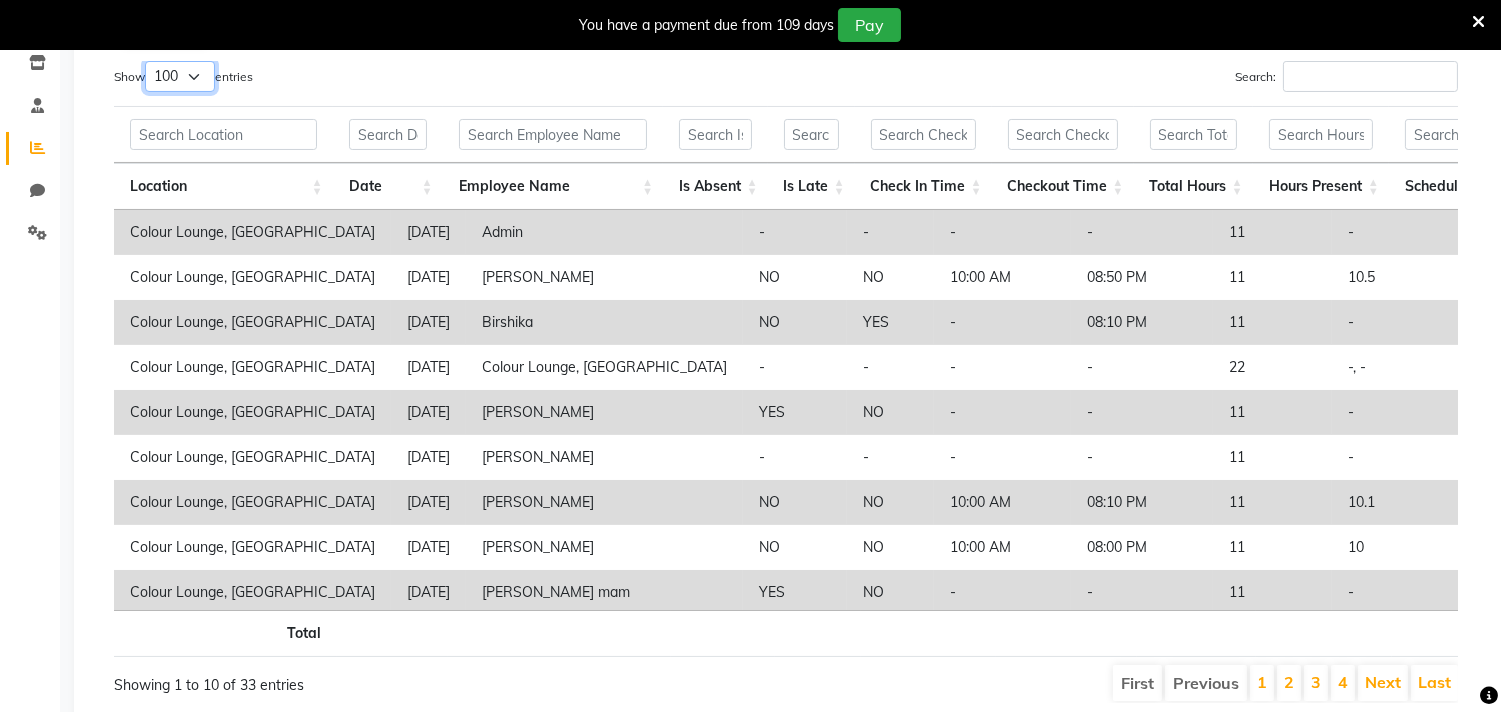 click on "10 25 50 100" at bounding box center [180, 76] 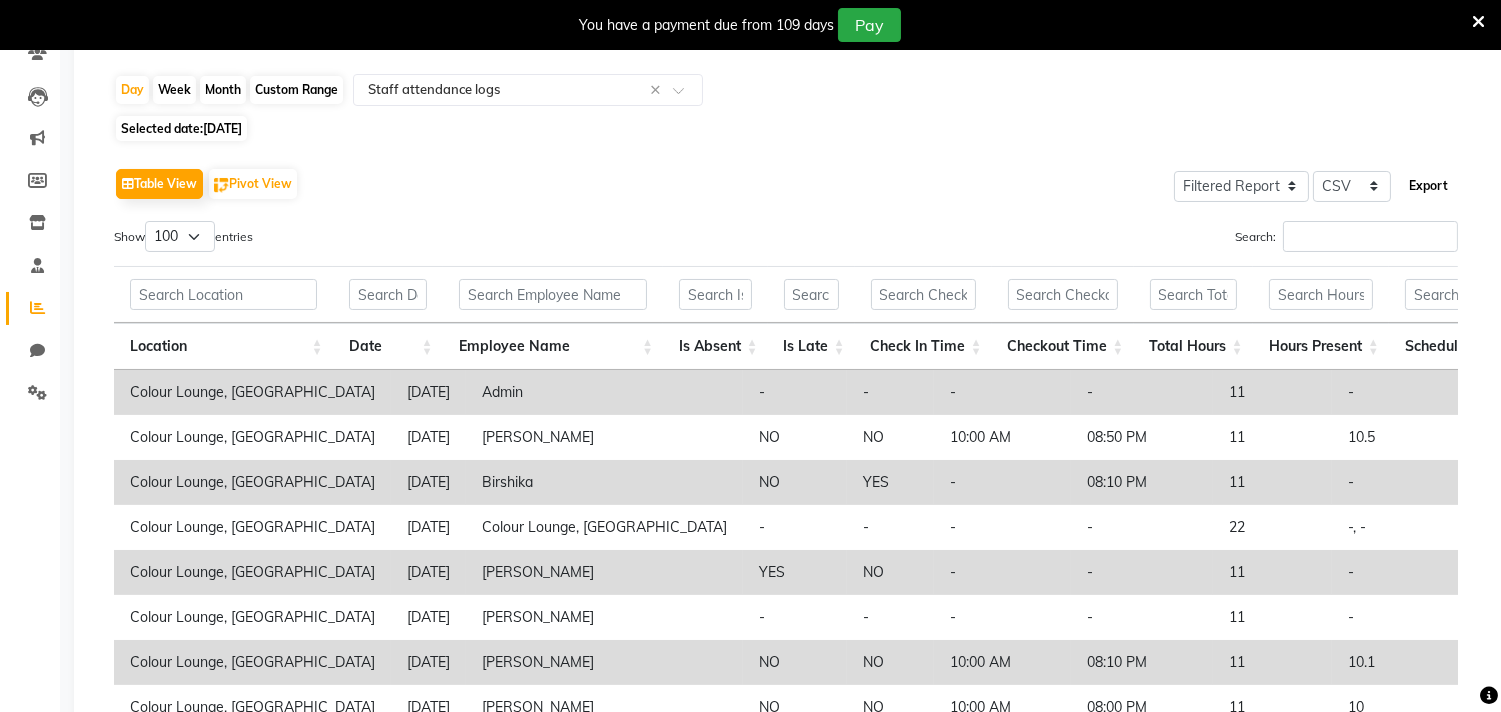 click on "Export" 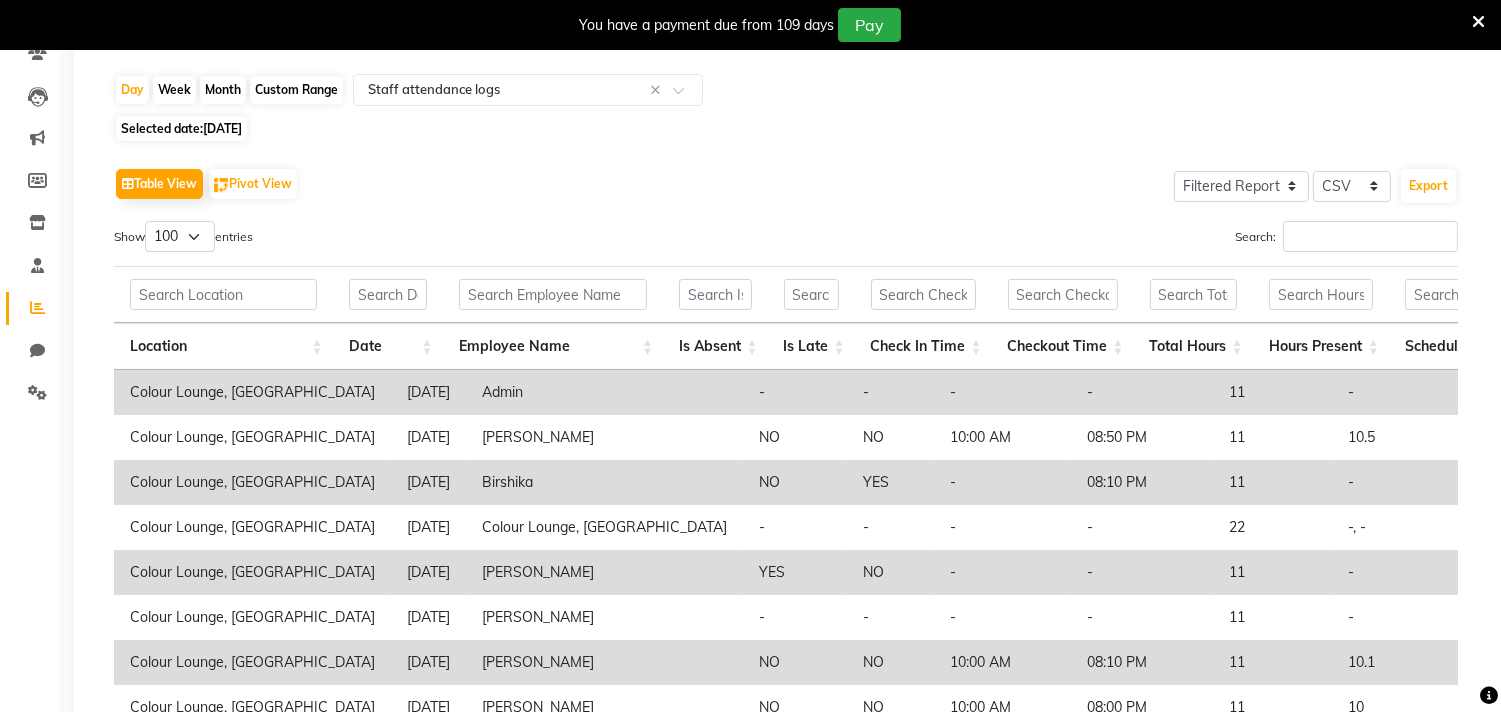 click at bounding box center [1478, 22] 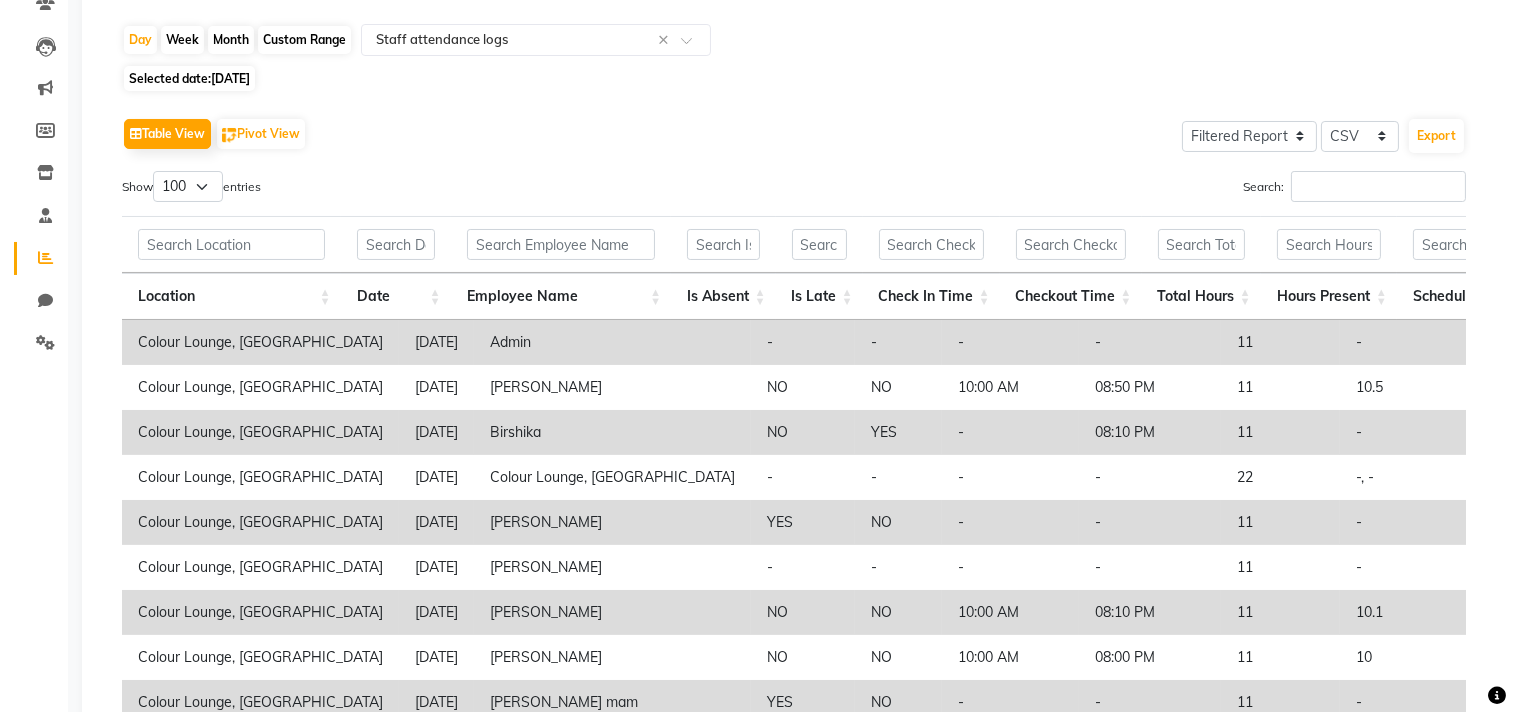 scroll, scrollTop: 0, scrollLeft: 0, axis: both 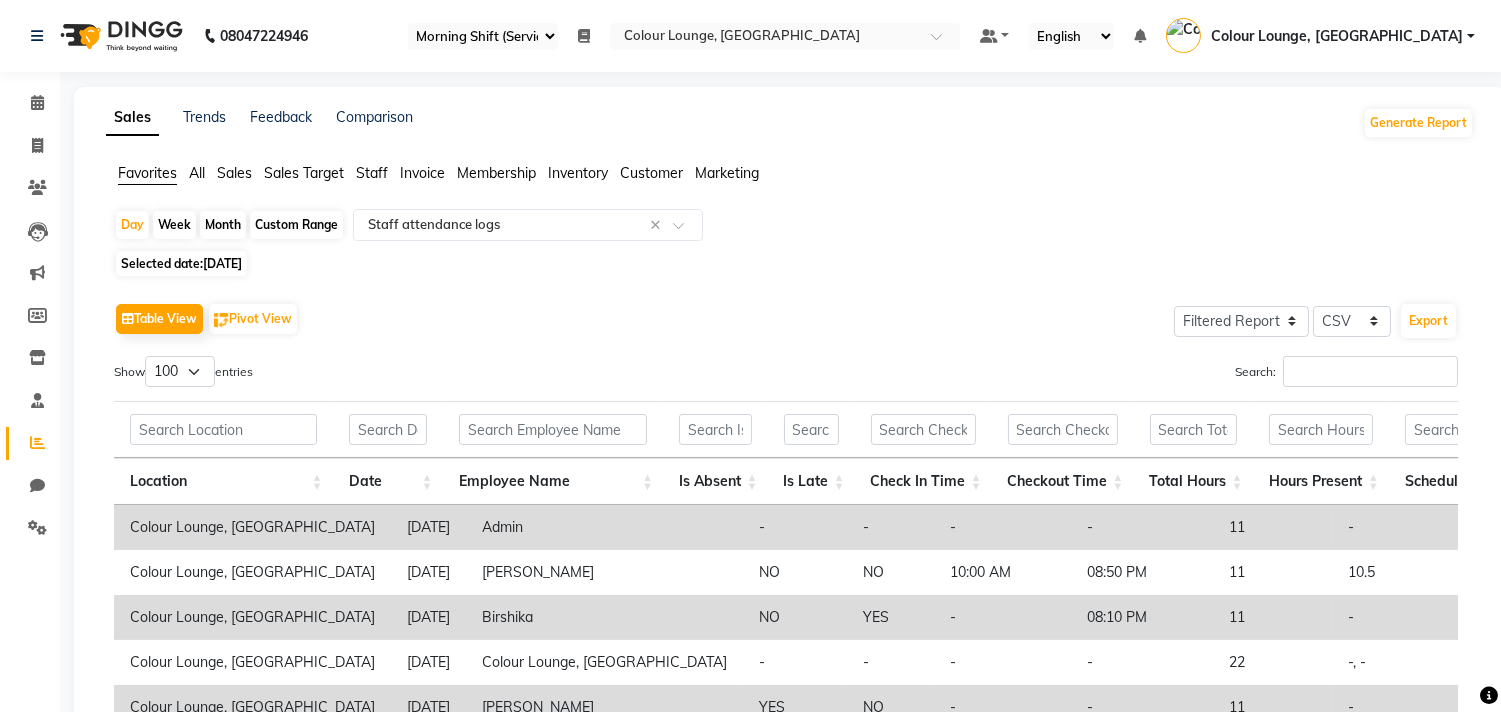 drag, startPoint x: 1448, startPoint y: 38, endPoint x: 1438, endPoint y: 61, distance: 25.079872 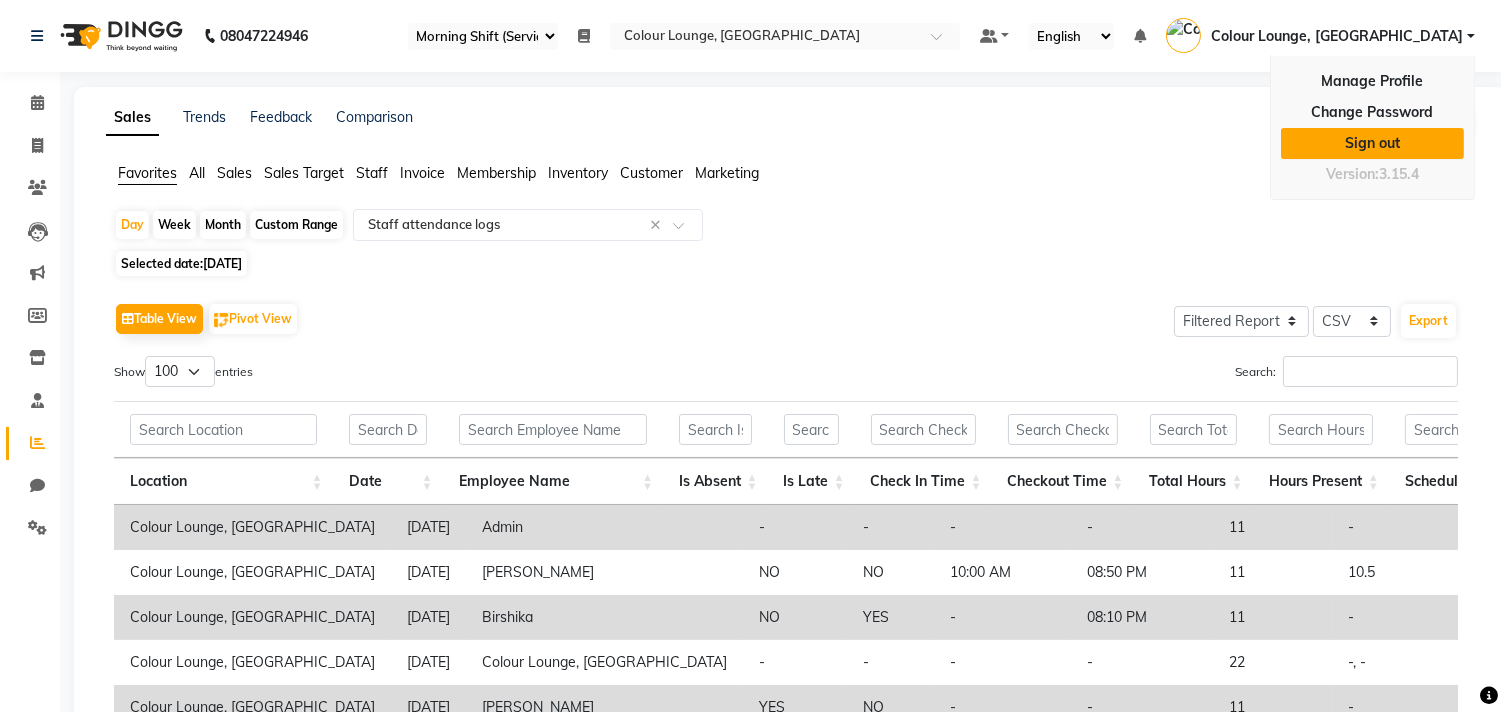 click on "Sign out" at bounding box center (1372, 143) 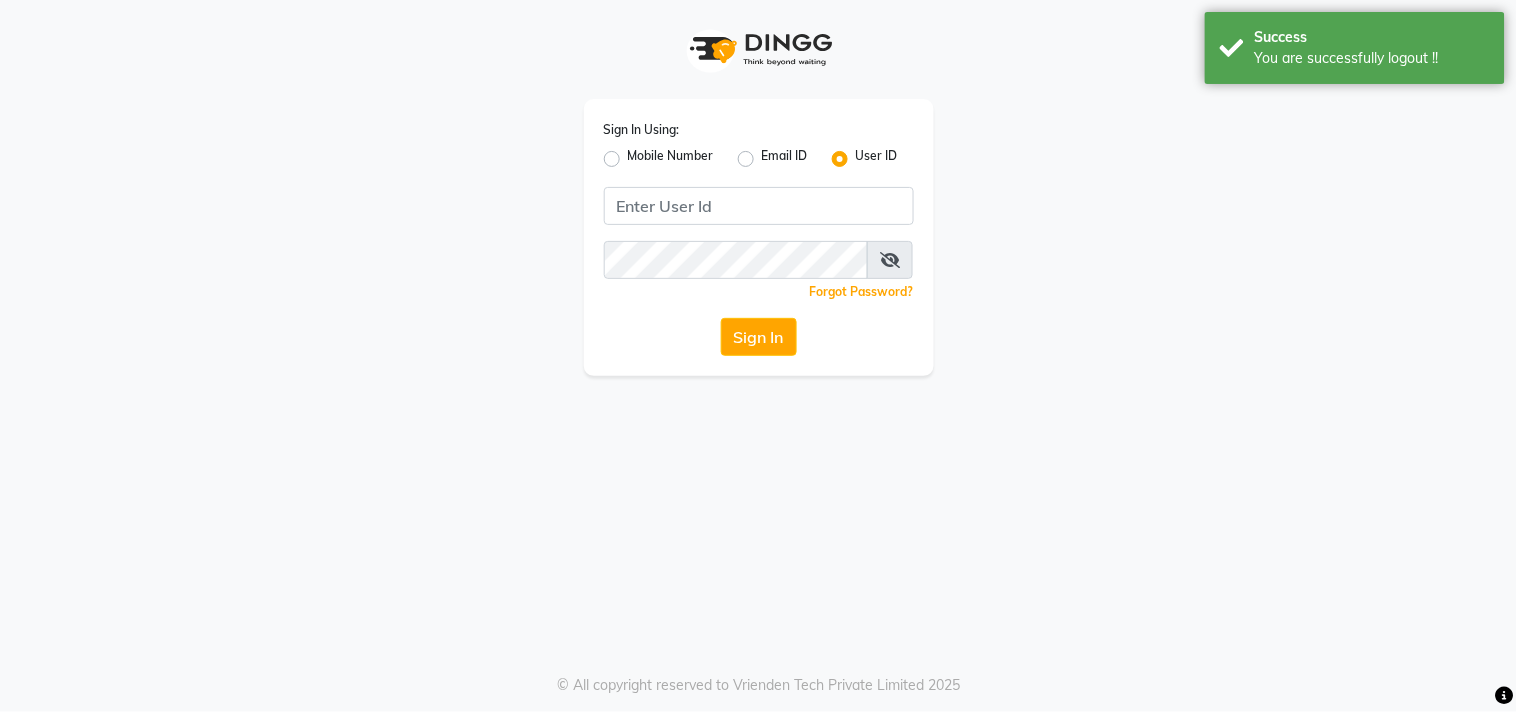 click on "Mobile Number" 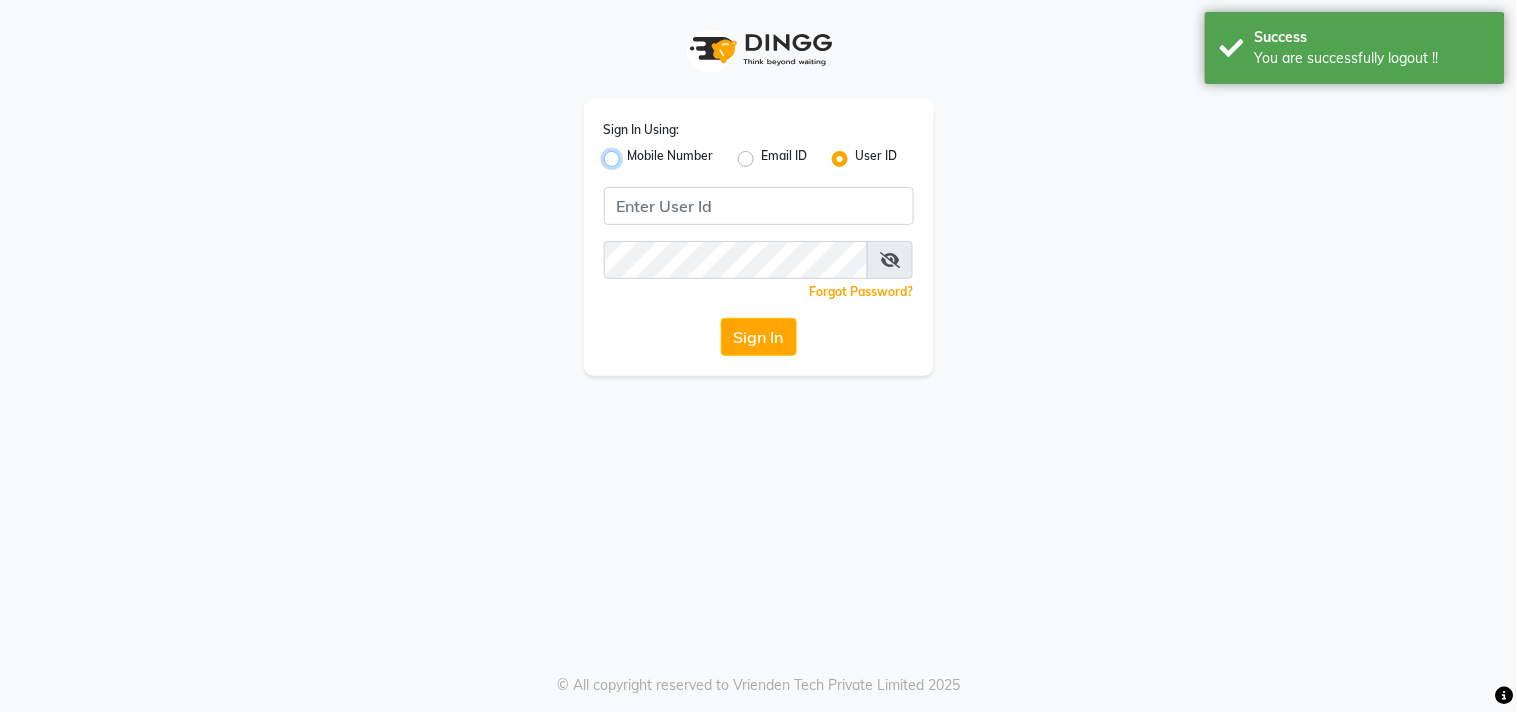 click on "Mobile Number" at bounding box center [634, 153] 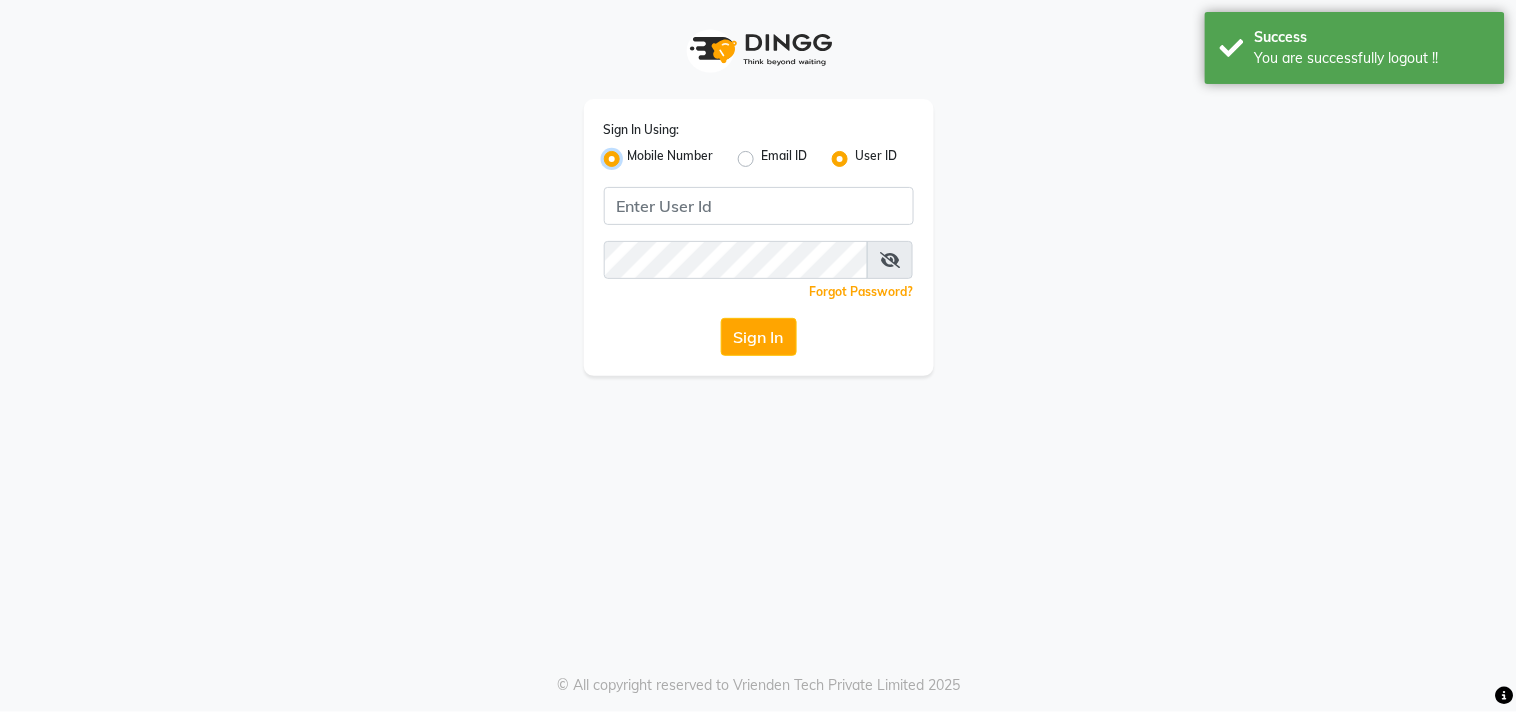 radio on "false" 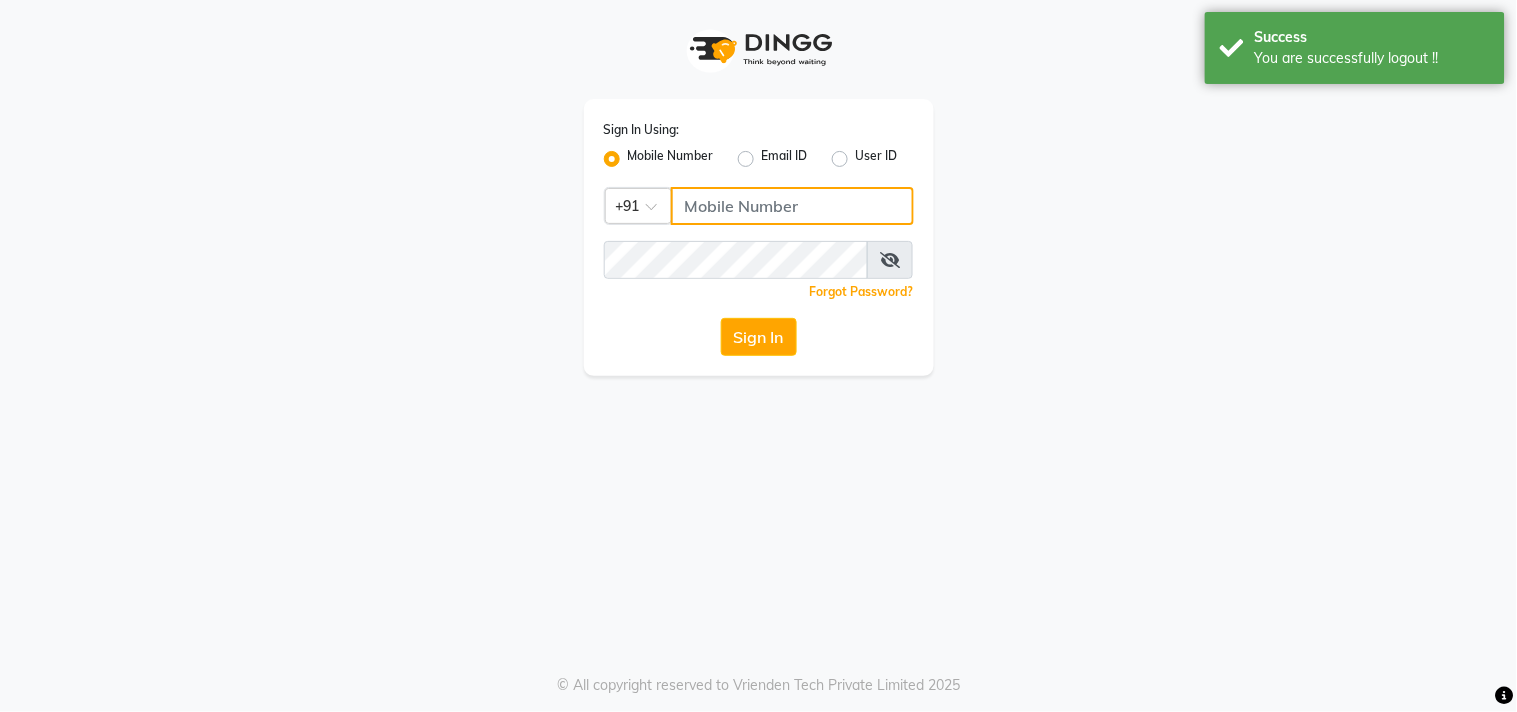 click 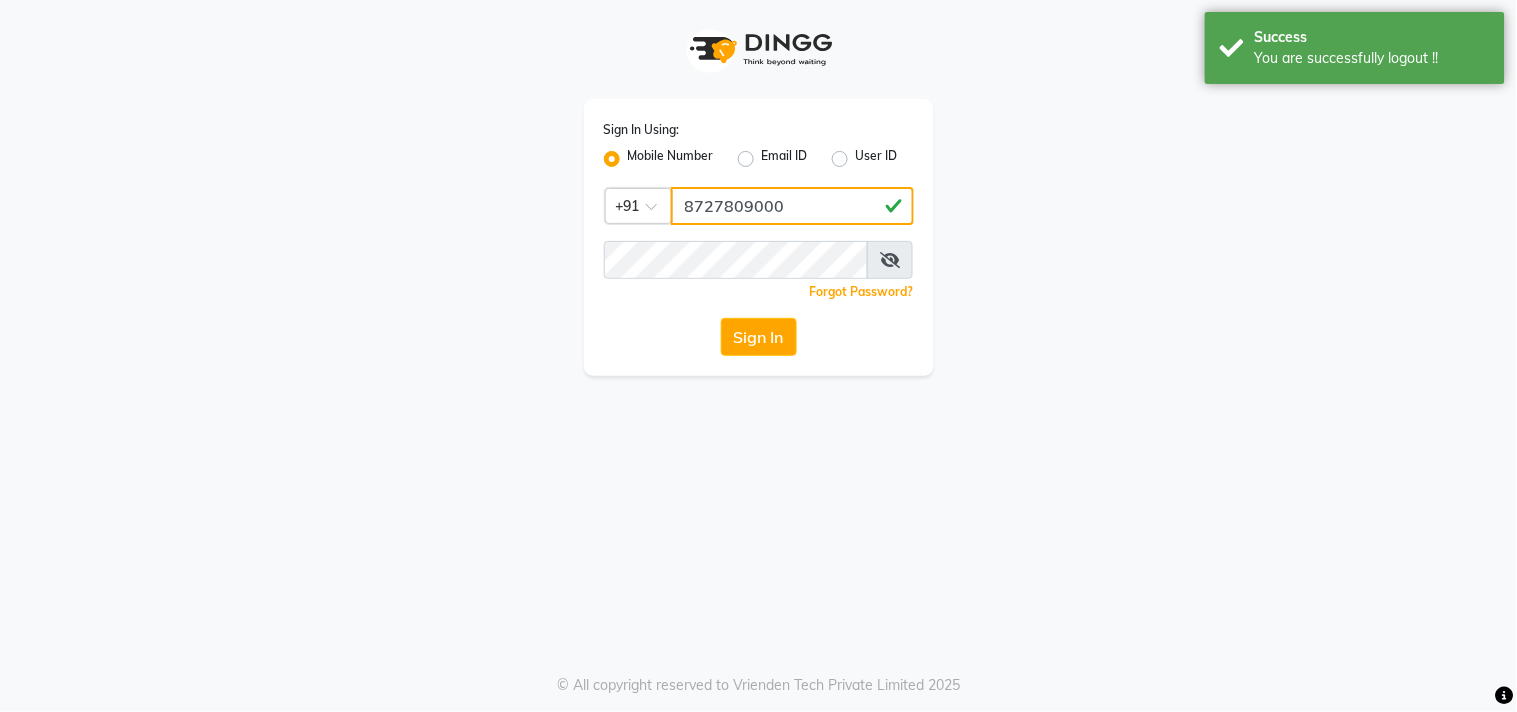 click on "8727809000" 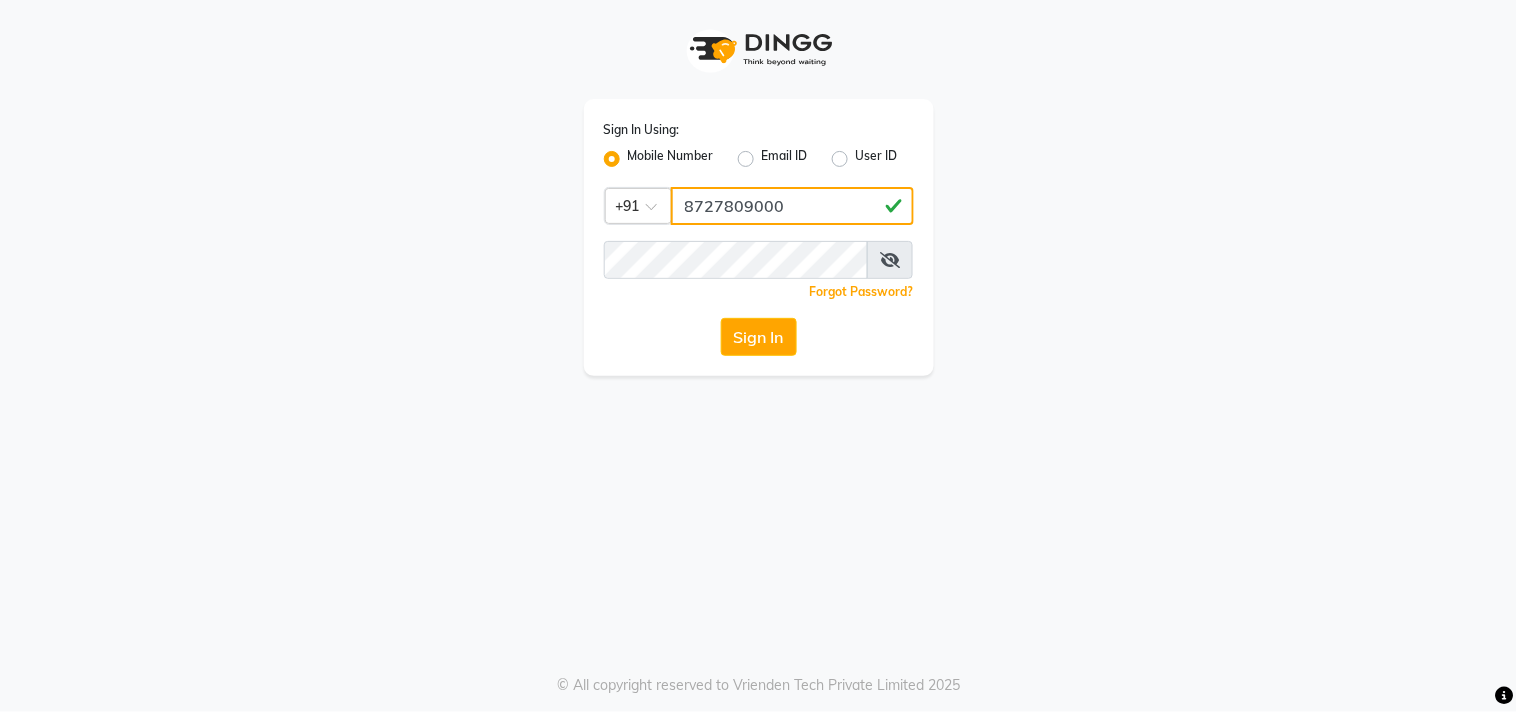 type on "8727809000" 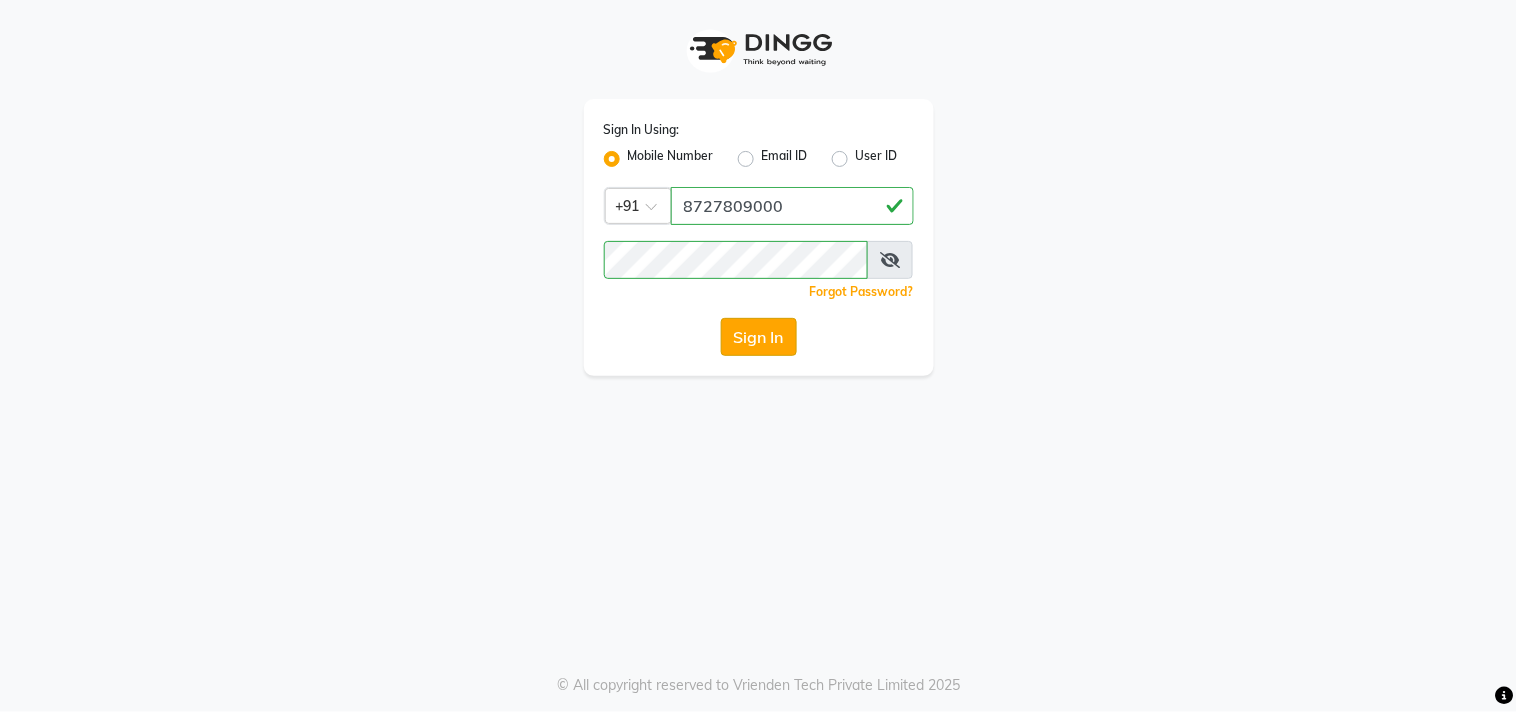 click on "Sign In" 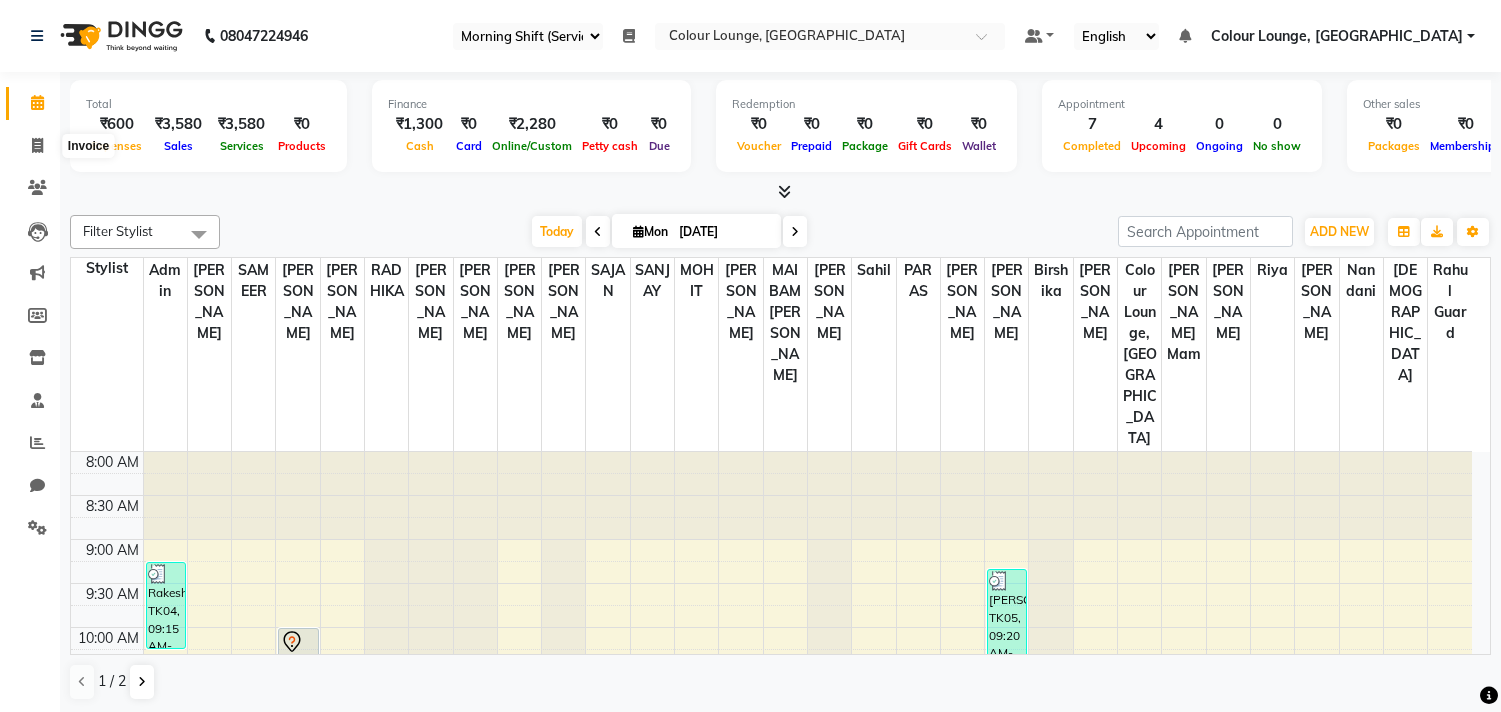 select on "83" 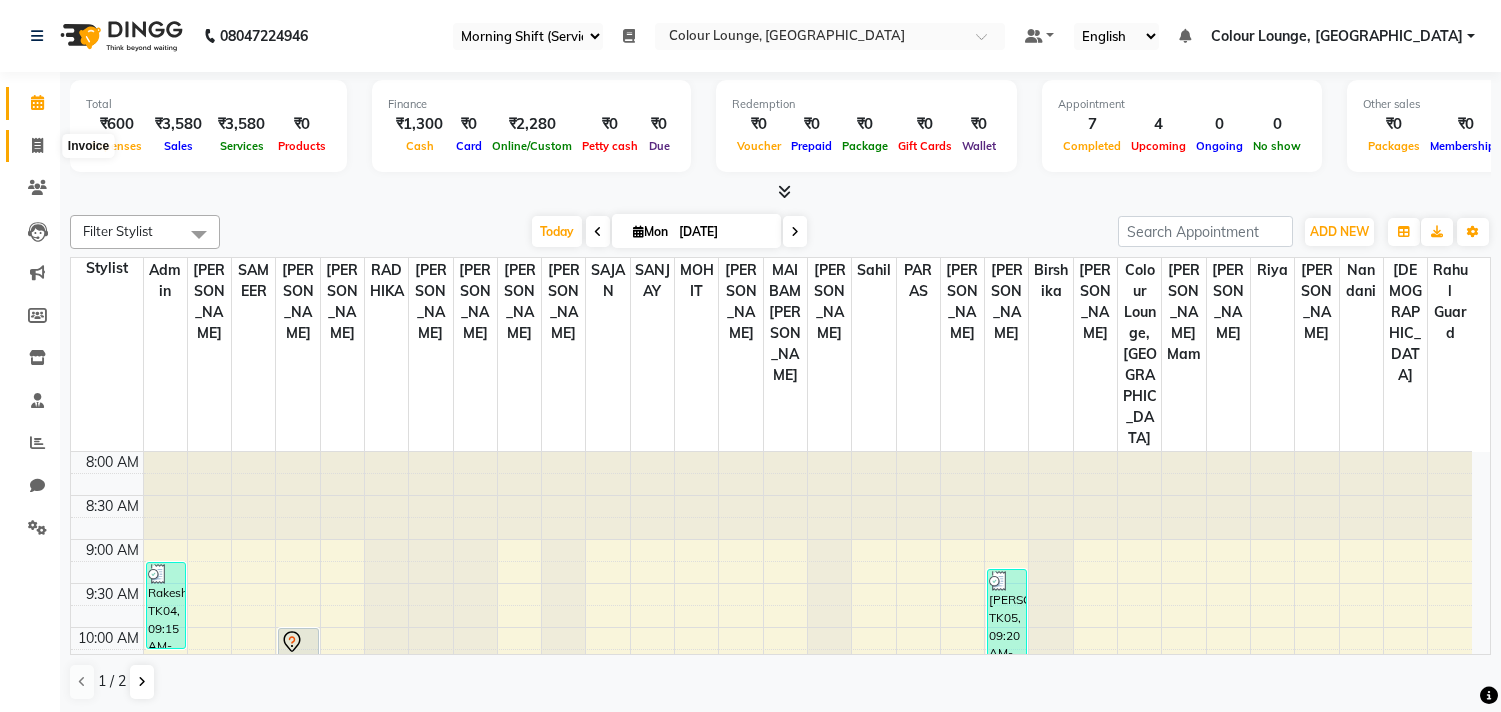 click 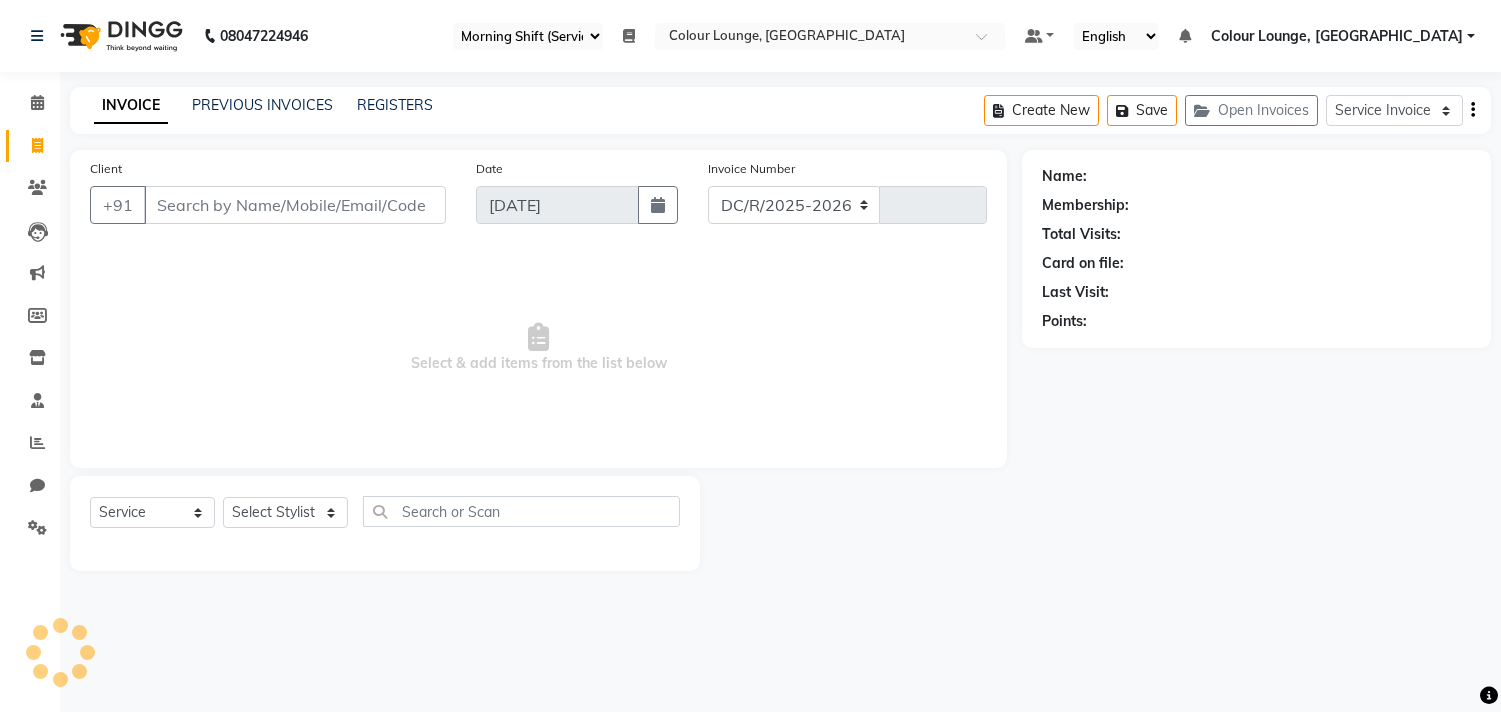 scroll, scrollTop: 0, scrollLeft: 0, axis: both 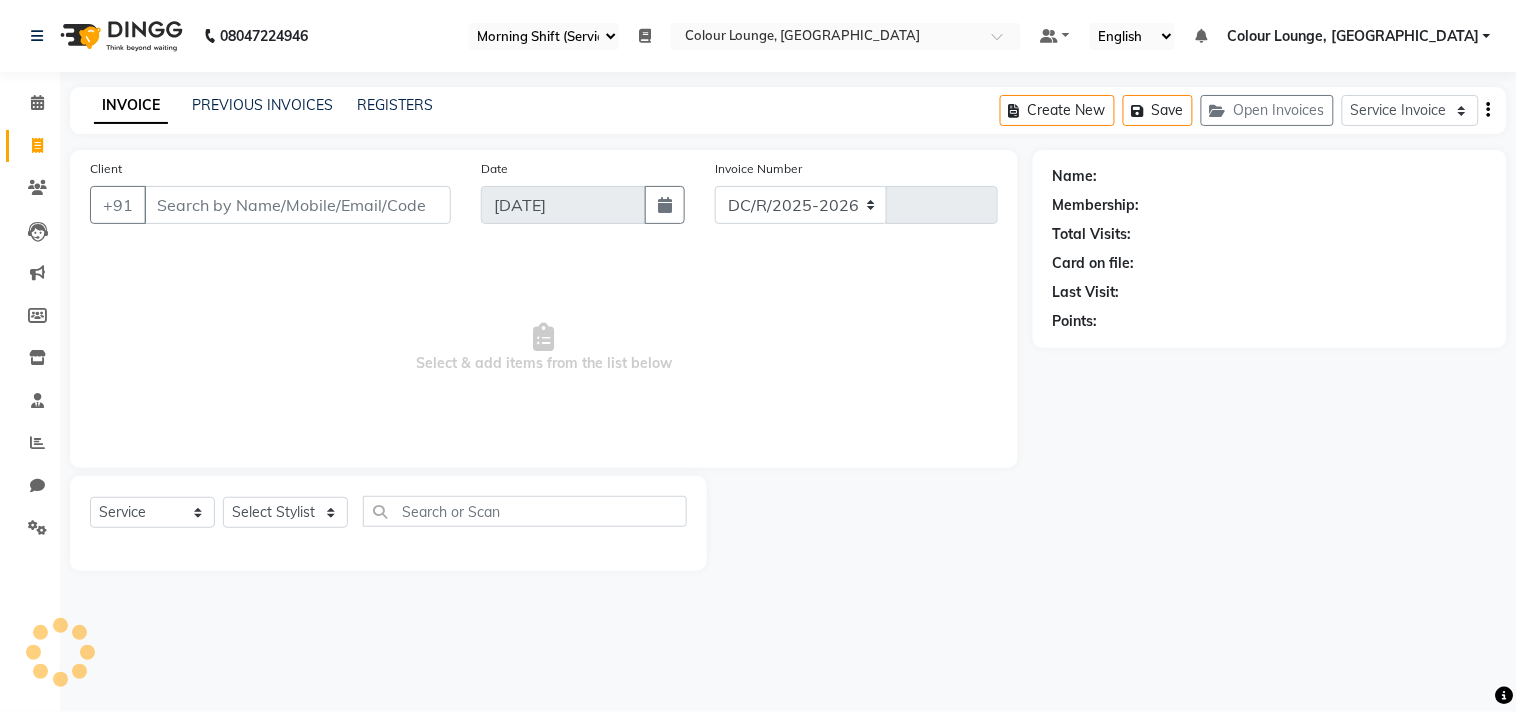 select on "8013" 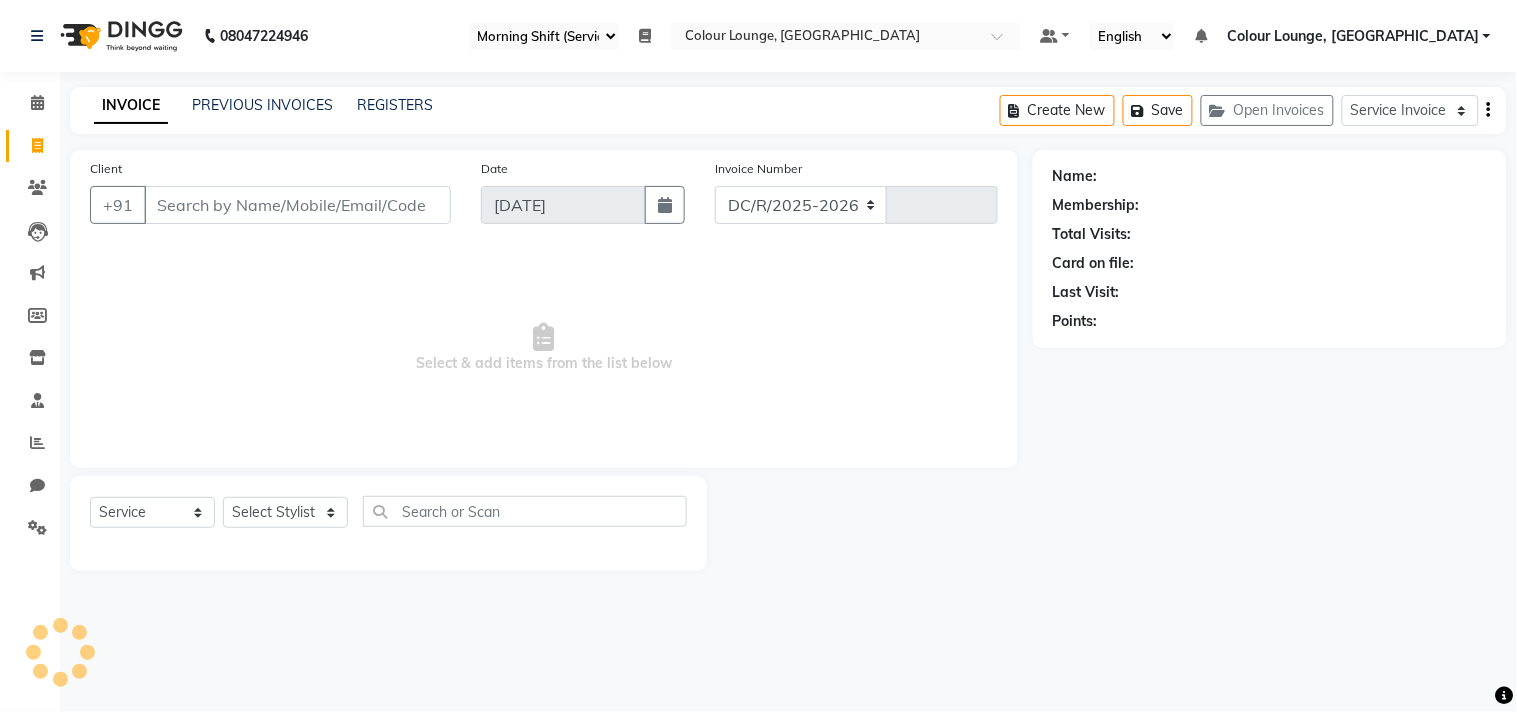 type on "4453" 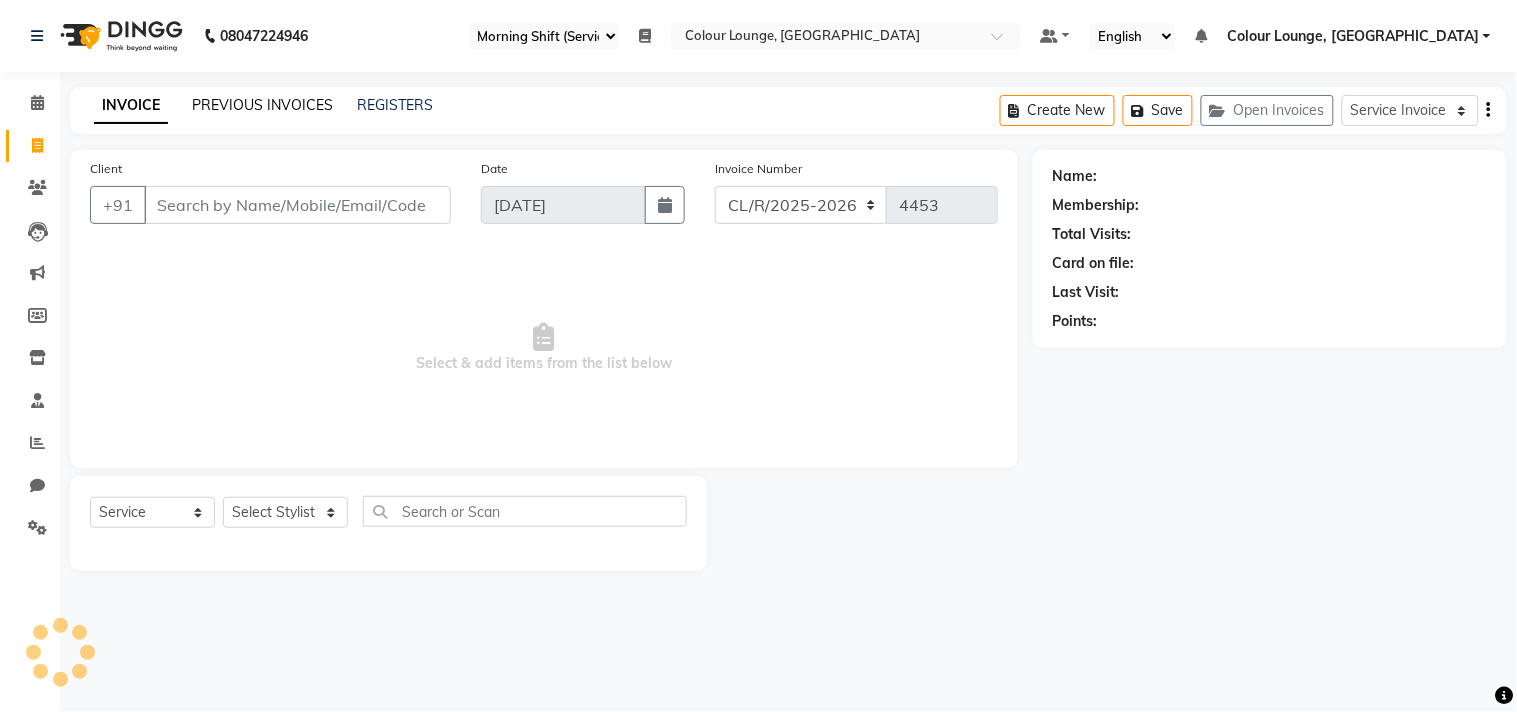 click on "PREVIOUS INVOICES" 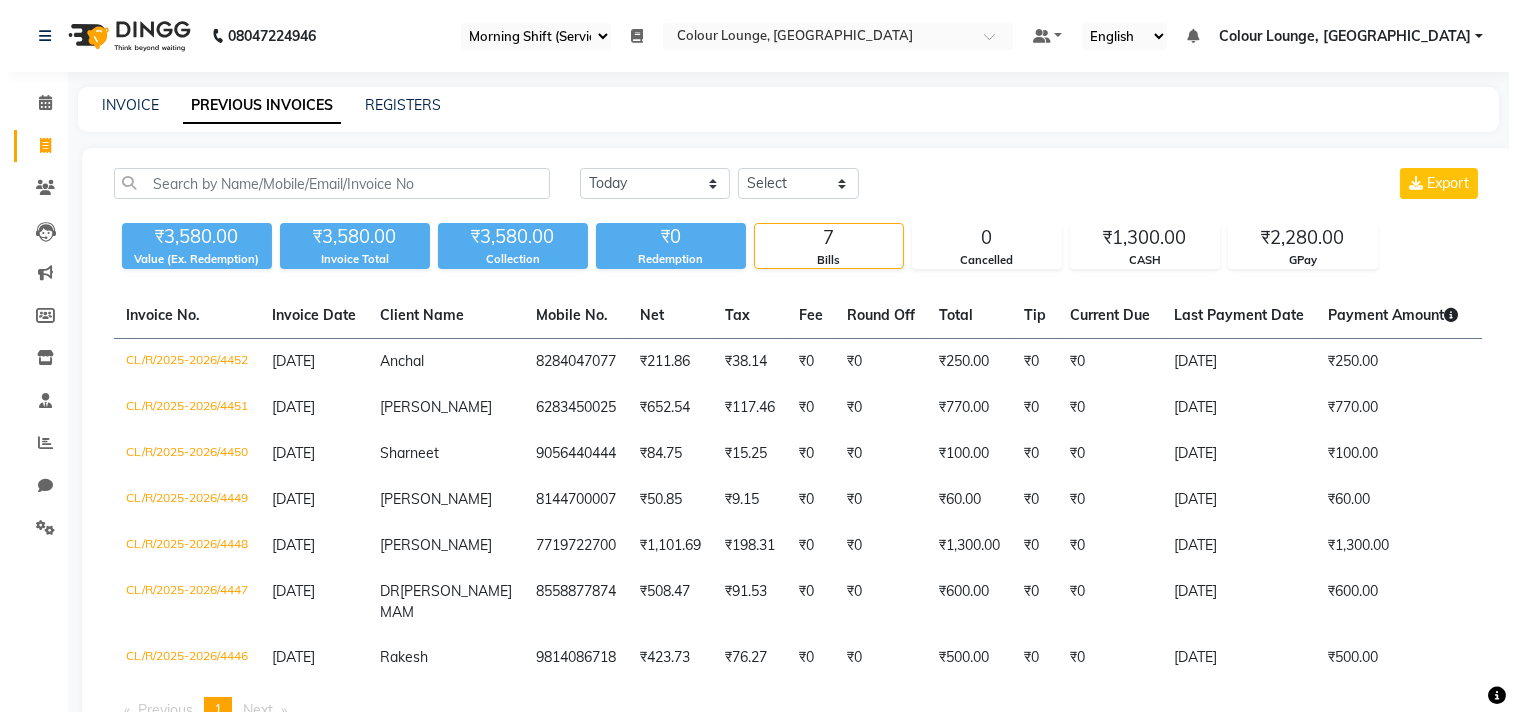 scroll, scrollTop: 0, scrollLeft: 0, axis: both 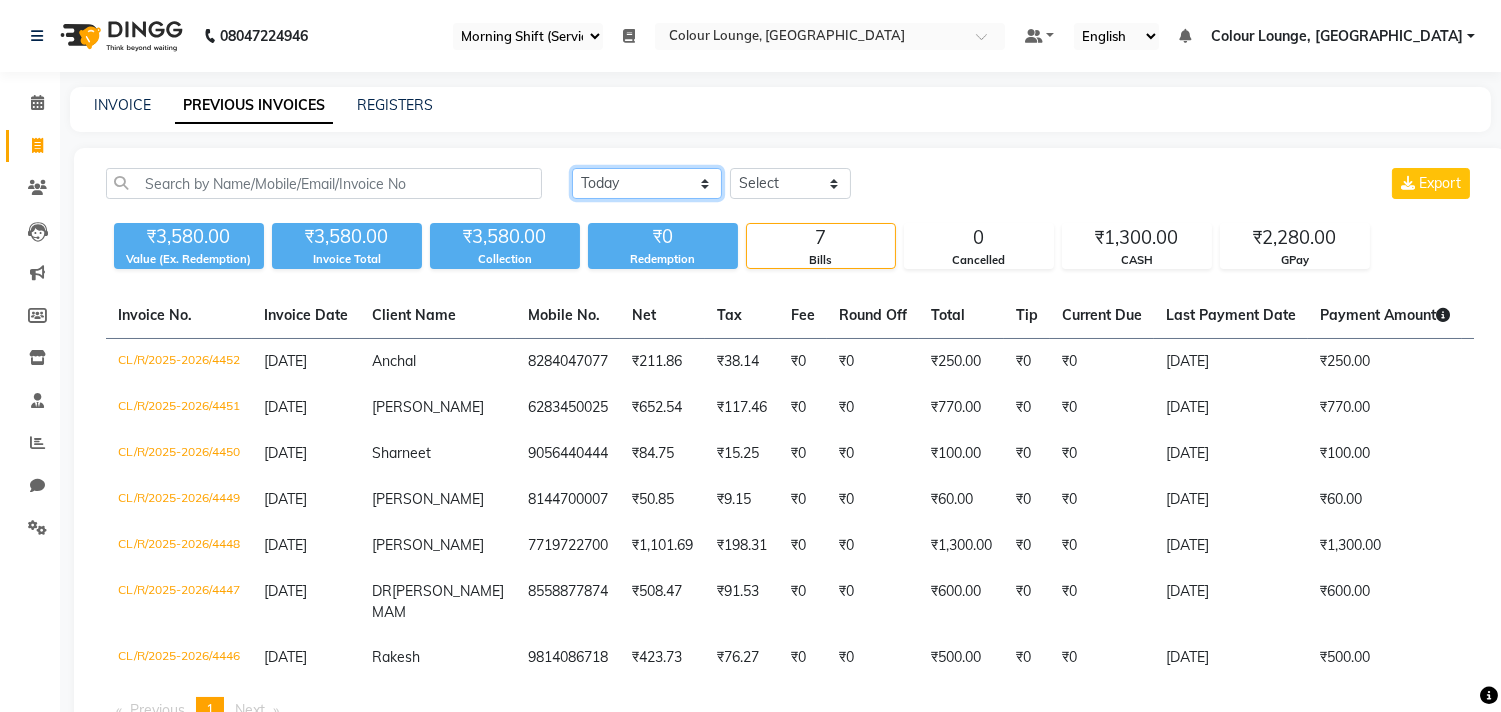 click on "Today Yesterday Custom Range" 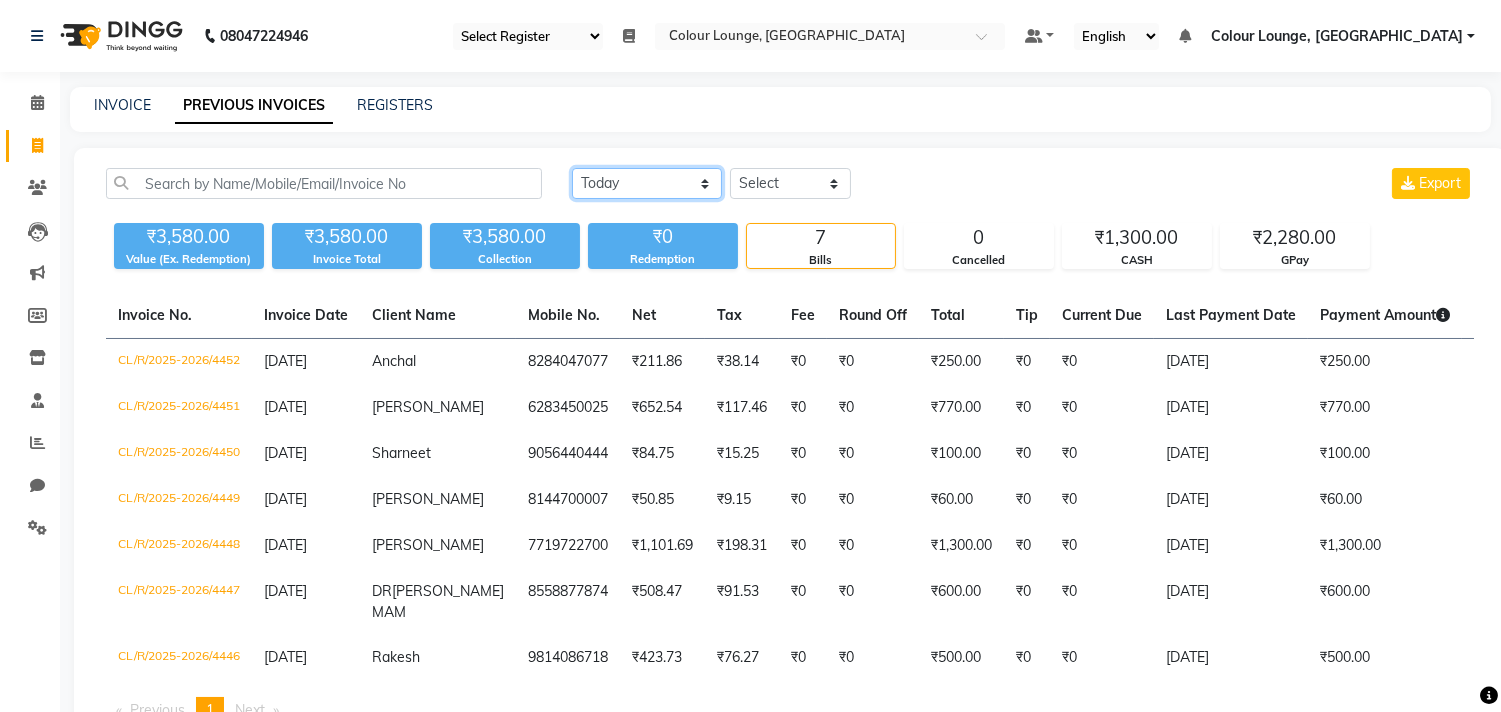 select on "yesterday" 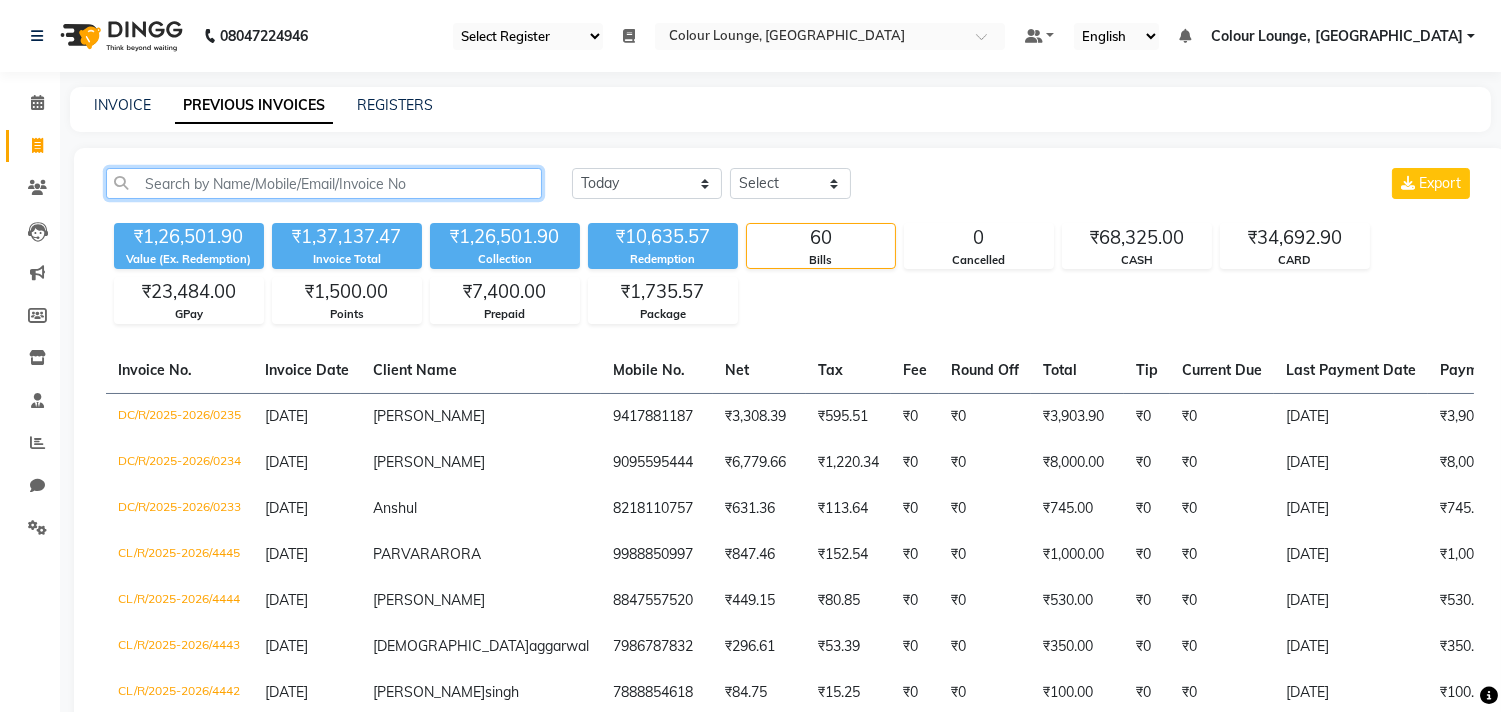 click 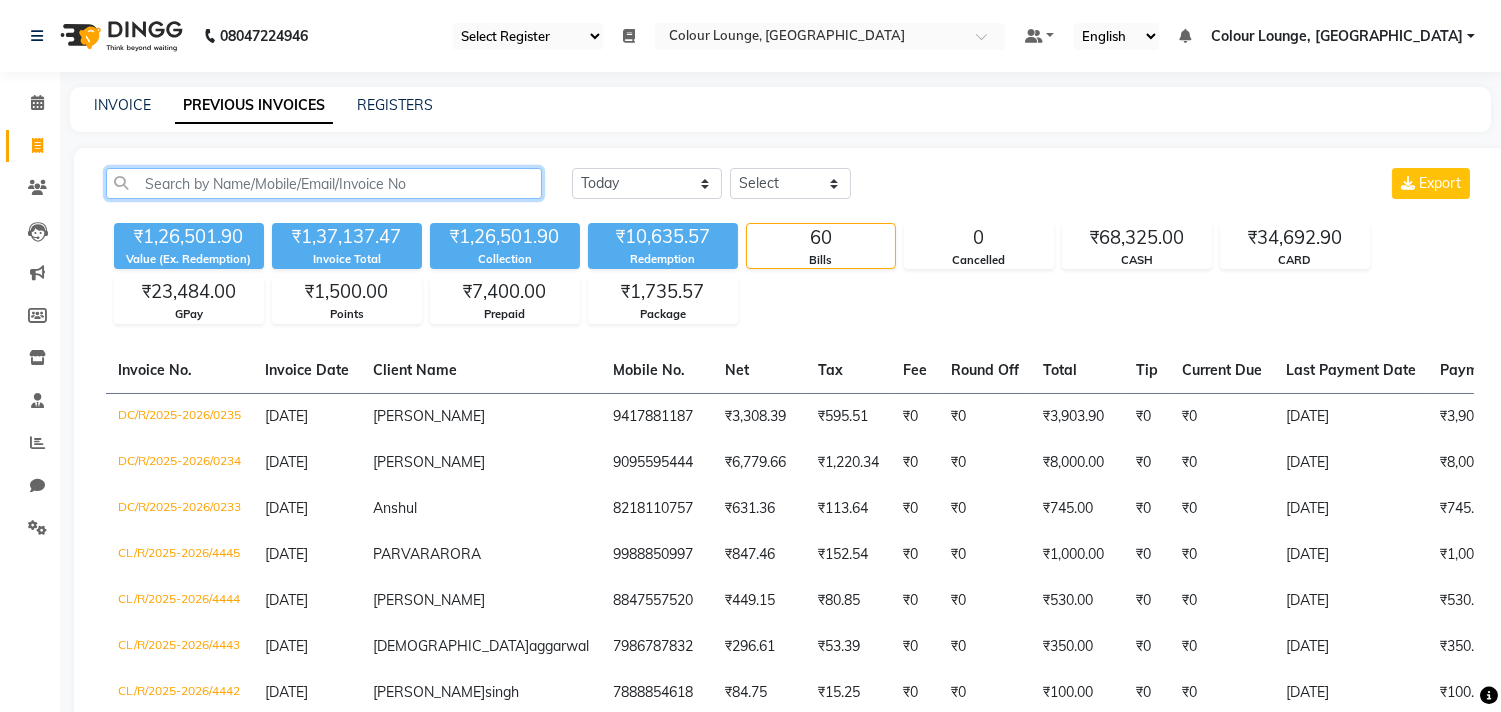 paste on "918146722299" 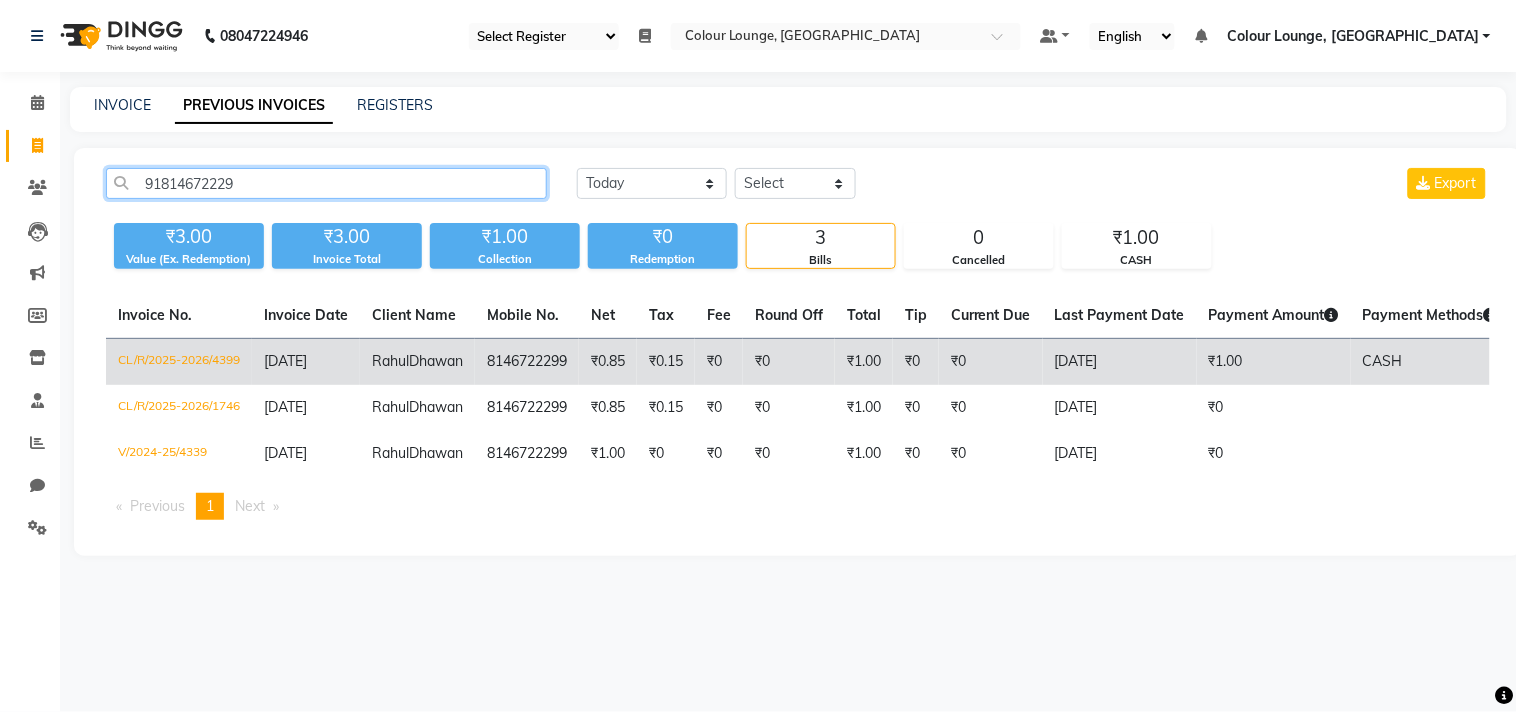 type on "91814672229" 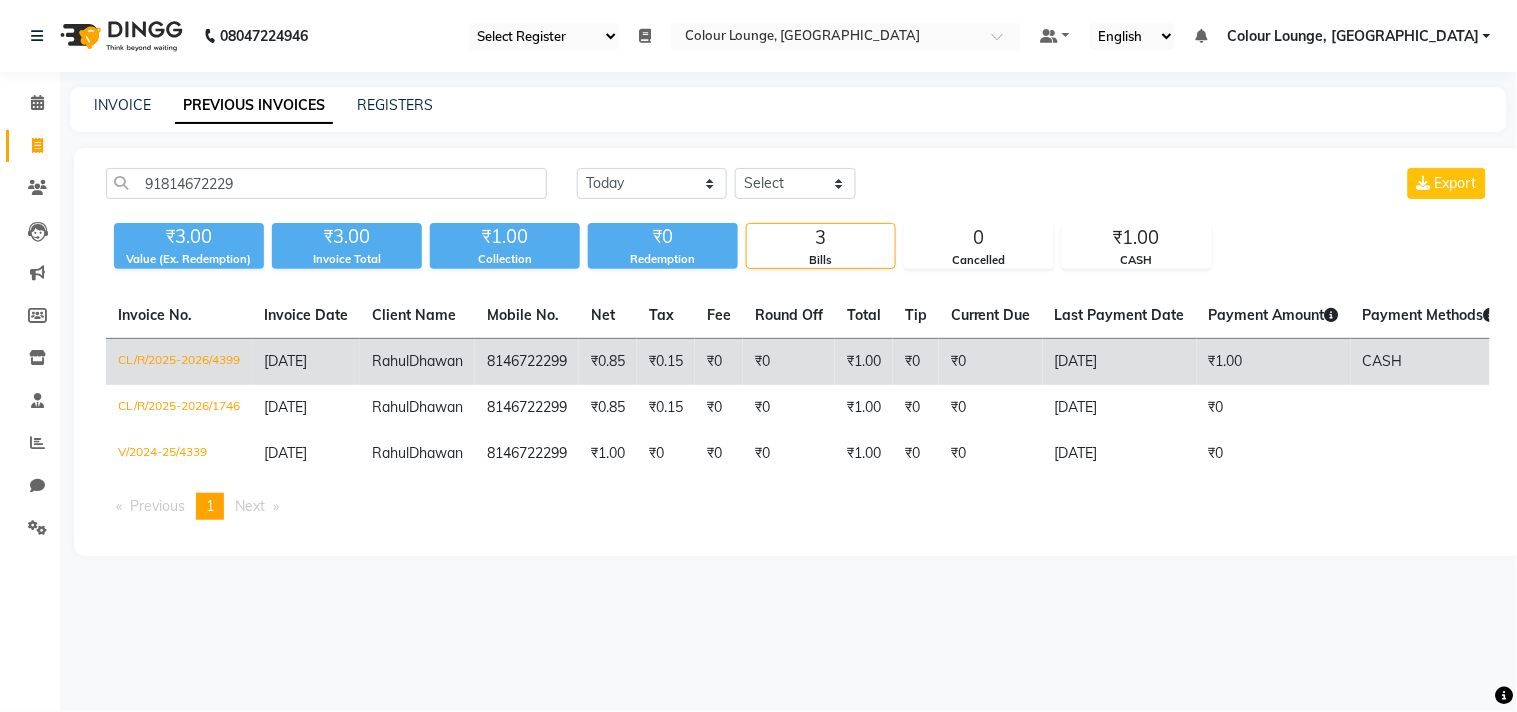click on "8146722299" 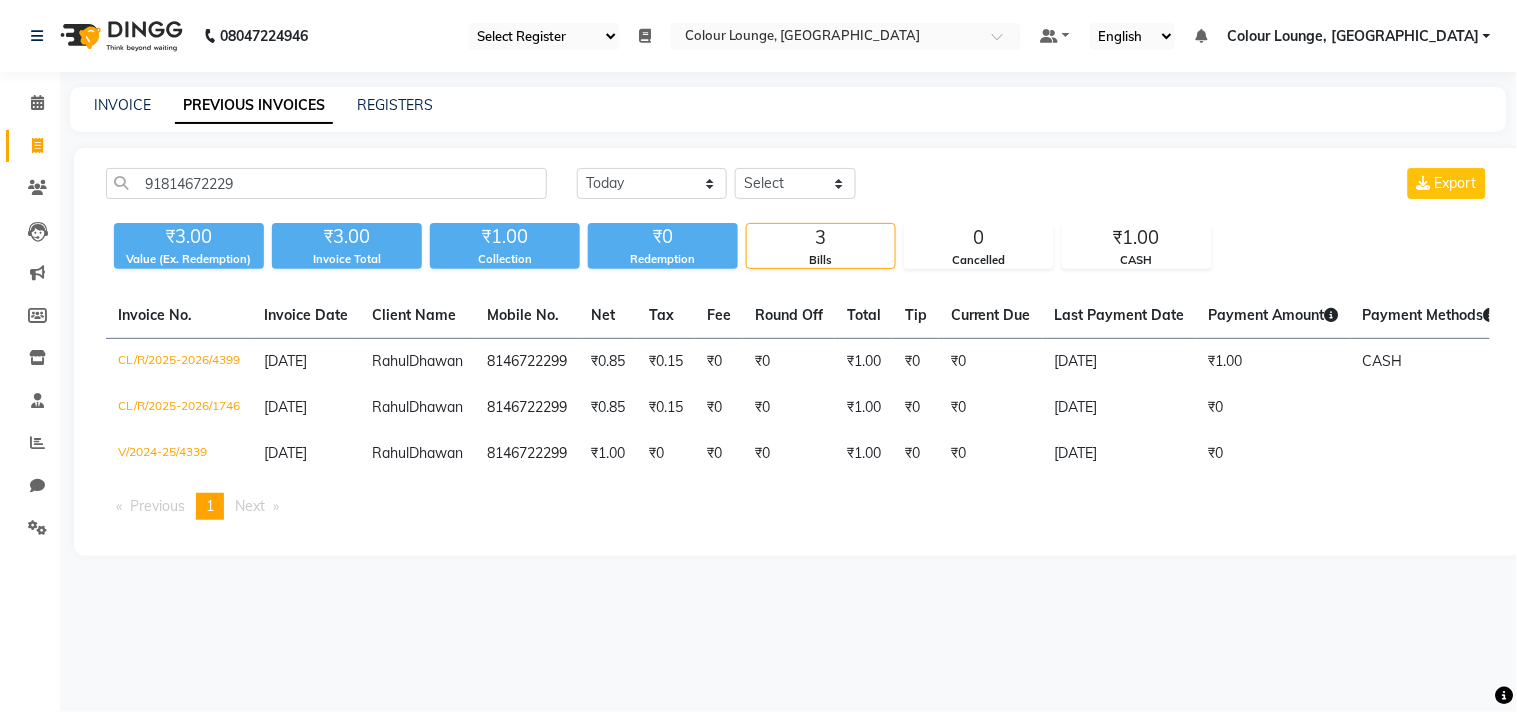 select on "83" 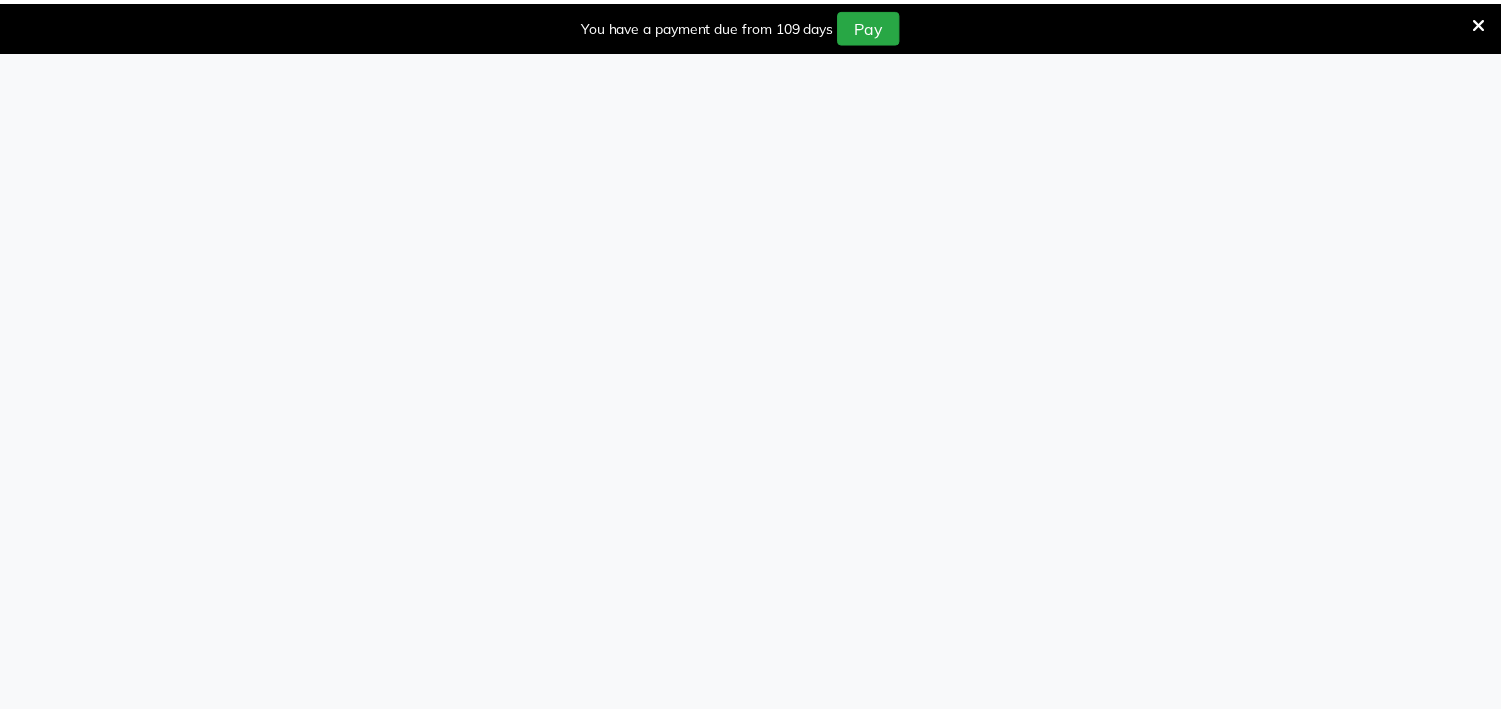 scroll, scrollTop: 0, scrollLeft: 0, axis: both 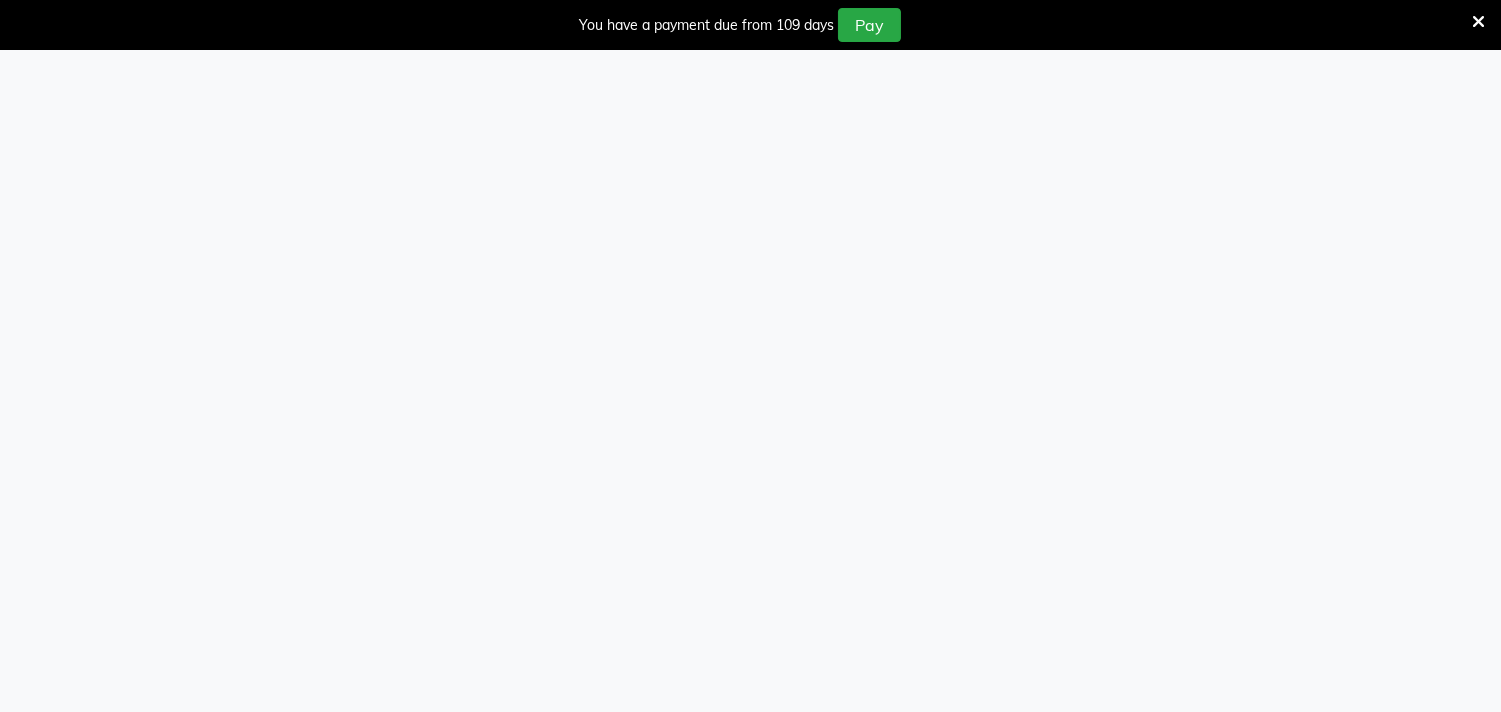 select on "83" 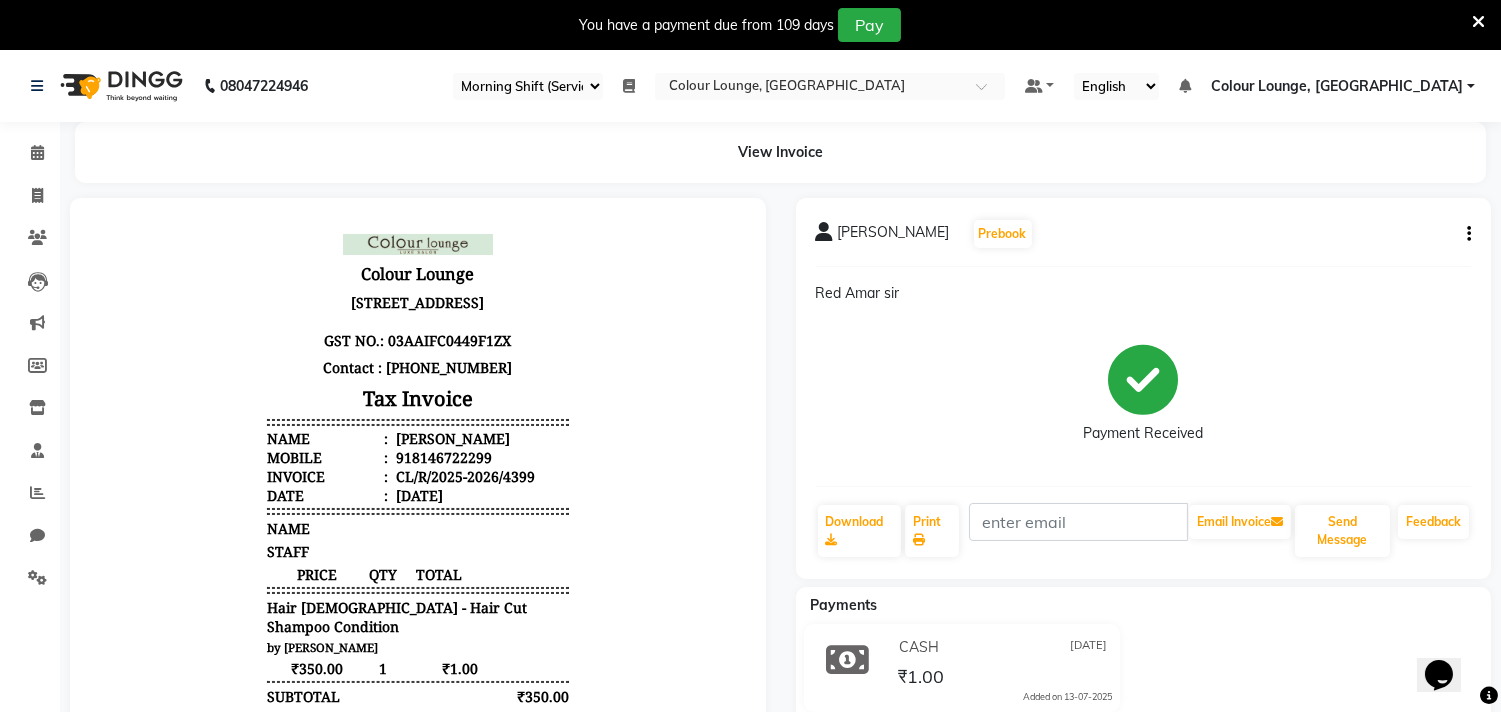 scroll, scrollTop: 0, scrollLeft: 0, axis: both 